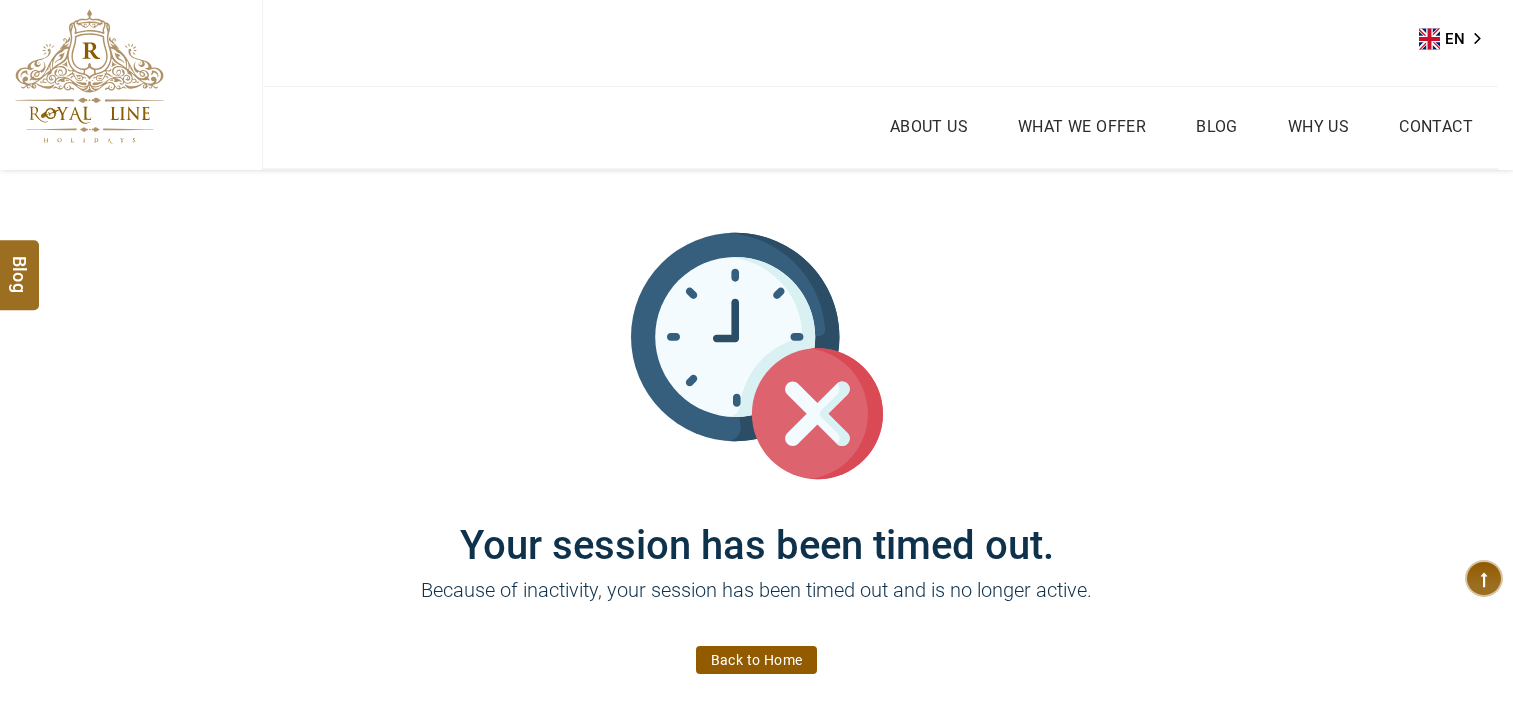scroll, scrollTop: 0, scrollLeft: 0, axis: both 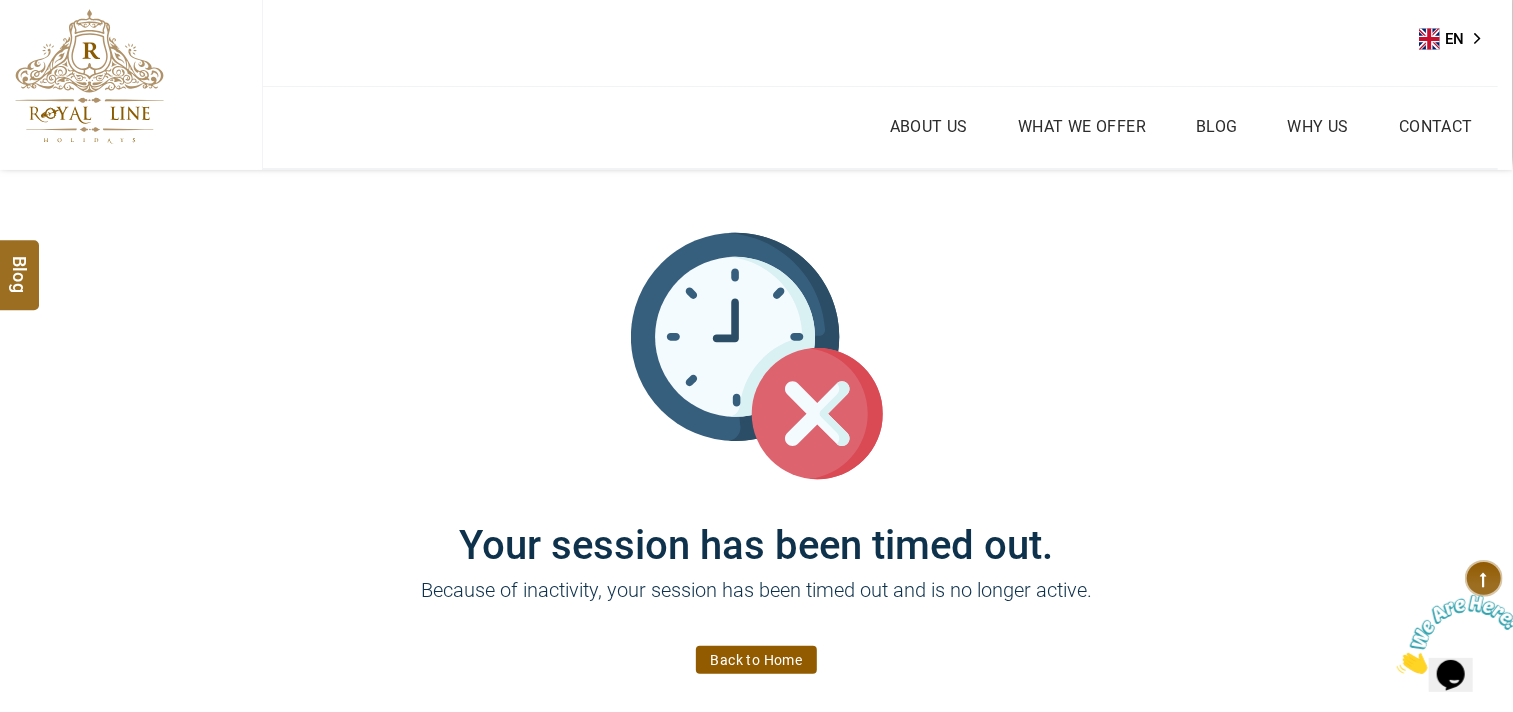 click on "Back to Home" at bounding box center [757, 660] 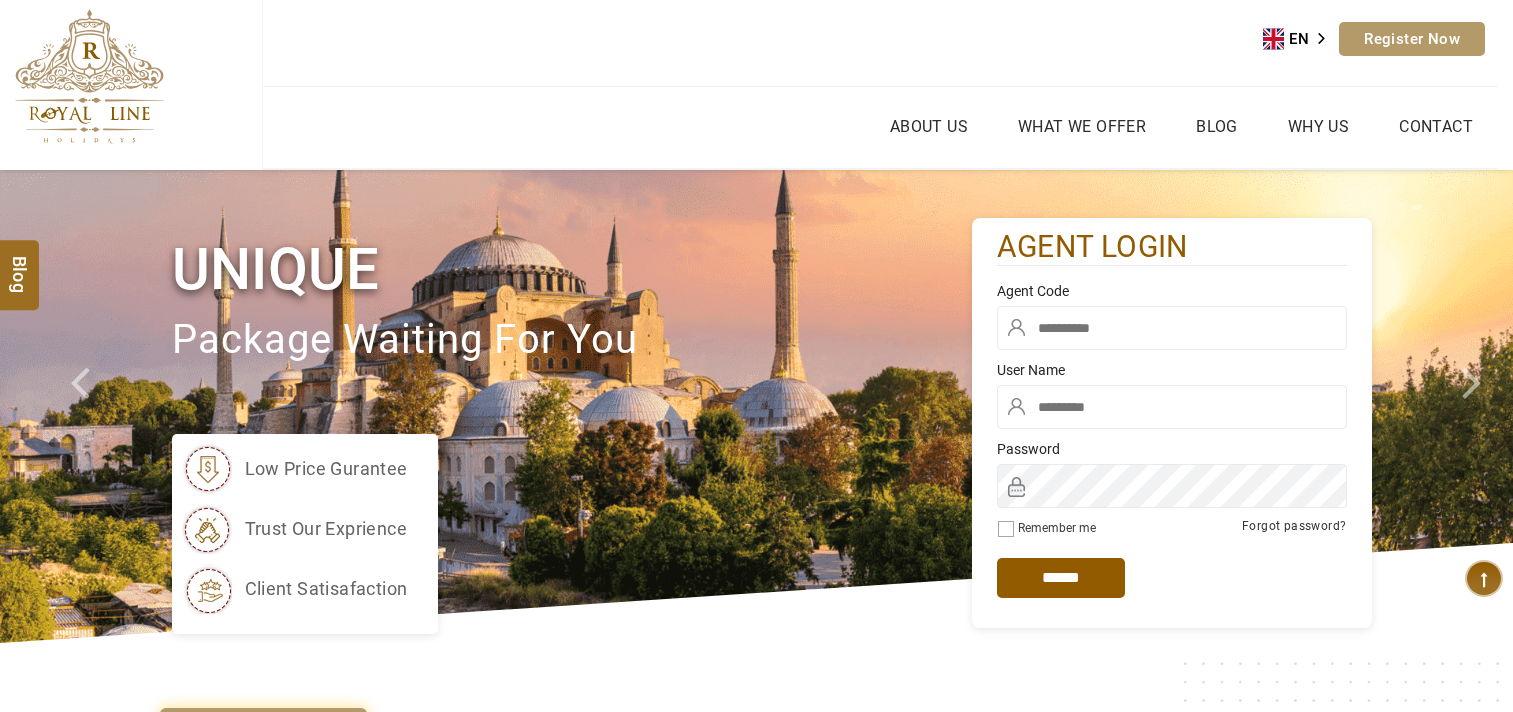 scroll, scrollTop: 0, scrollLeft: 0, axis: both 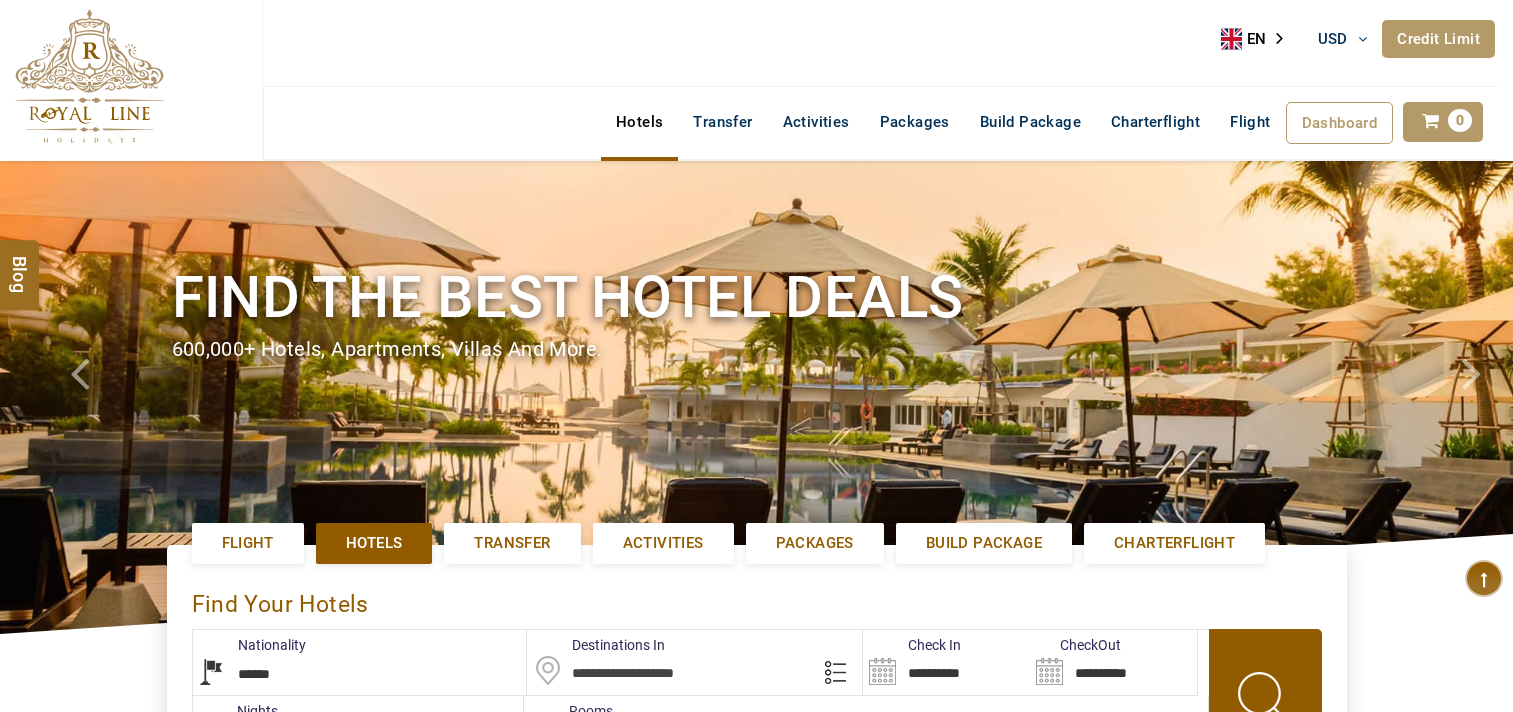select on "******" 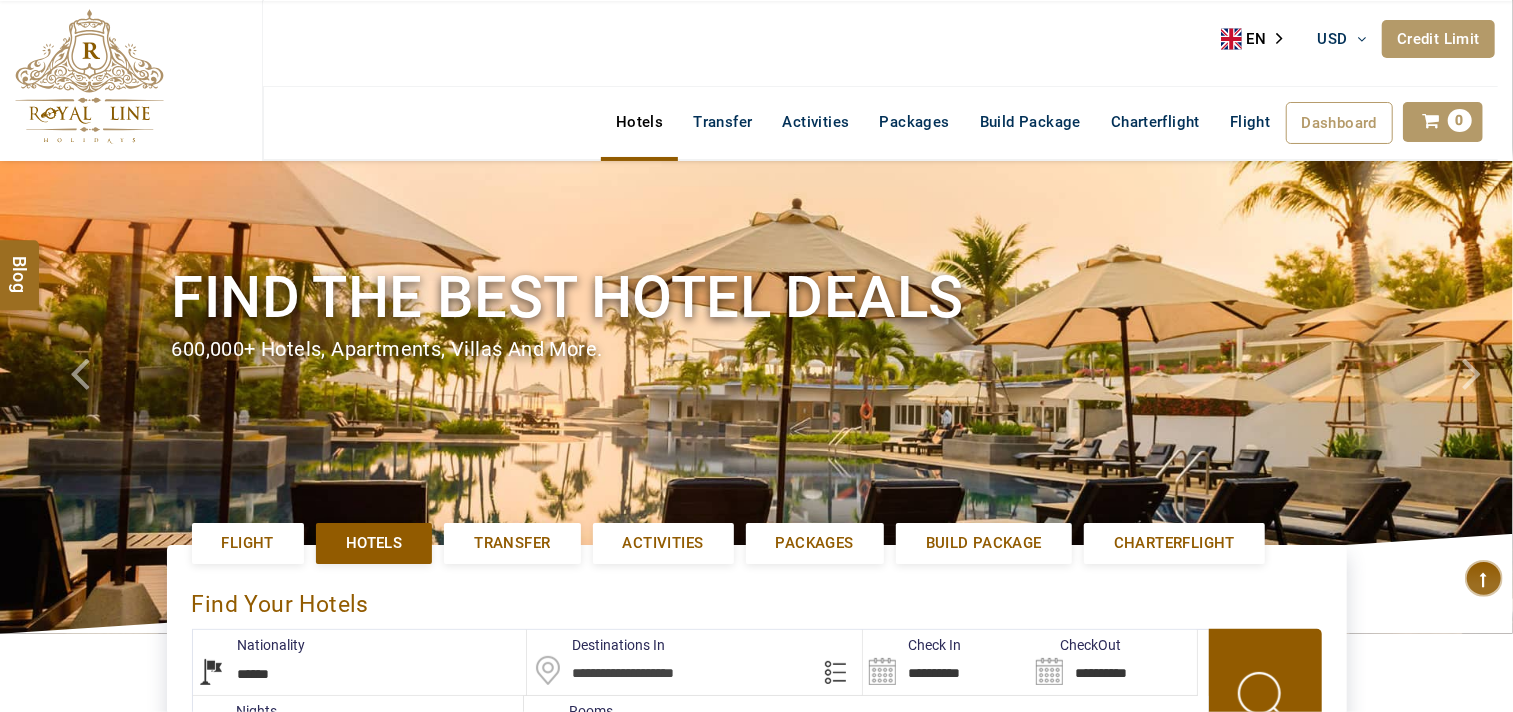 scroll, scrollTop: 333, scrollLeft: 0, axis: vertical 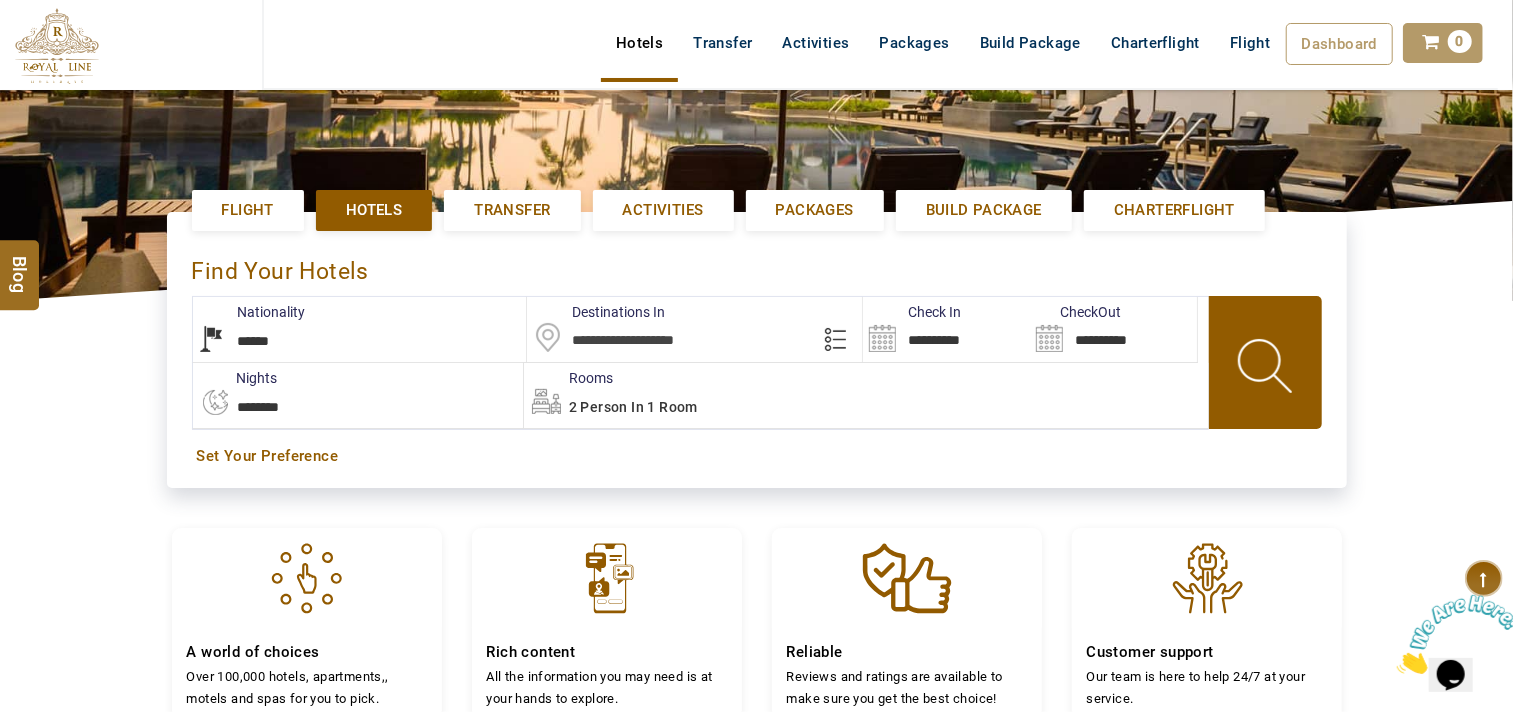 click at bounding box center [694, 329] 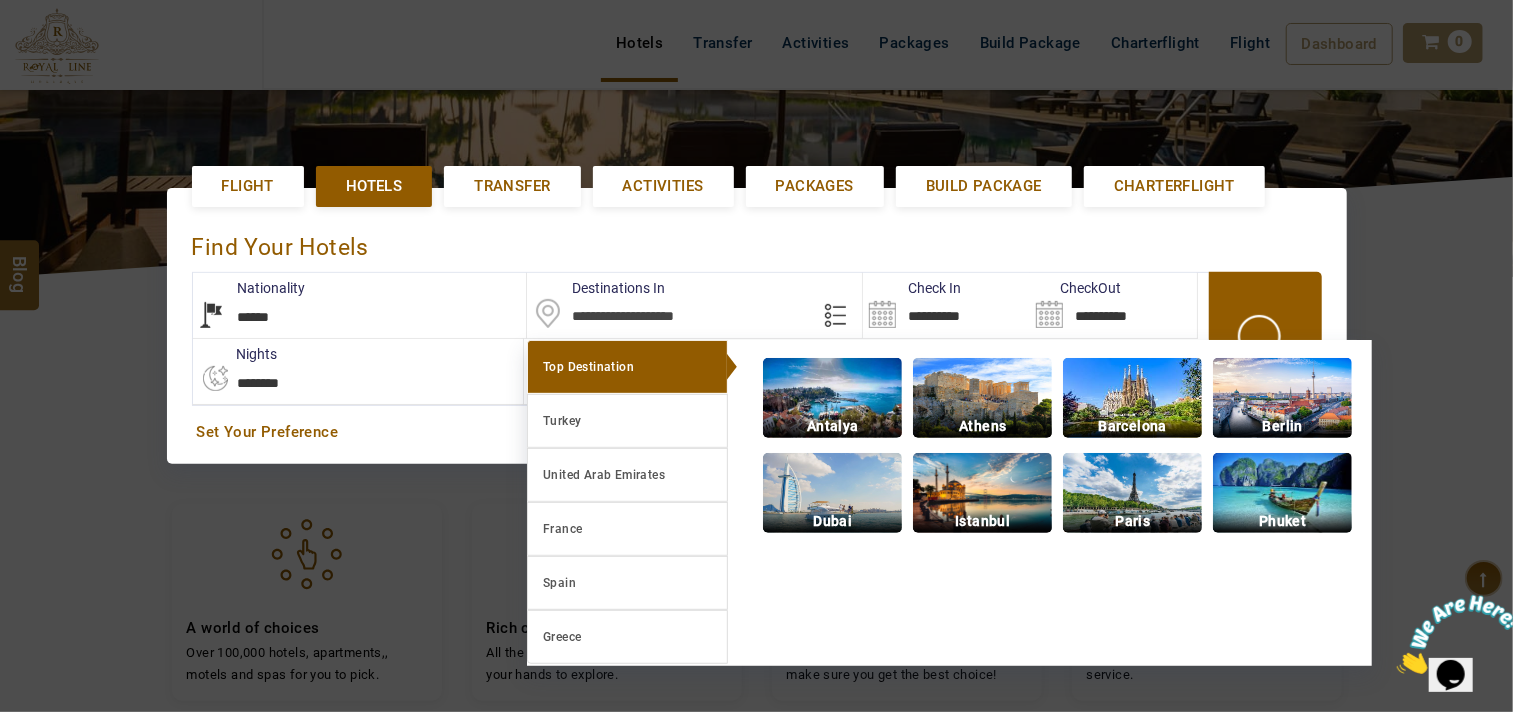 paste on "***" 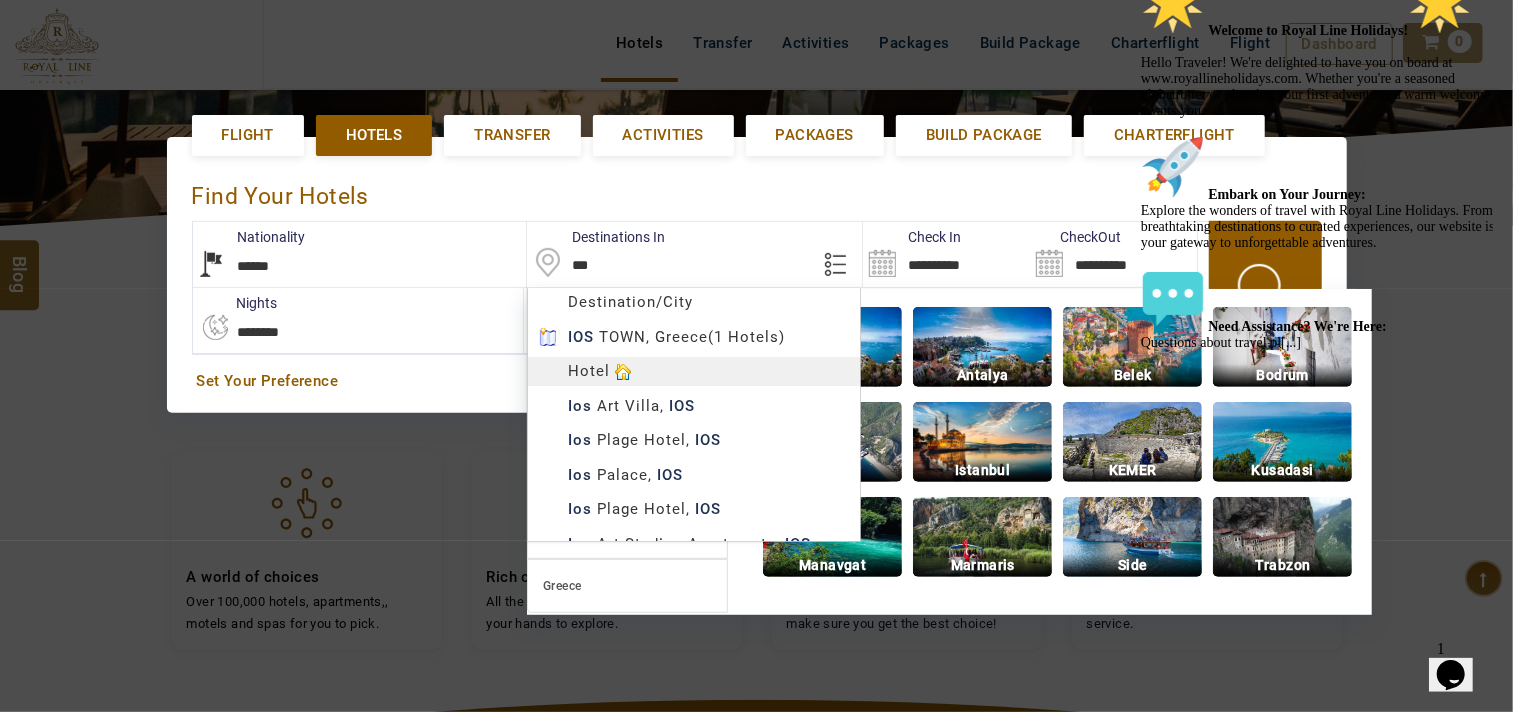 scroll, scrollTop: 461, scrollLeft: 0, axis: vertical 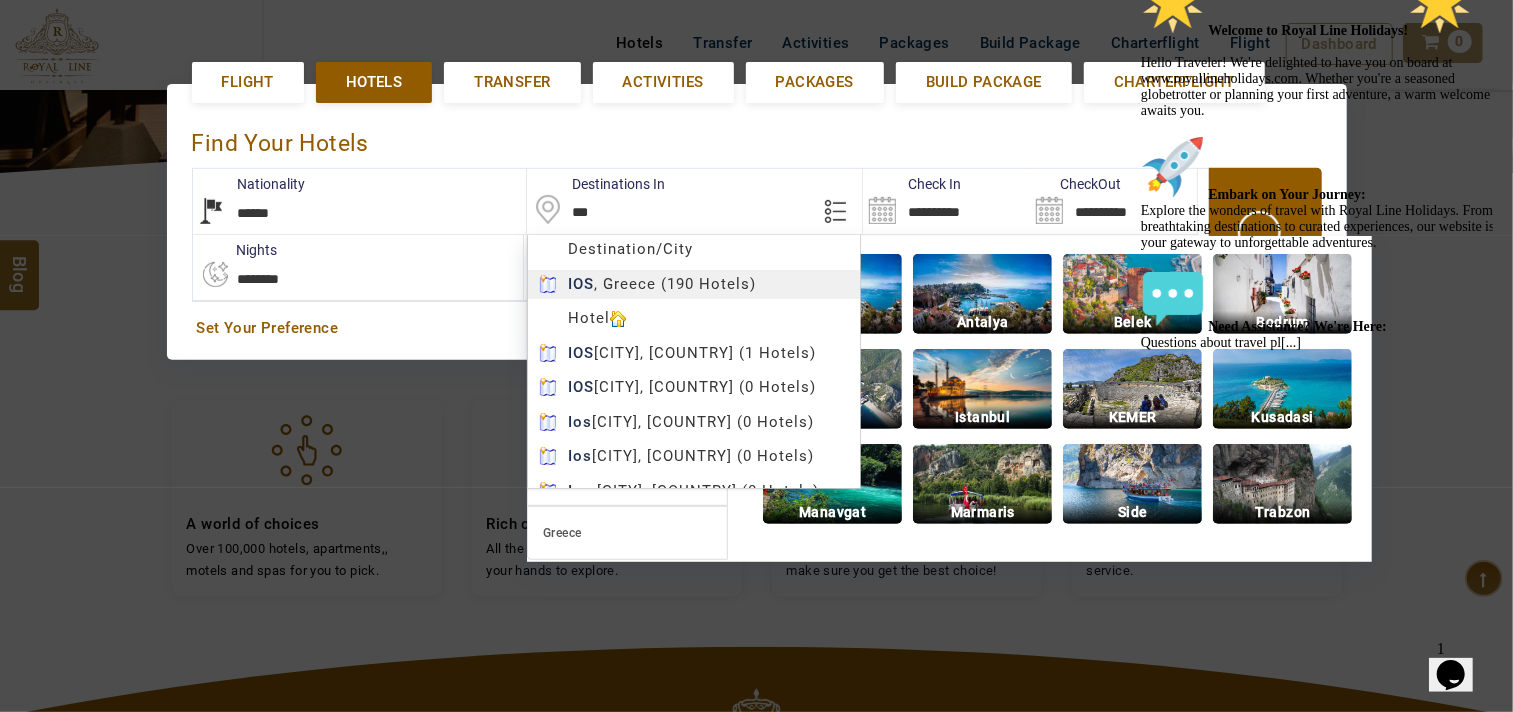 click on "ROYAL LINE HOLIDAYS DMC USD AED  AED EUR  € USD  $ INR  ₹ THB  ฿ IDR  Rp BHD  BHD TRY  ₺ Credit Limit EN HE AR ES PT ZH Helpline
+971 55 344 0168 Register Now +971 55 344 0168 info@royallineholidays.com About Us What we Offer Blog Why Us Contact Hotels  Transfer Activities Packages Build Package Charterflight Flight Dashboard My Profile My Booking My Reports My Quotation Sign Out 0 Points Redeem Now To Redeem 5587 Points Future Points  16048   Points Deposit Deposit Limit USD 44.02 Used USD 0.00 Available USD 44.02 Credit Limit Credit Limit USD 90000.00 70% Complete Used USD 85668.00 Available USD 4332.00 Setting  Looks like you haven't added anything to your cart yet Countinue Shopping ****** Please Wait.. Blog demo
Remember me Forgot
password? LOG IN Don't have an account?   Register Now My Booking View/ Print/Cancel Your Booking without Signing in Submit demo
In A Few Moment, You Will Be Celebrating Best Hotel options galore ! Check In   CheckOut Rooms ***" at bounding box center (756, 355) 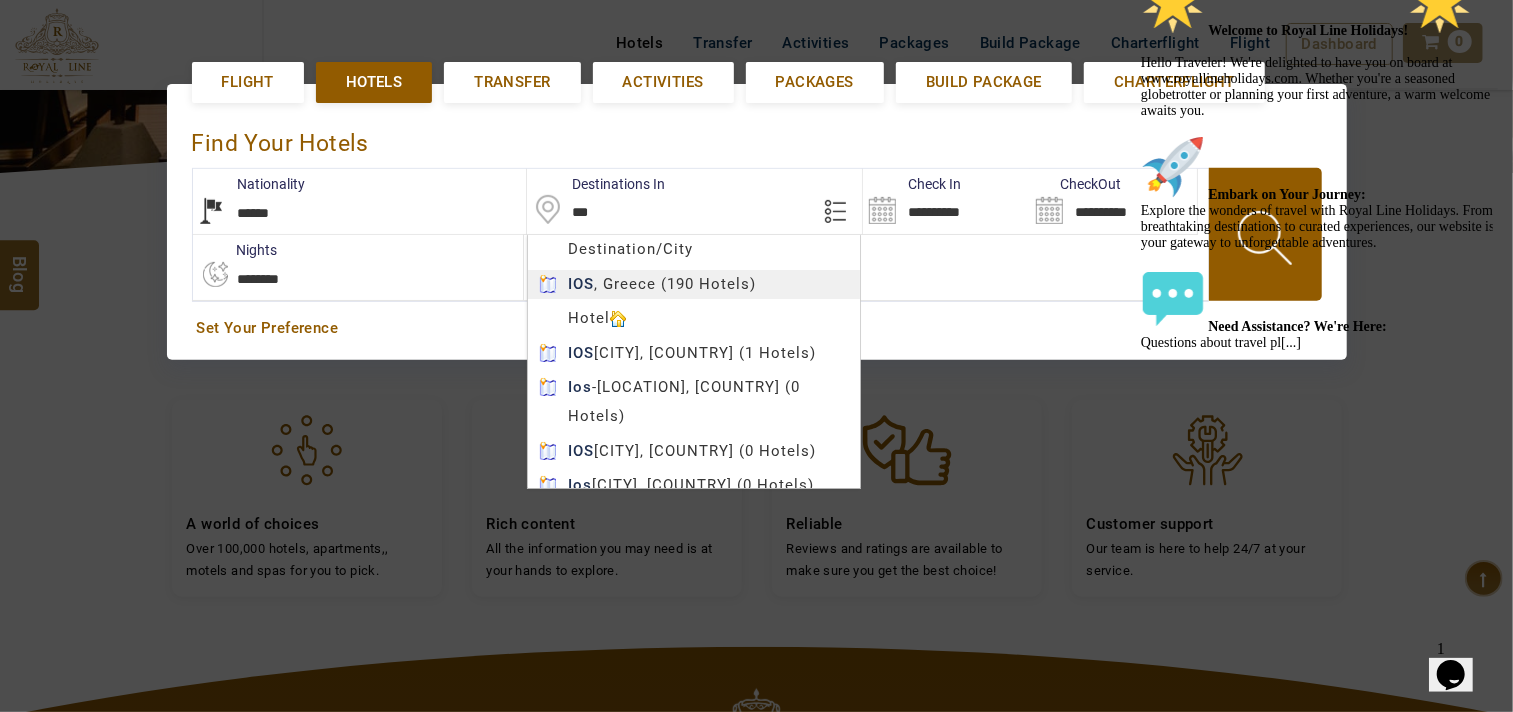 type on "***" 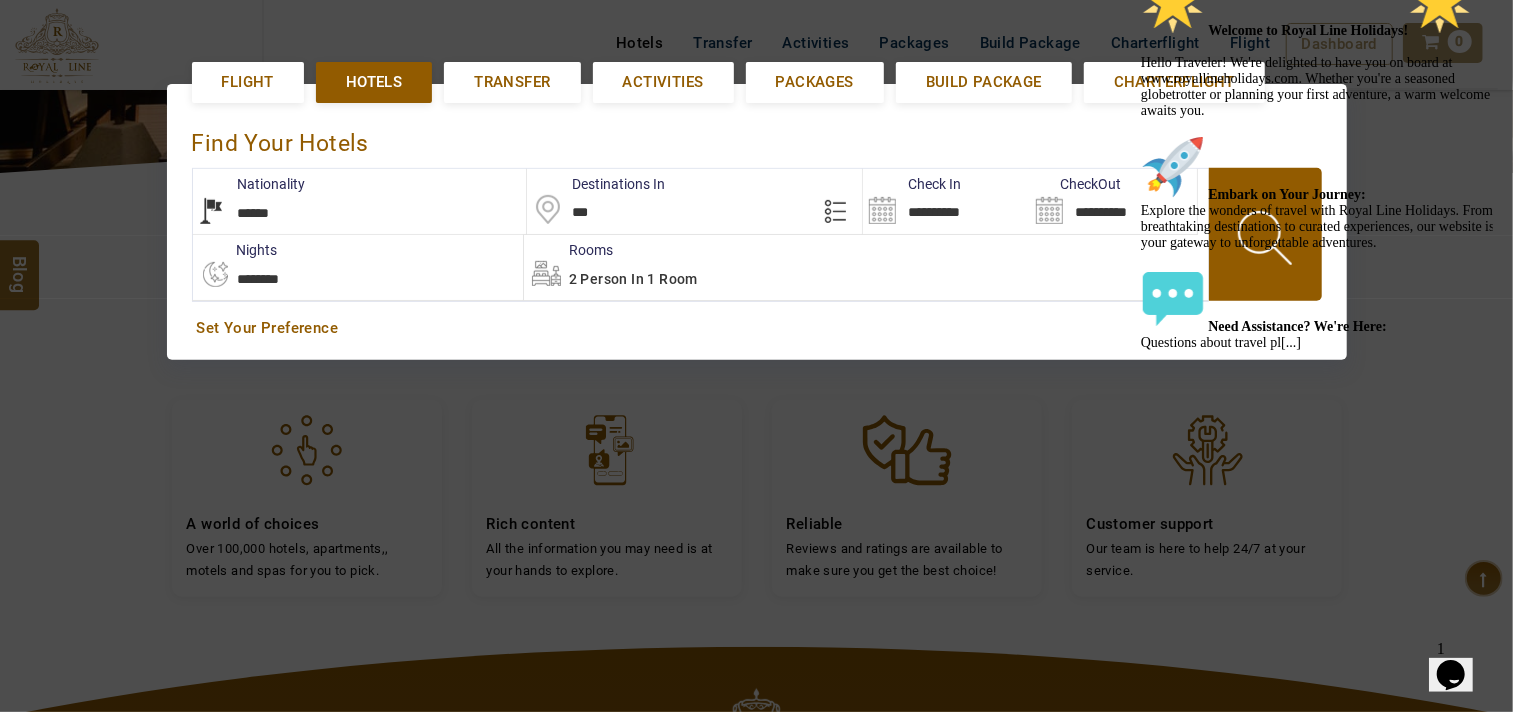 click at bounding box center [1140, -28] 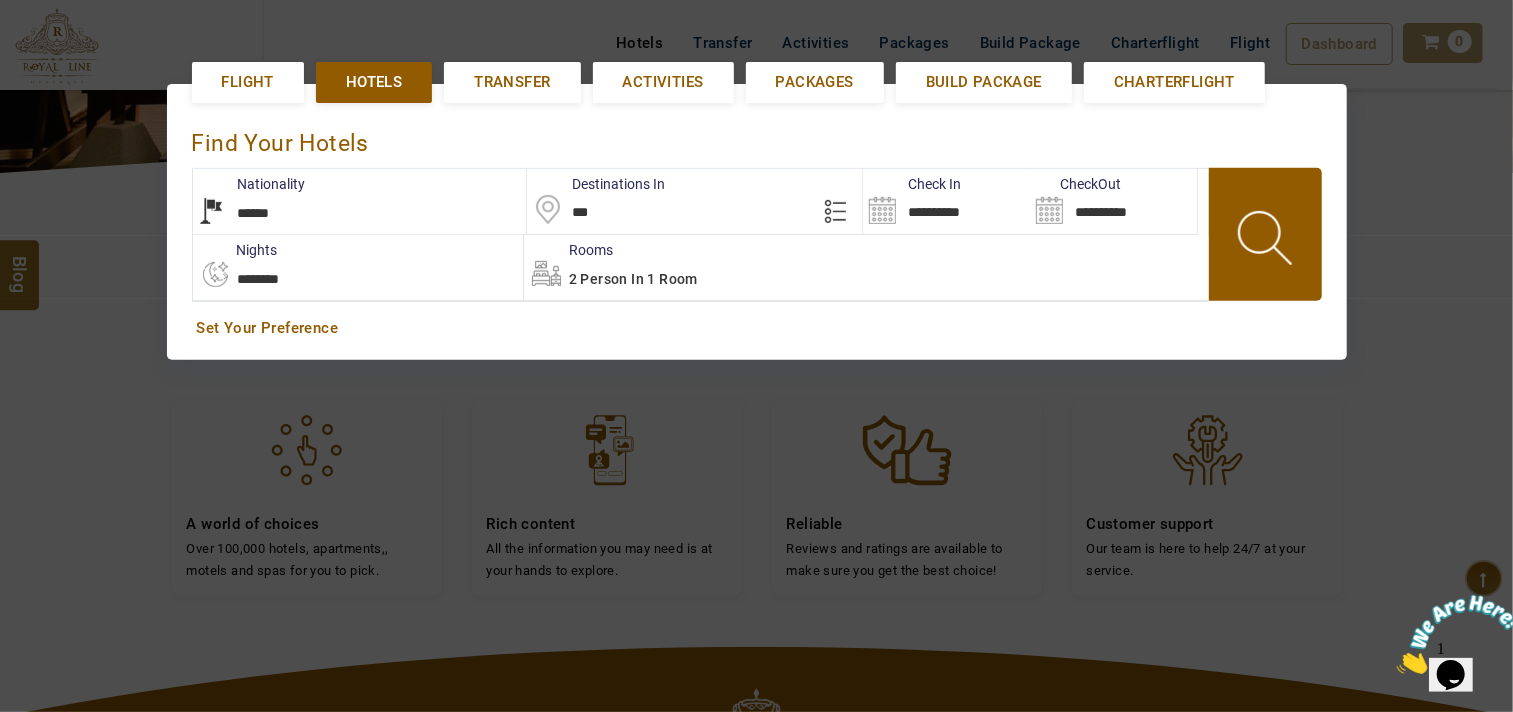 click on "**********" at bounding box center (946, 201) 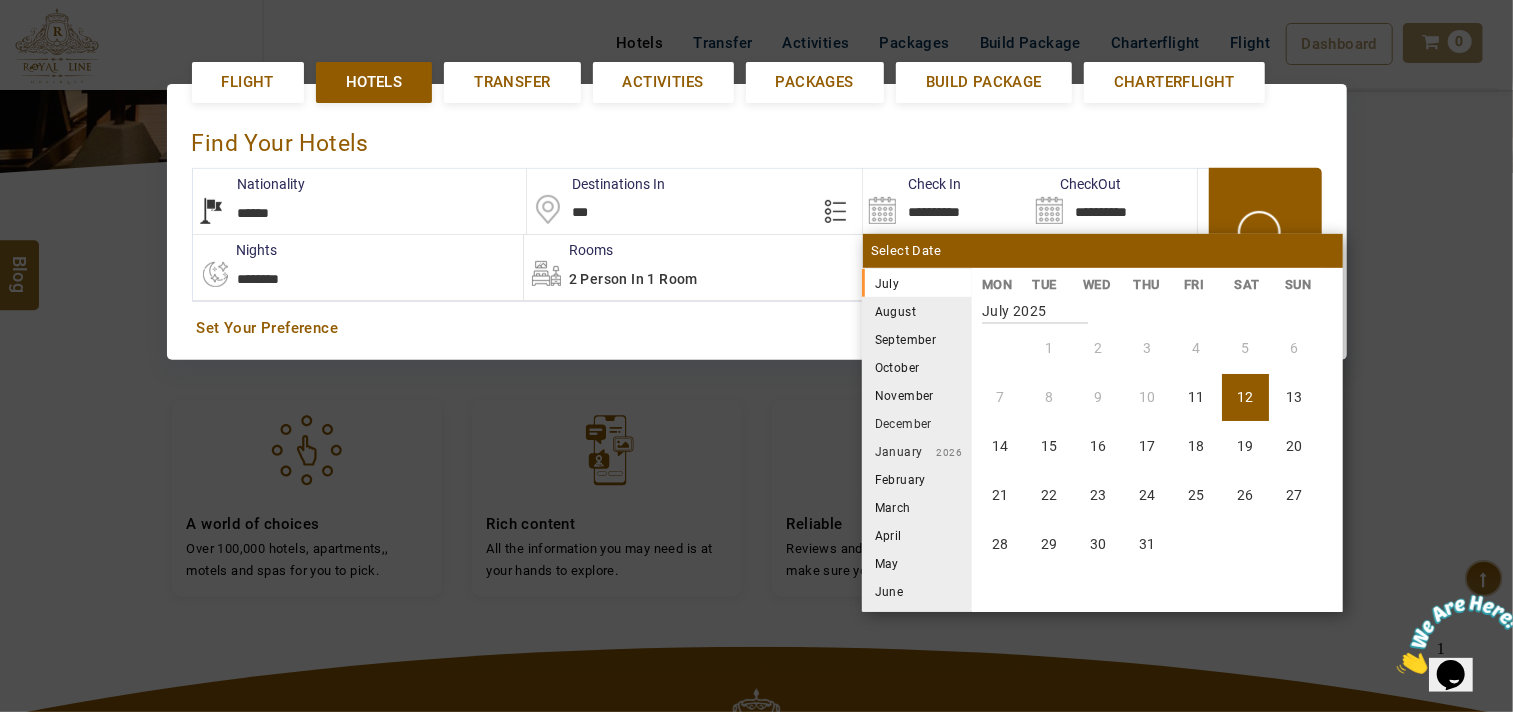 click on "August" at bounding box center [917, 311] 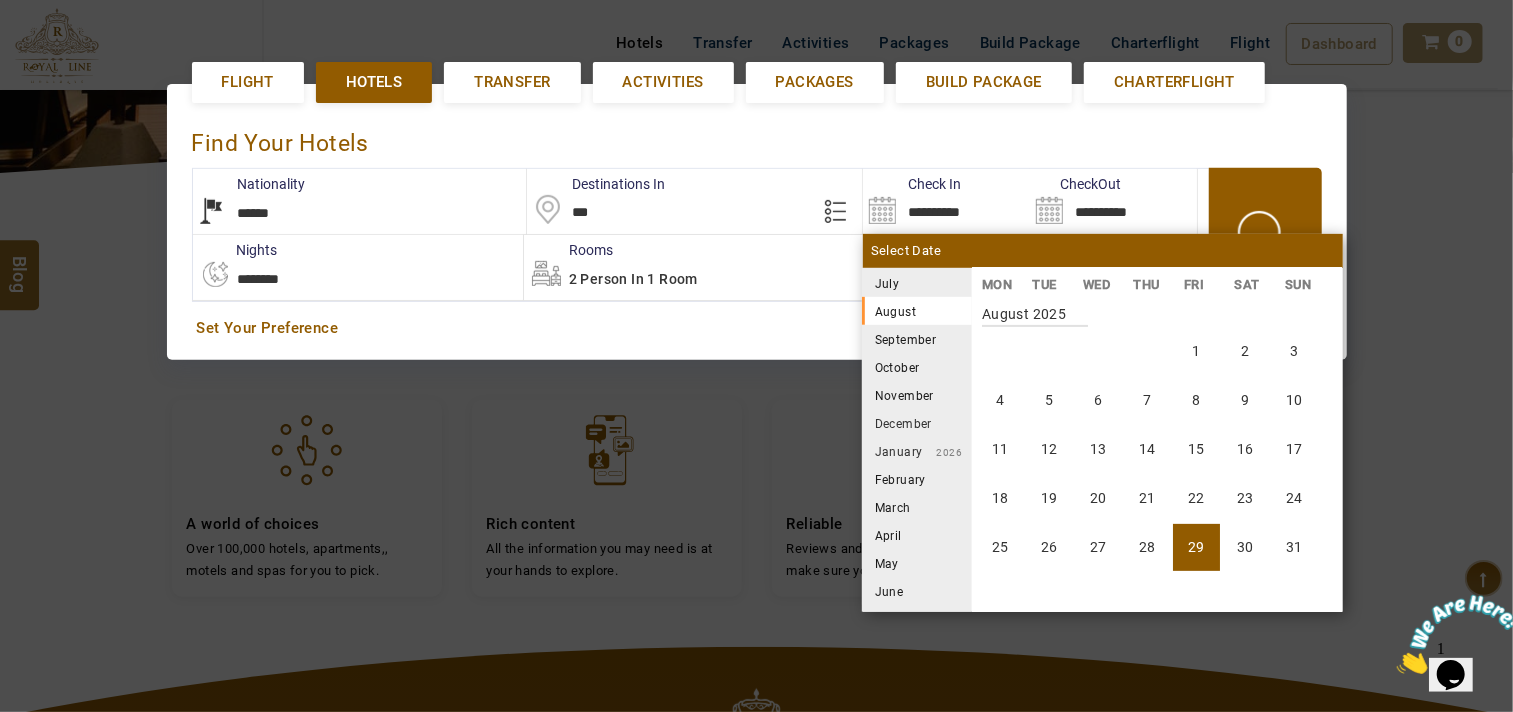 scroll, scrollTop: 370, scrollLeft: 0, axis: vertical 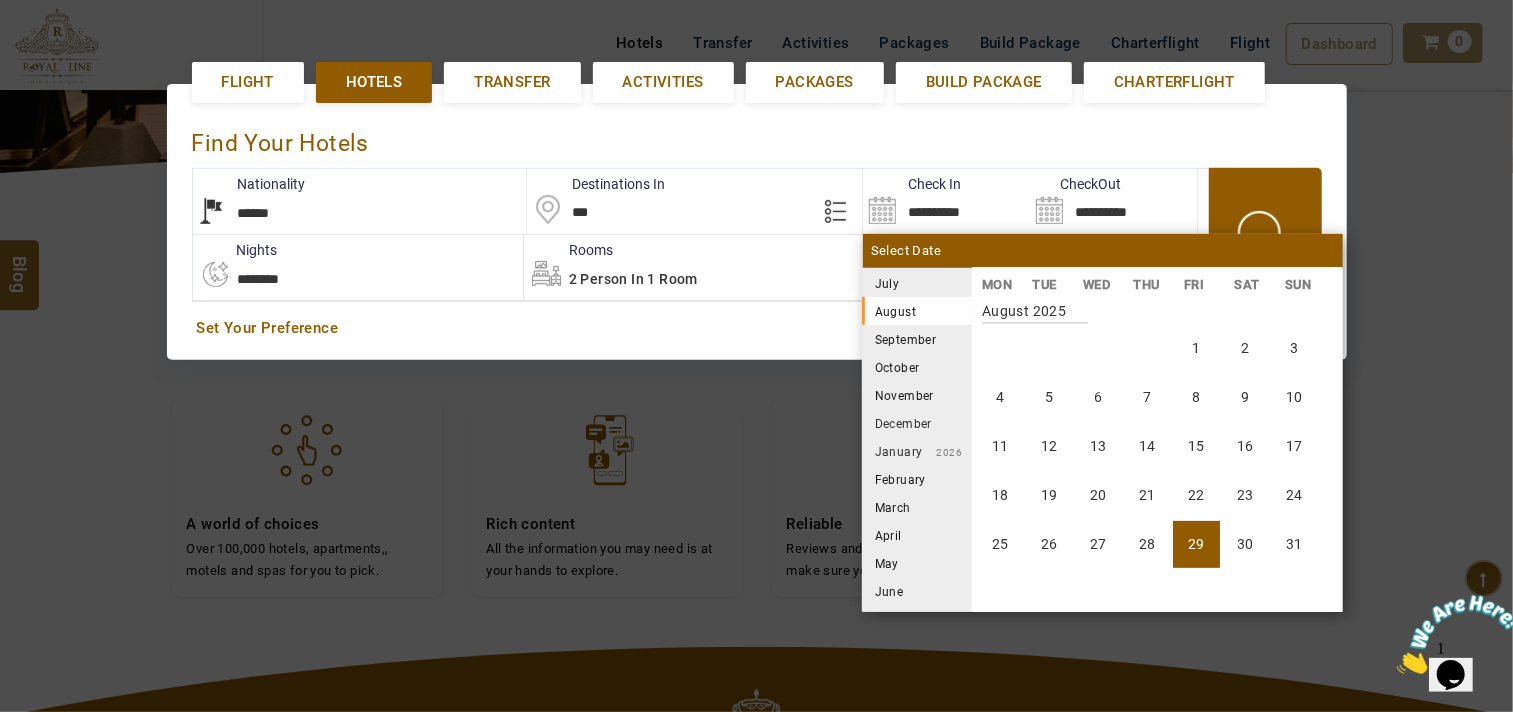 click on "29" at bounding box center (1196, 544) 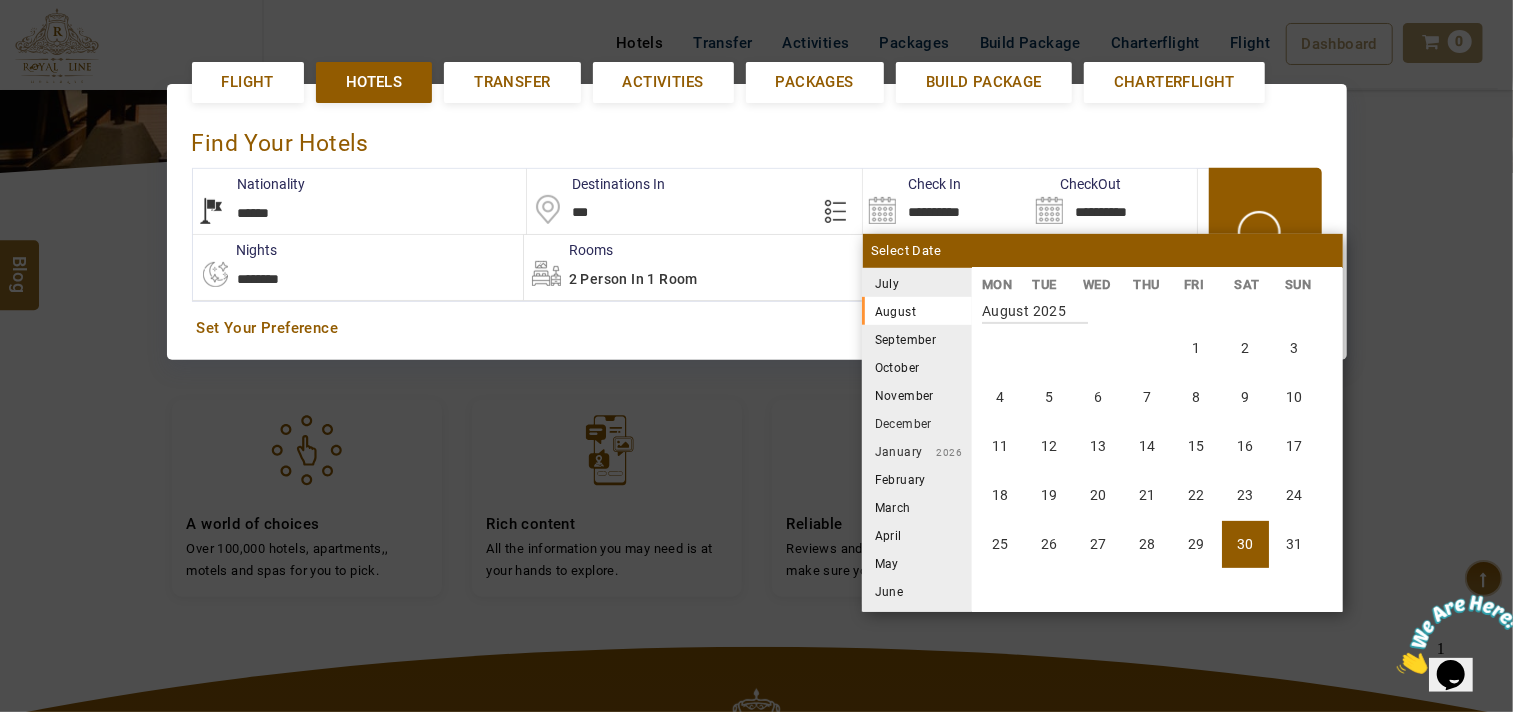 type on "**********" 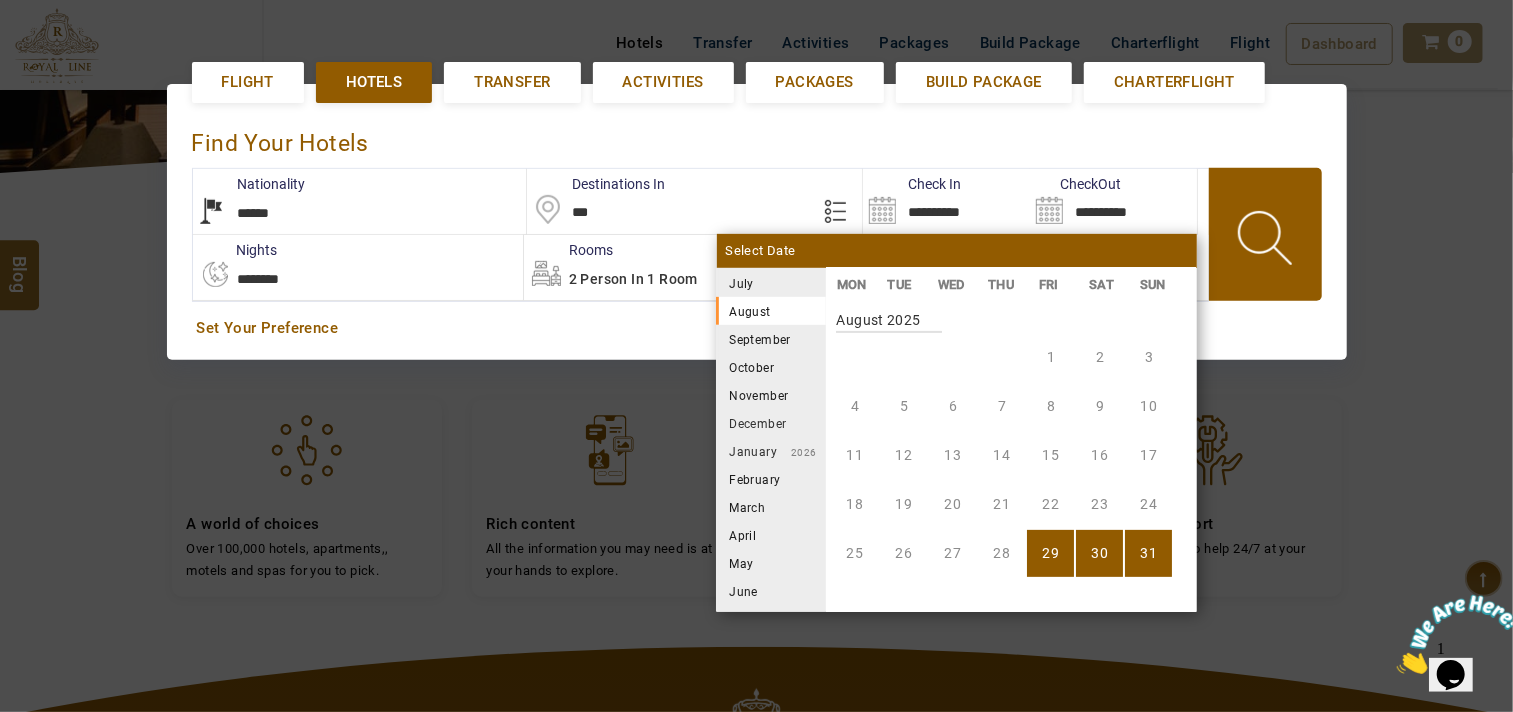 scroll, scrollTop: 370, scrollLeft: 0, axis: vertical 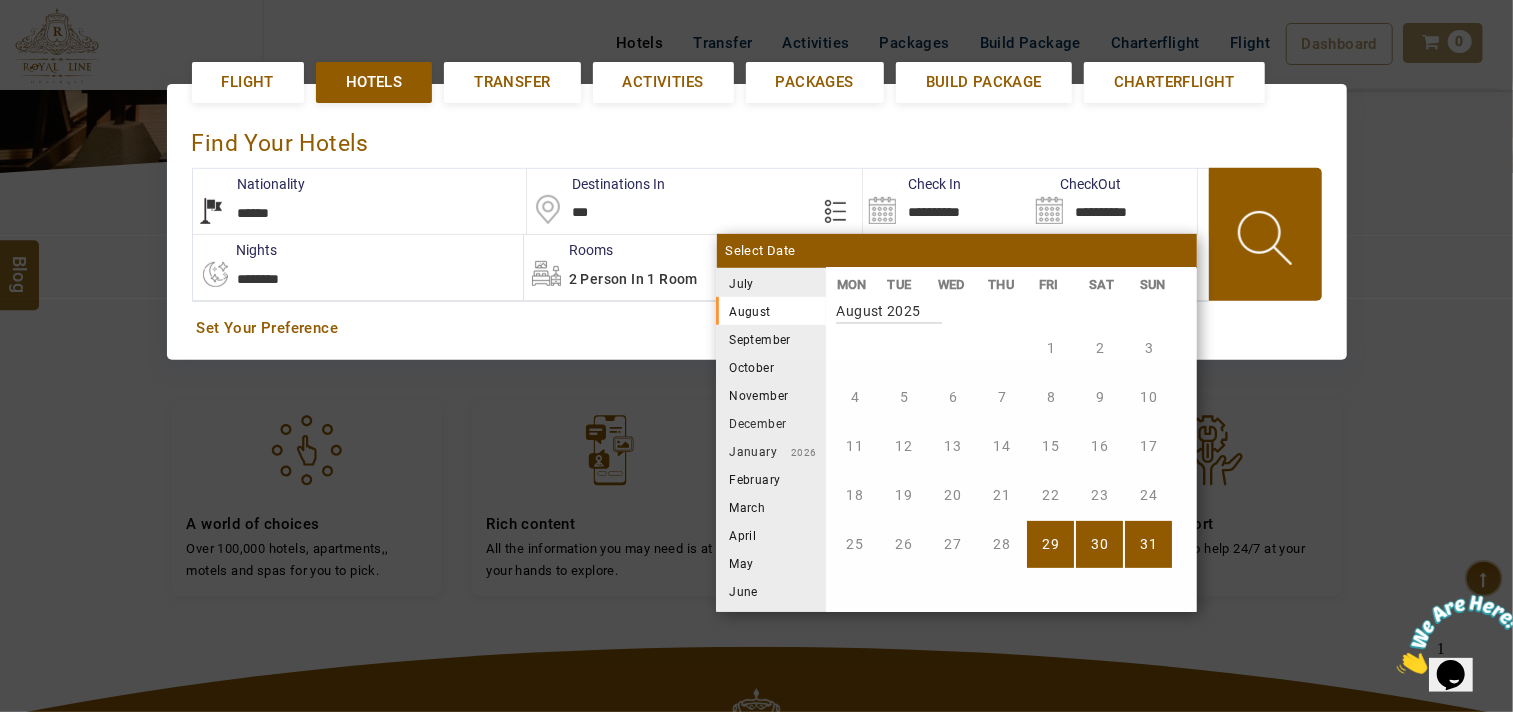 click on "31" at bounding box center [1148, 544] 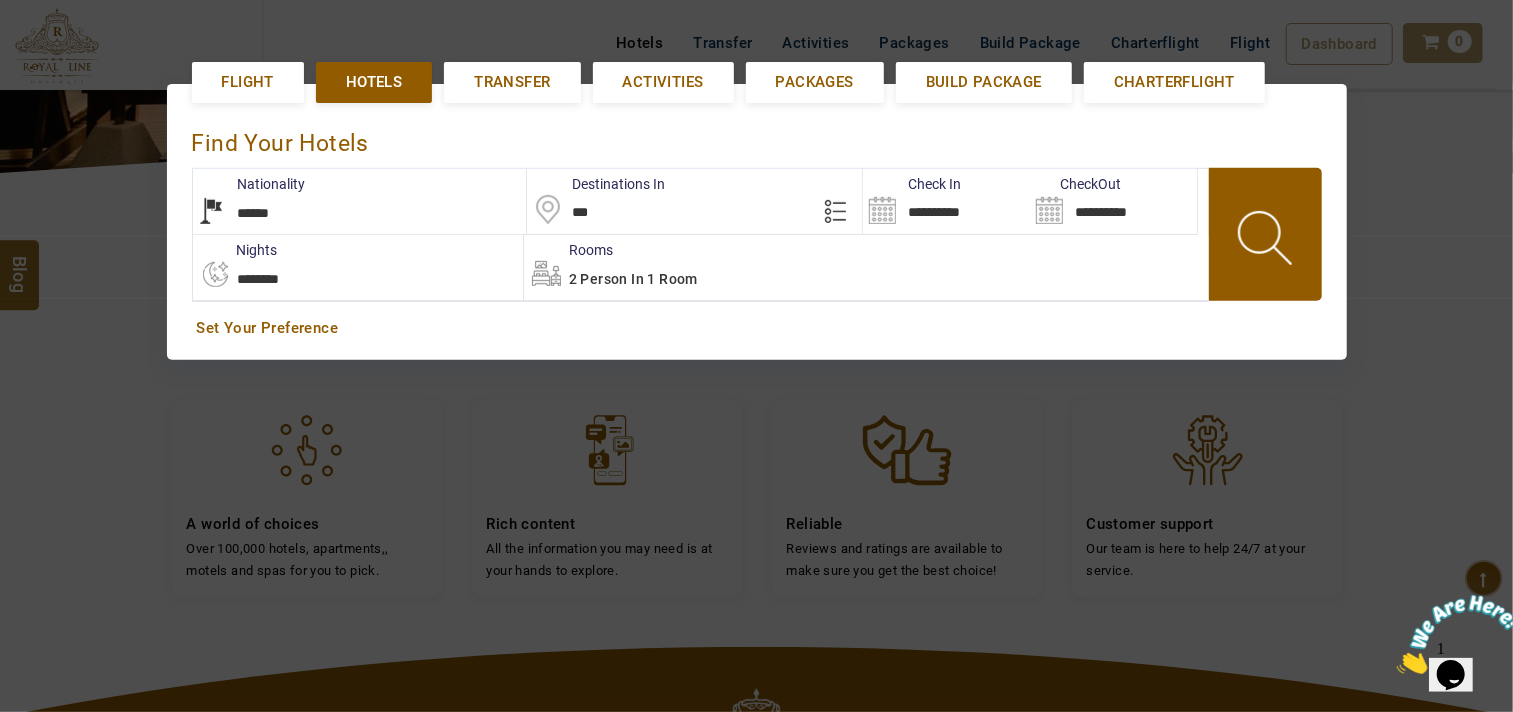 click at bounding box center (1267, 241) 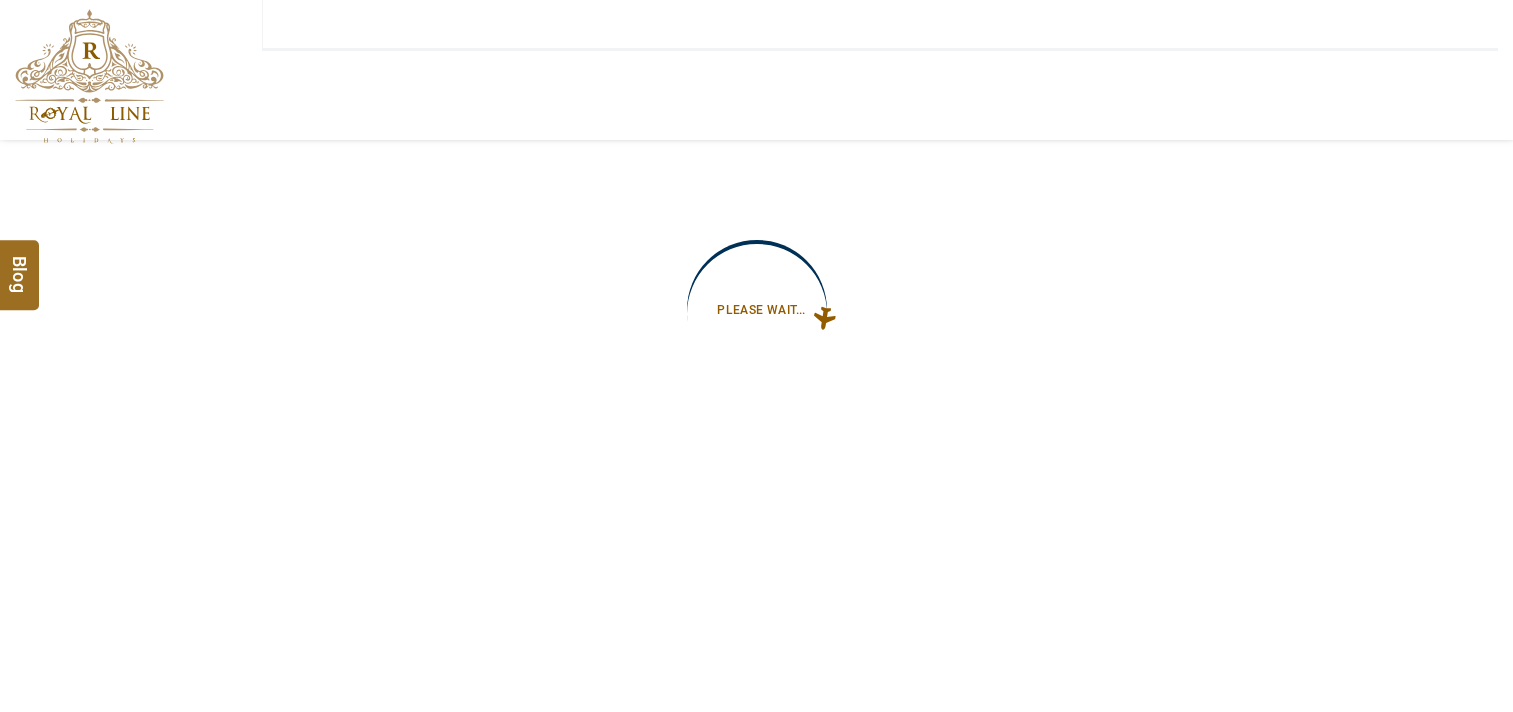 scroll, scrollTop: 0, scrollLeft: 0, axis: both 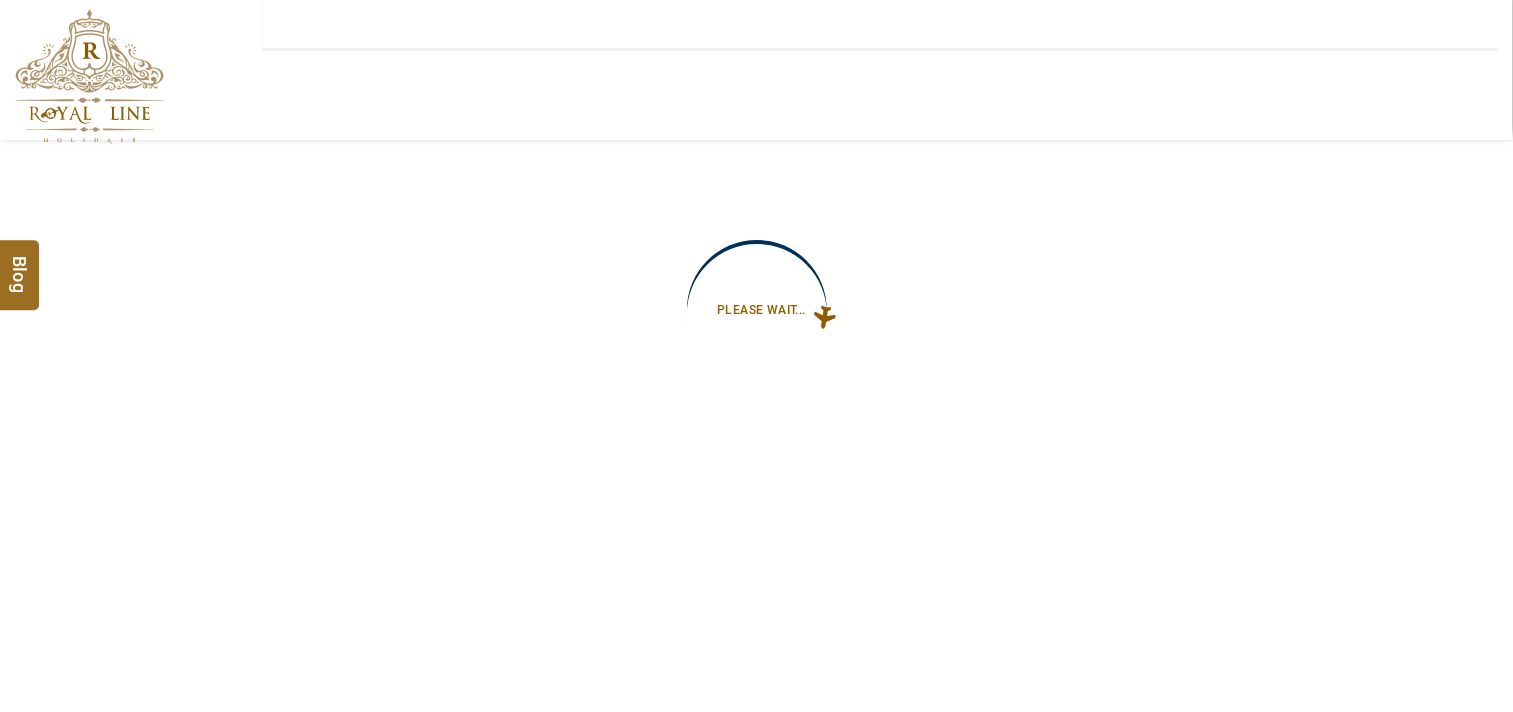 type on "**********" 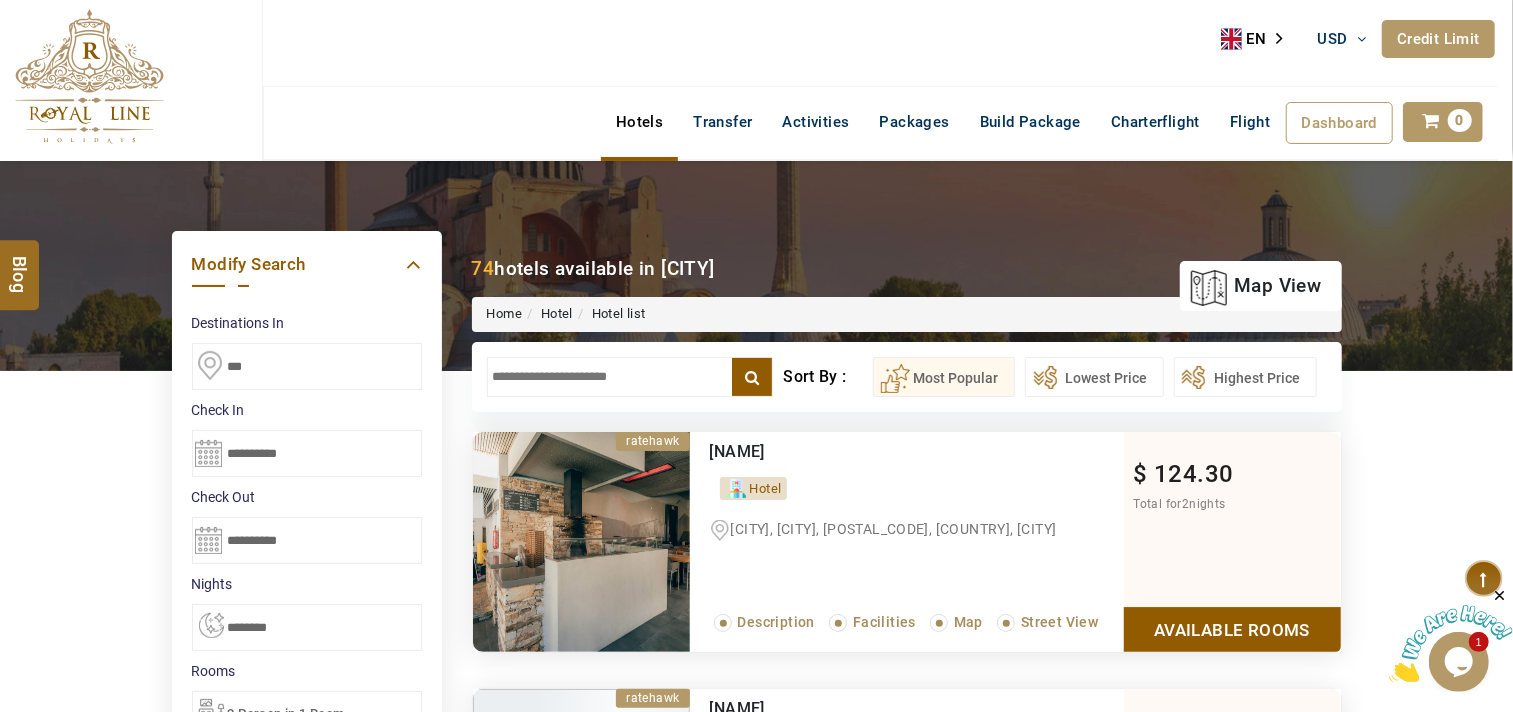 scroll, scrollTop: 0, scrollLeft: 0, axis: both 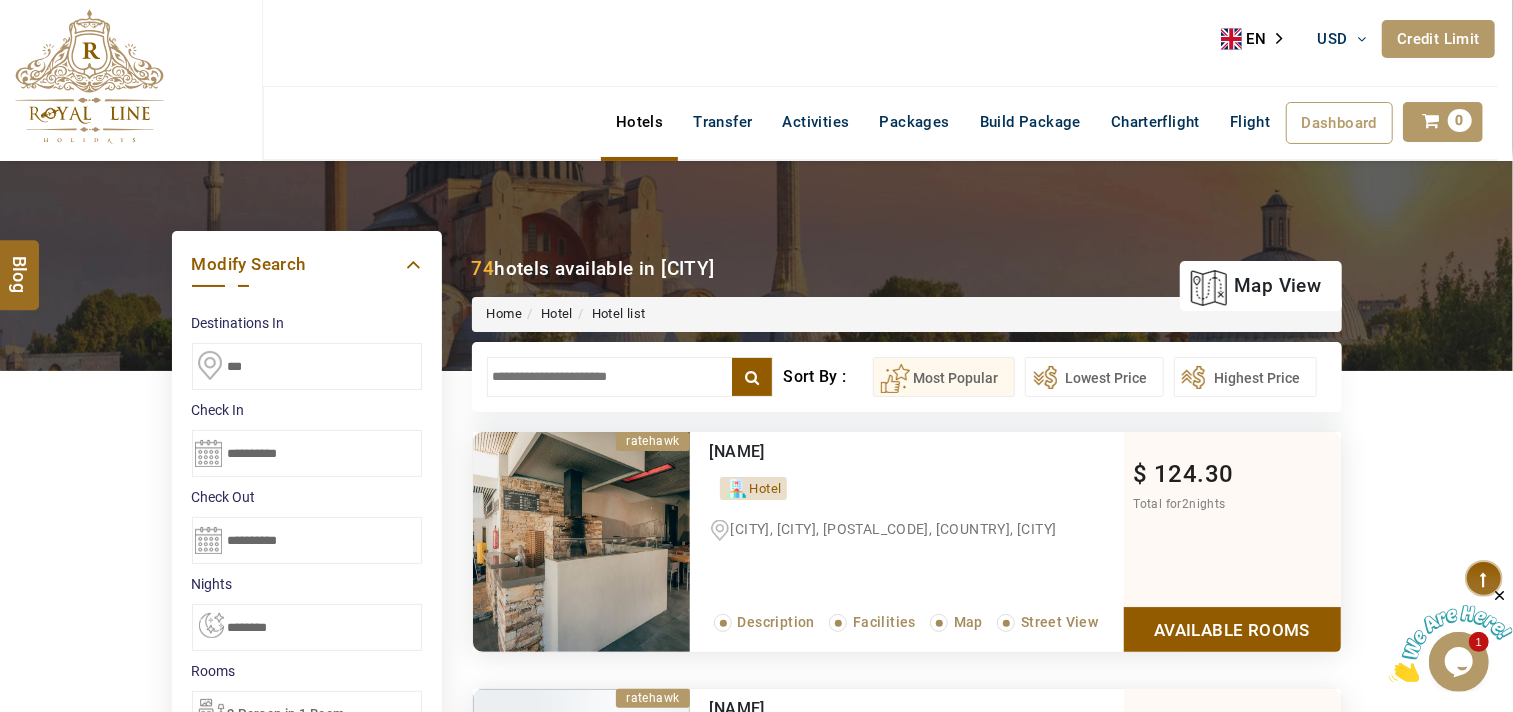 drag, startPoint x: 271, startPoint y: 354, endPoint x: 218, endPoint y: 361, distance: 53.460266 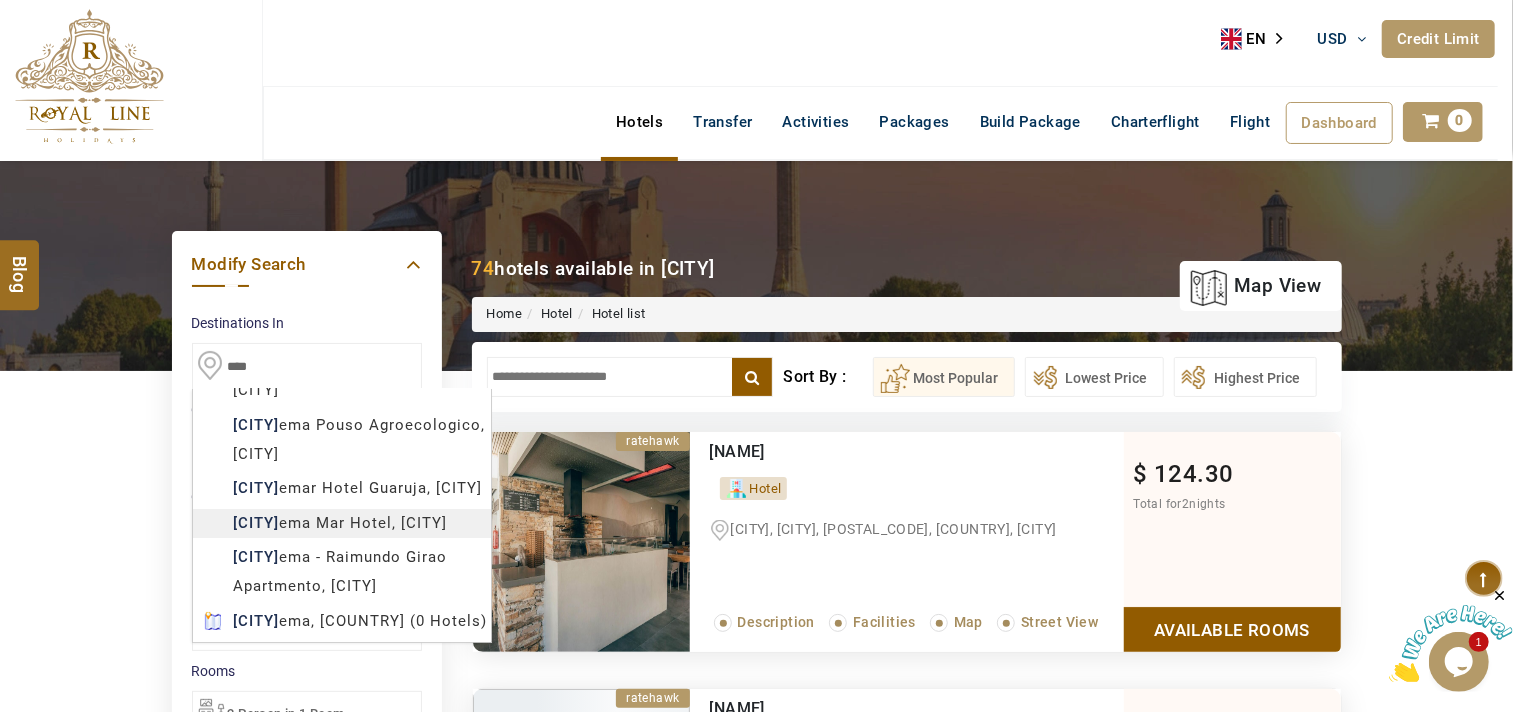 scroll, scrollTop: 222, scrollLeft: 0, axis: vertical 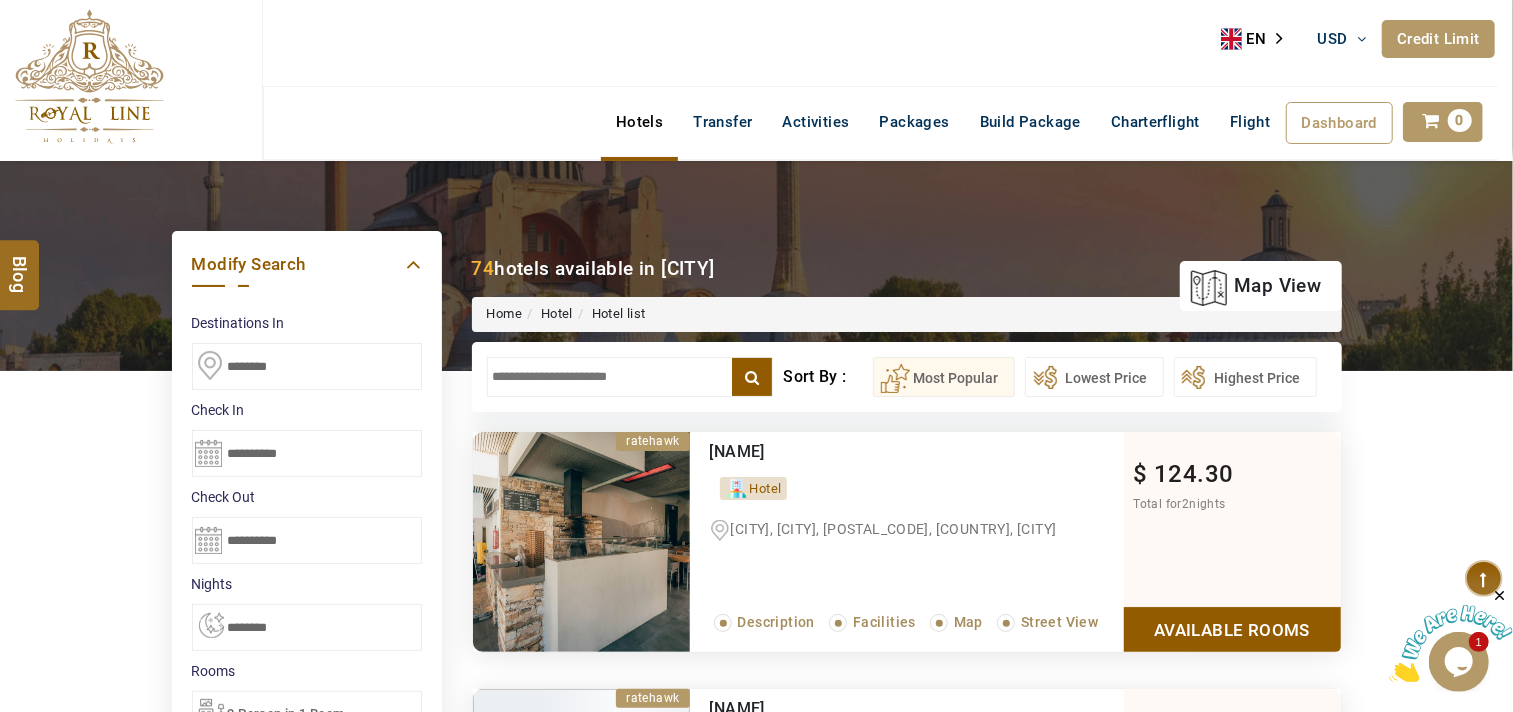 click on "ROYAL LINE HOLIDAYS DMC USD AED  AED EUR  € USD  $ INR  ₹ THB  ฿ IDR  Rp BHD  BHD TRY  ₺ Credit Limit EN HE AR ES PT ZH Helpline
+971 [PHONE] Register Now +971 [PHONE] info@[DOMAIN].com About Us What we Offer Blog Why Us Contact Hotels  Transfer Activities Packages Build Package Charterflight Flight Dashboard My Profile My Booking My Reports My Quotation Sign Out 0 Points Redeem Now To Redeem 5587  Points Future Points  16048   Points Deposit Deposit Limit USD 44.02 Used USD 0.00 Available USD 44.02 Credit Limit Credit Limit USD 90000.00 70% Complete Used USD 85668.00 Available USD 4332.00 Setting  Looks like you haven't added anything to your cart yet Countinue Shopping ****** Please Wait.. Blog demo
Remember me Forgot
password? LOG IN Don't have an account?   Register Now My Booking View/ Print/Cancel Your Booking without Signing in Submit Applying Filters...... Hotels For You Will Be Loading Soon demo
Check In   CheckOut Rooms Rooms X Map" at bounding box center [756, 1137] 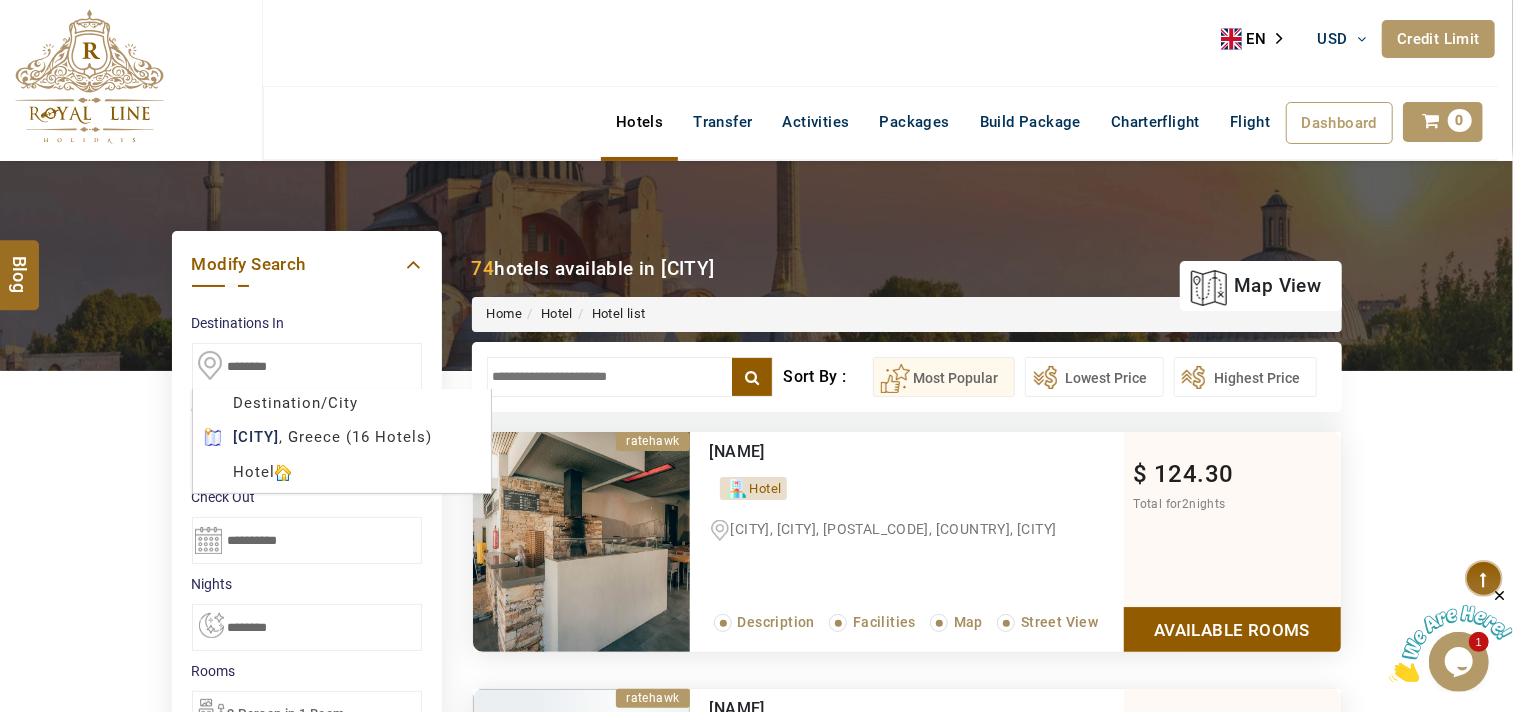 scroll, scrollTop: 444, scrollLeft: 0, axis: vertical 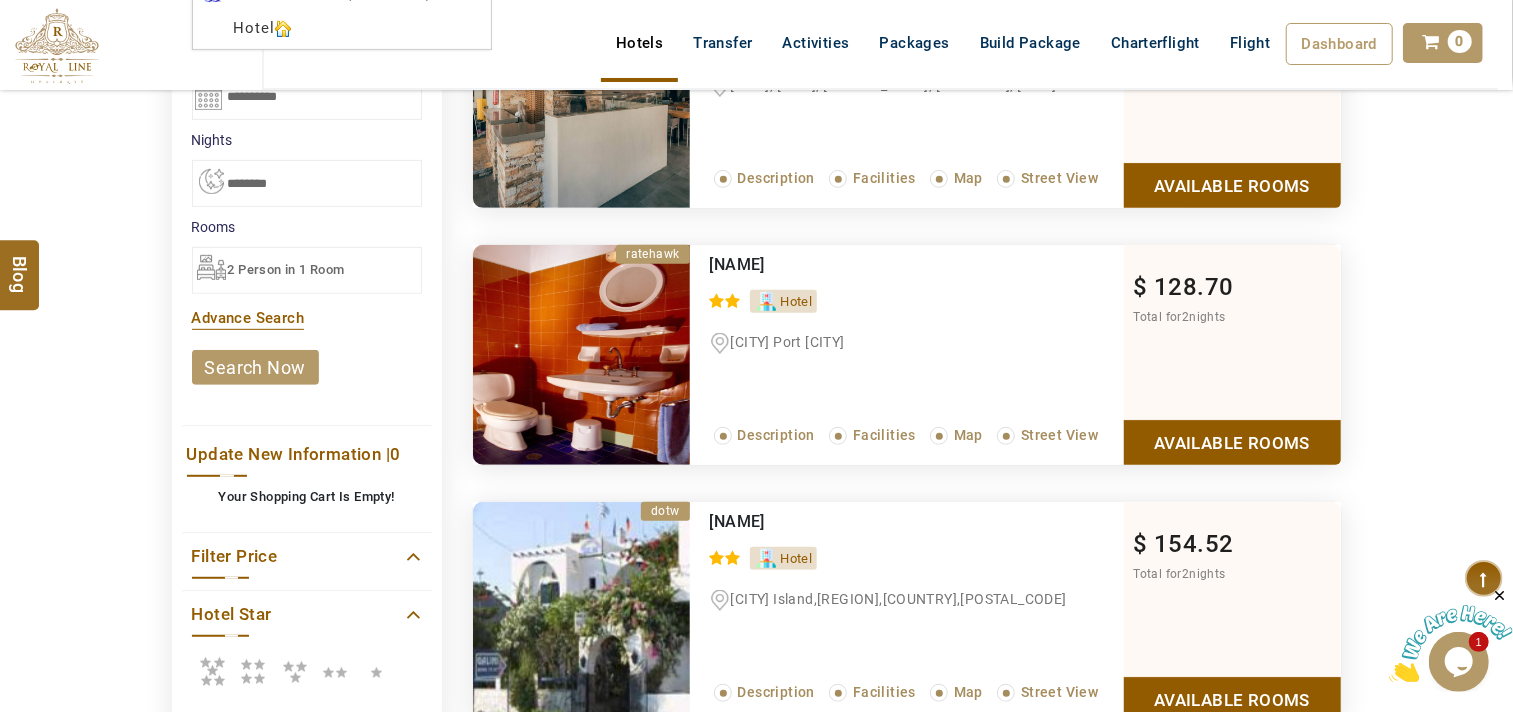 click on "search now" at bounding box center (255, 367) 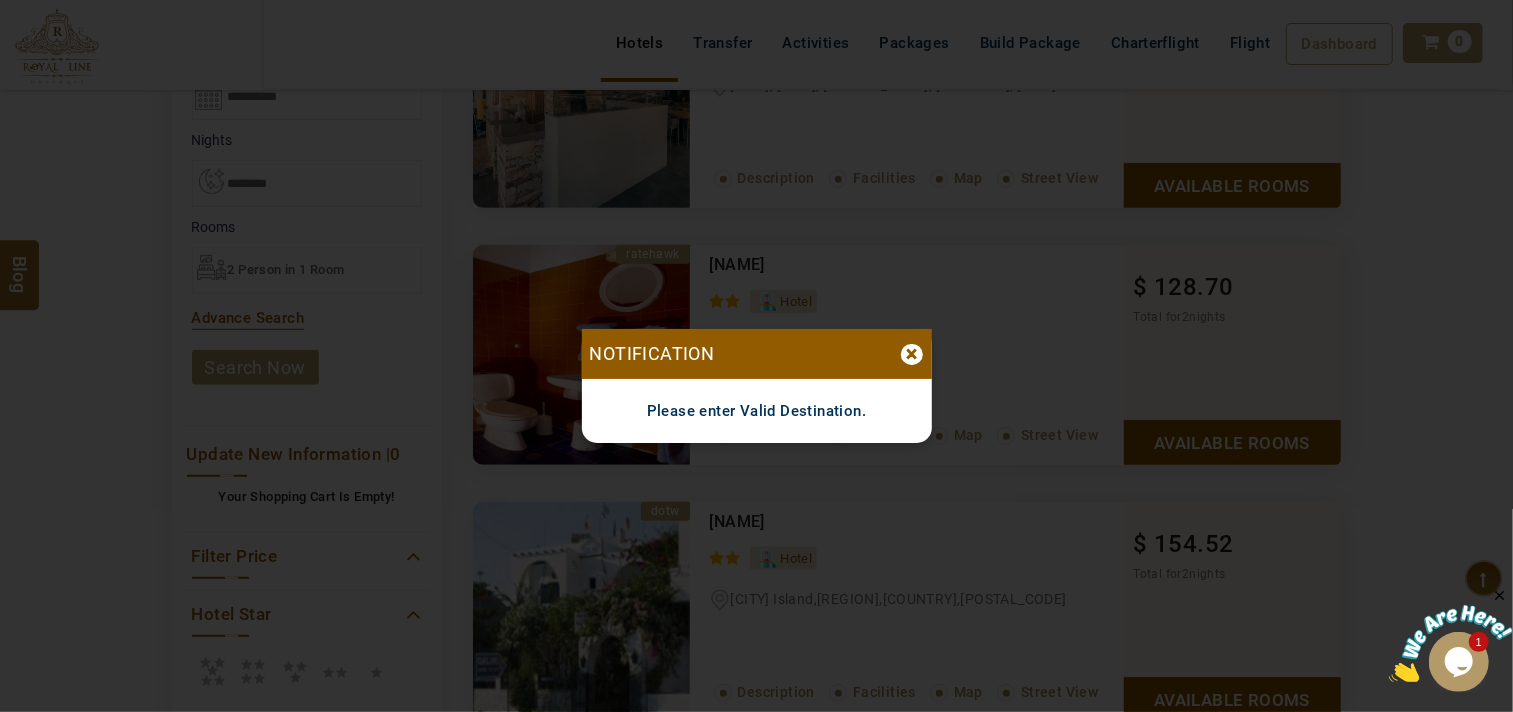 drag, startPoint x: 907, startPoint y: 350, endPoint x: 402, endPoint y: 344, distance: 505.03564 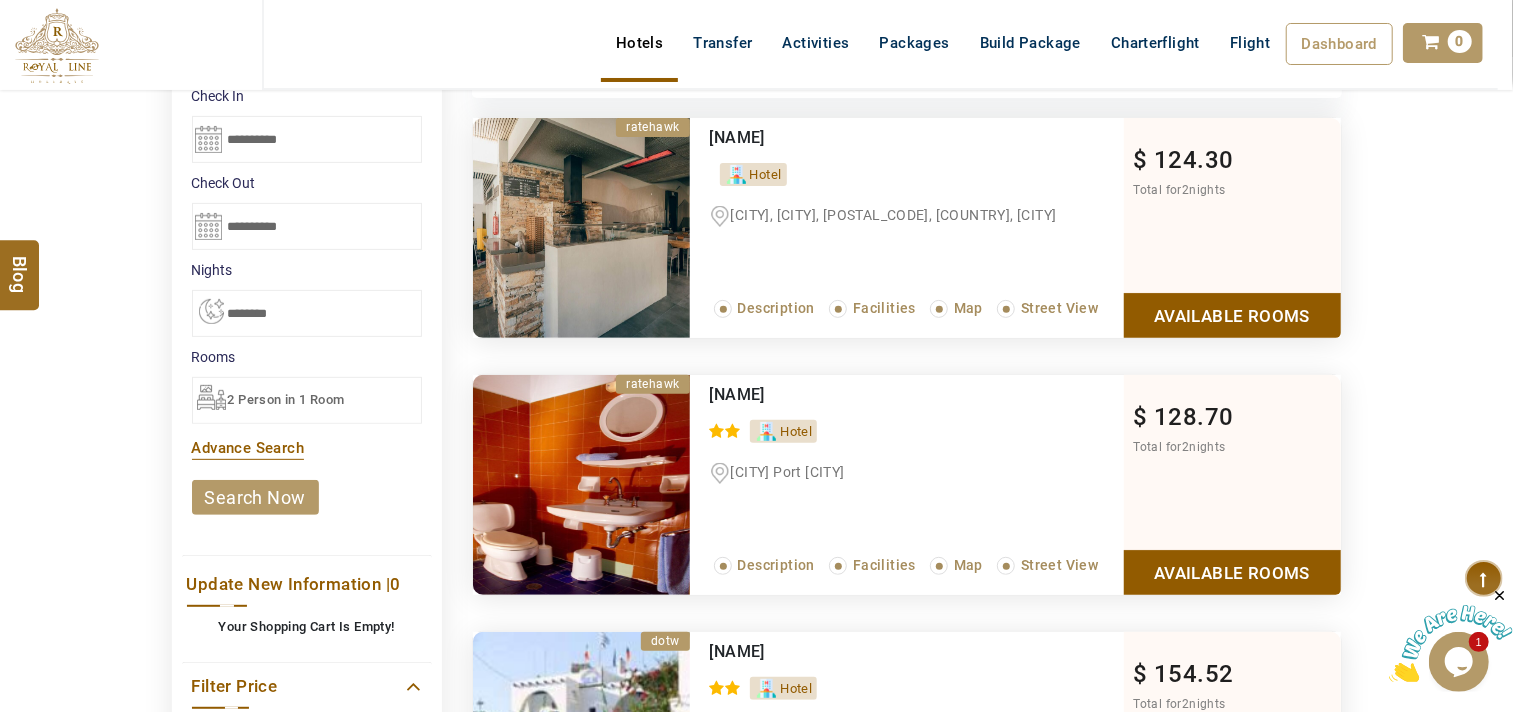 scroll, scrollTop: 0, scrollLeft: 0, axis: both 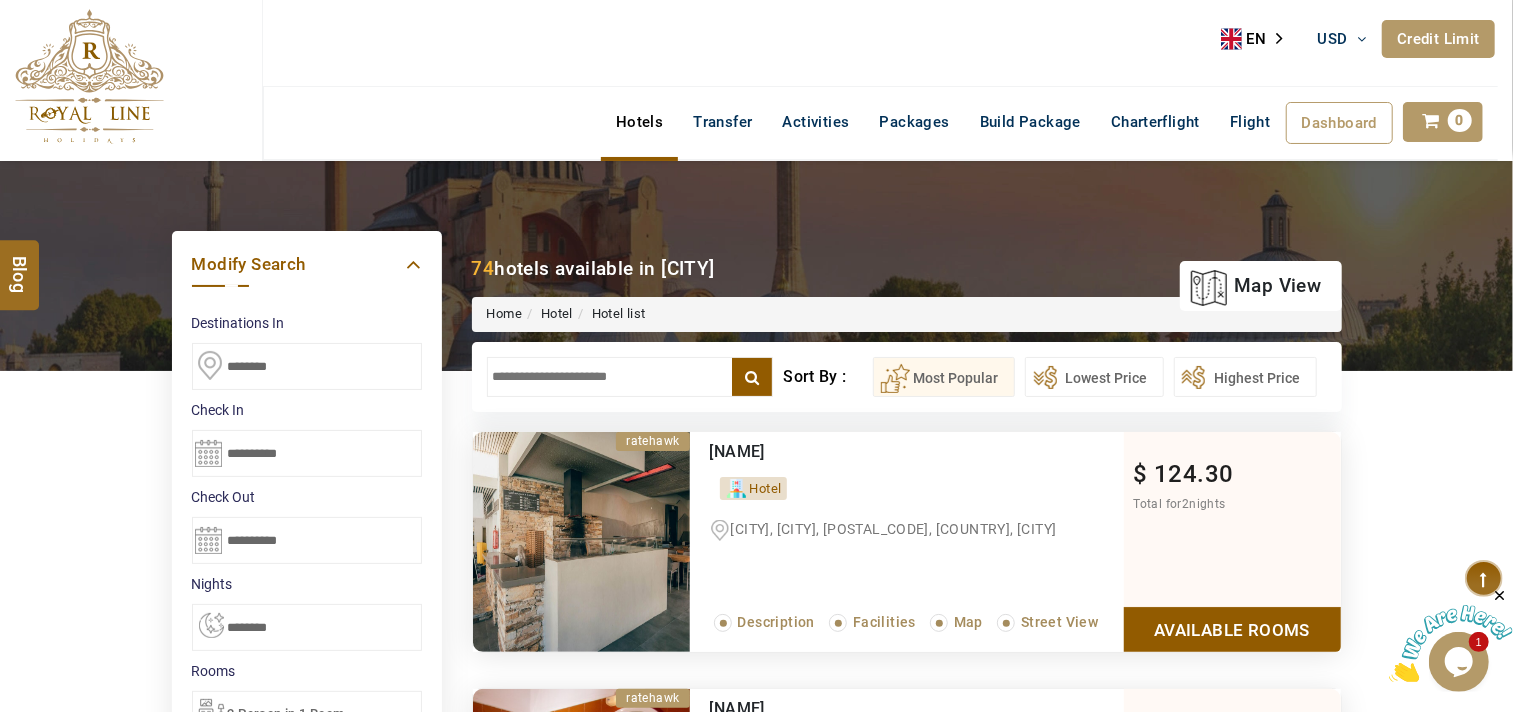 click on "********" at bounding box center (307, 366) 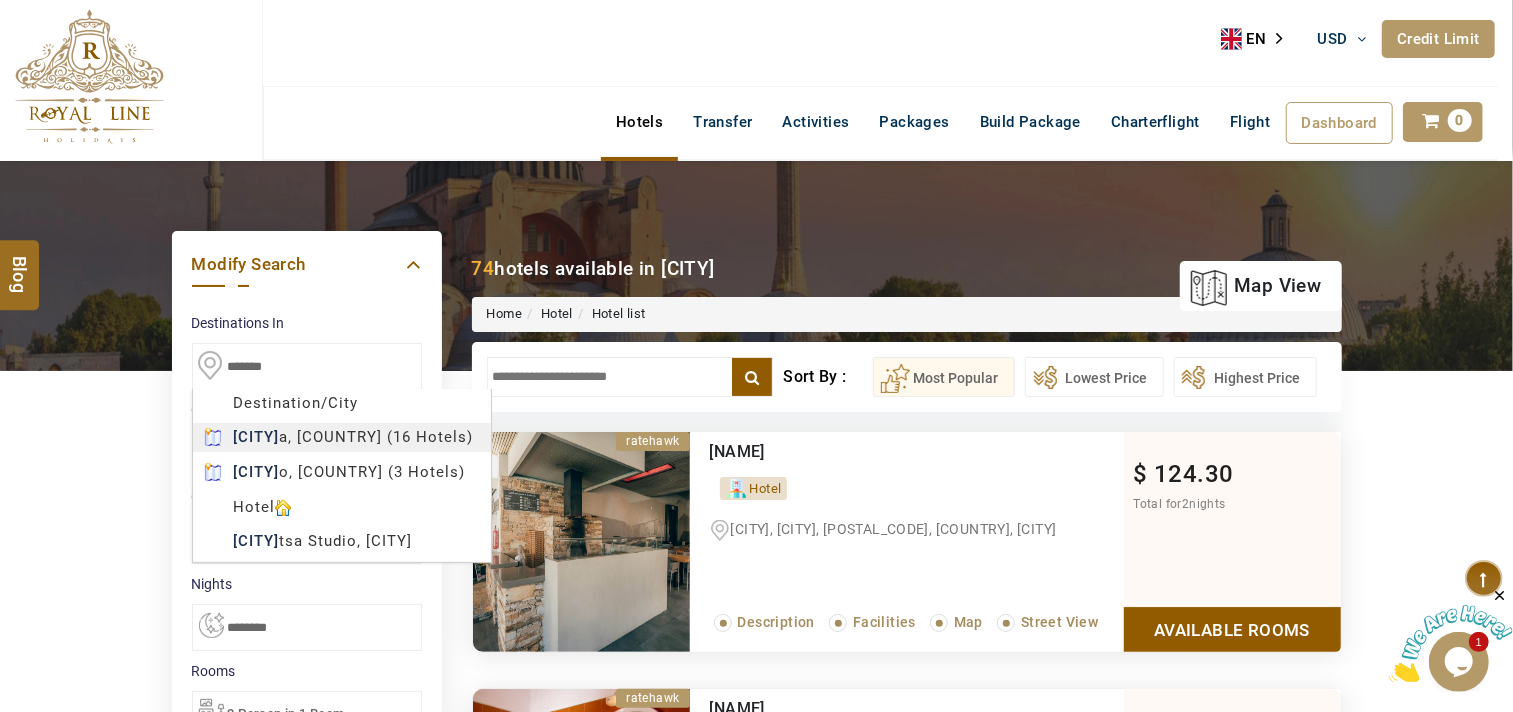 type on "********" 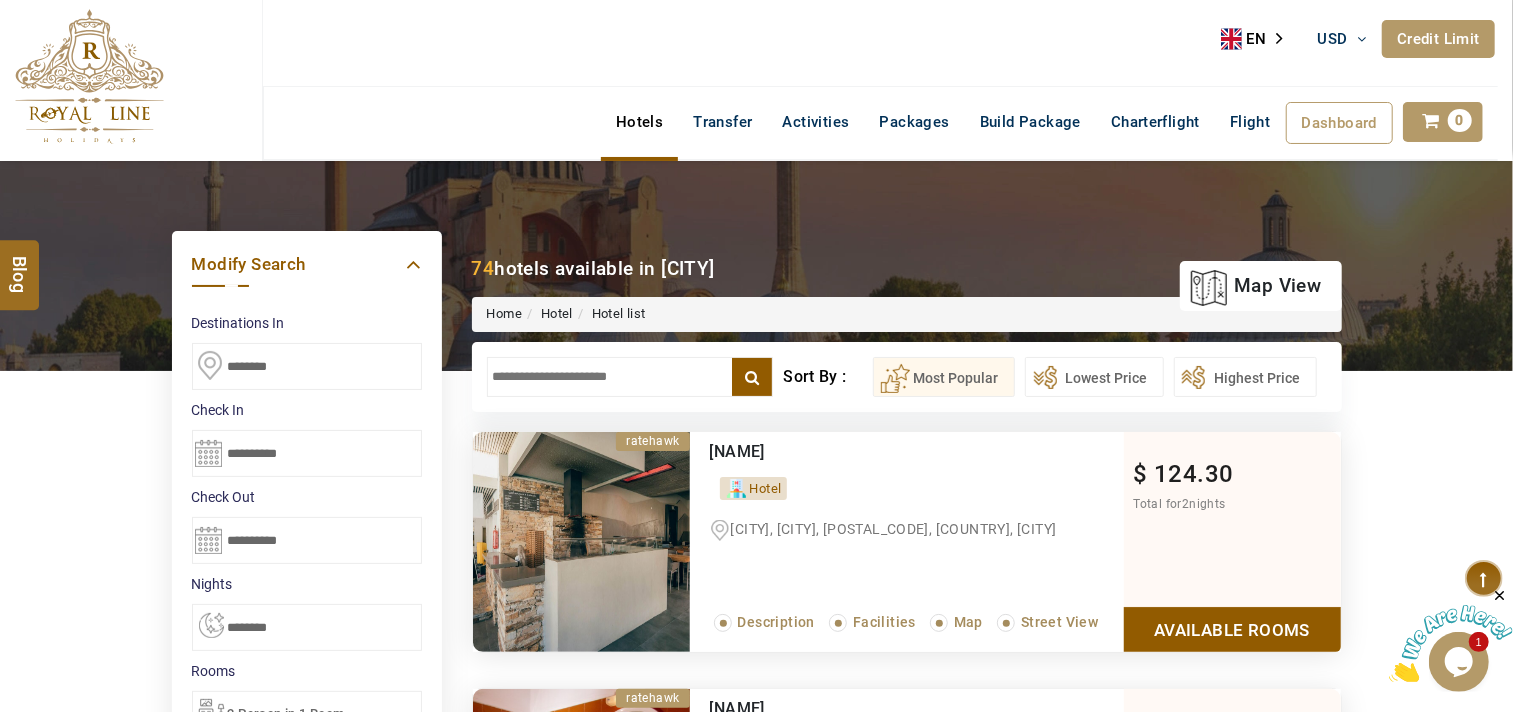 click on "ROYAL LINE HOLIDAYS DMC USD AED  AED EUR  € USD  $ INR  ₹ THB  ฿ IDR  Rp BHD  BHD TRY  ₺ Credit Limit EN HE AR ES PT ZH Helpline
+971 55 344 0168 Register Now +971 55 344 0168 info@royallineholidays.com About Us What we Offer Blog Why Us Contact Hotels  Transfer Activities Packages Build Package Charterflight Flight Dashboard My Profile My Booking My Reports My Quotation Sign Out 0 Points Redeem Now To Redeem 5587  Points Future Points  16048   Points Deposit Deposit Limit USD 44.02 Used USD 0.00 Available USD 44.02 Credit Limit Credit Limit USD 90000.00 70% Complete Used USD 85668.00 Available USD 4332.00 Setting  Looks like you haven't added anything to your cart yet Countinue Shopping ****** Notification × Please enter Valid Destination. Please Wait.. Blog demo
Remember me Forgot
password? LOG IN Don't have an account?   Register Now My Booking View/ Print/Cancel Your Booking without Signing in Submit Applying Filters...... demo
Check In   29 Aug, 2025 31" at bounding box center [756, 1137] 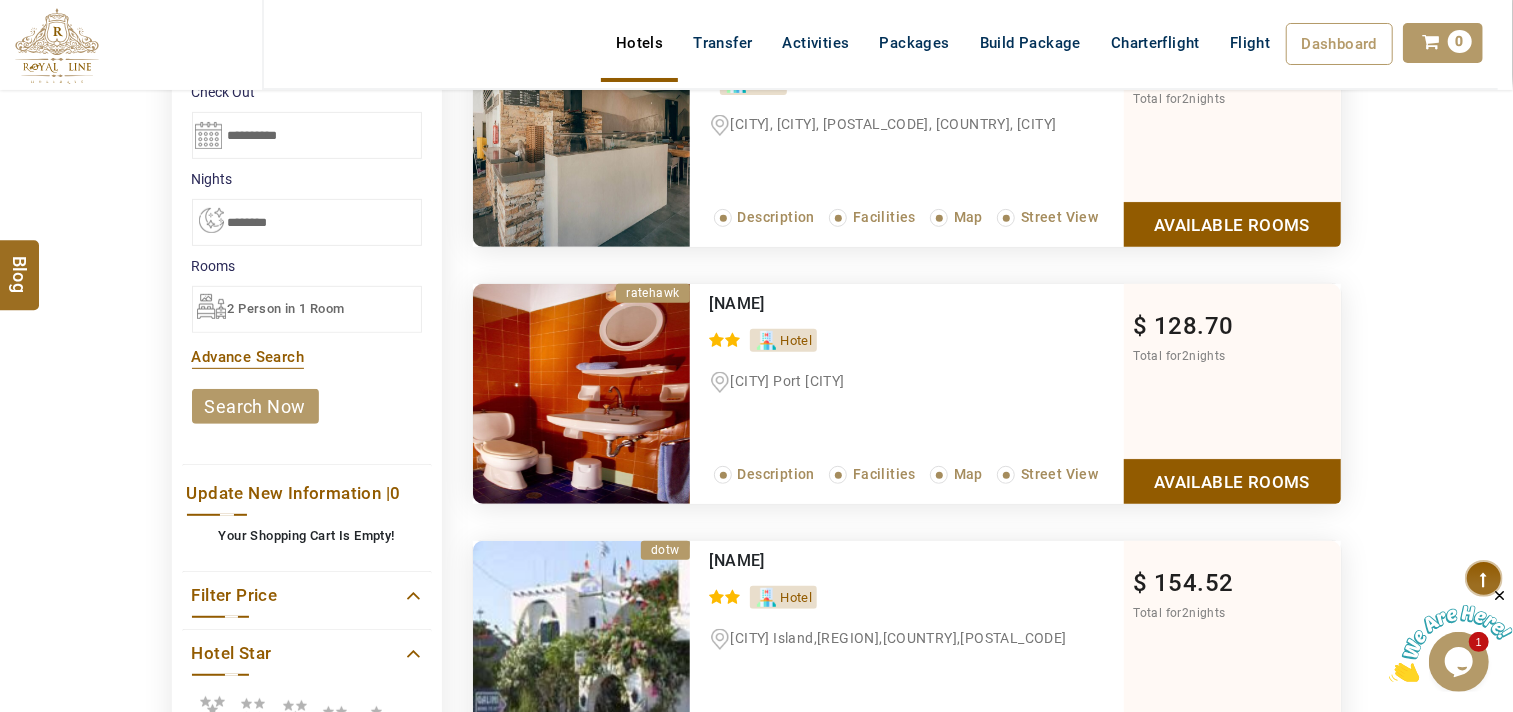 scroll, scrollTop: 444, scrollLeft: 0, axis: vertical 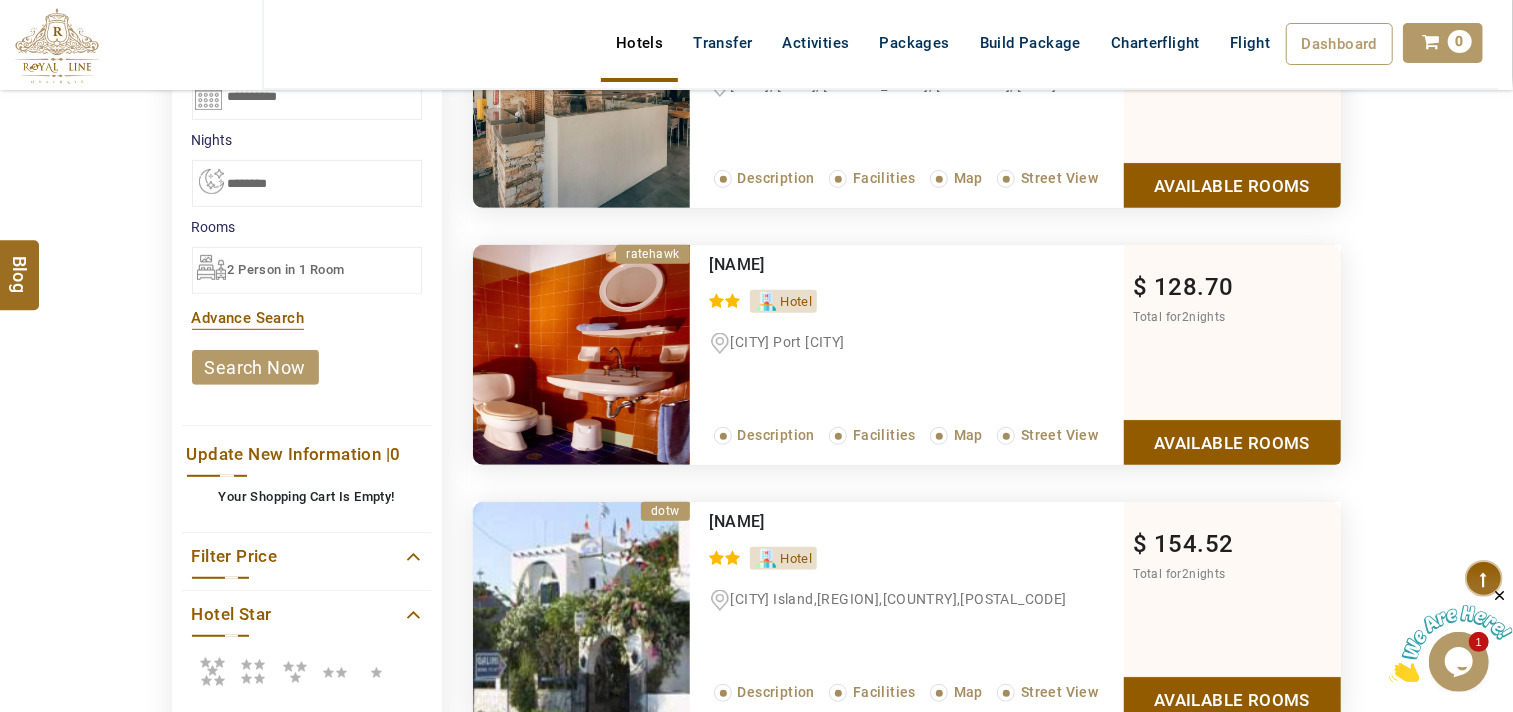 click on "search now" at bounding box center [255, 367] 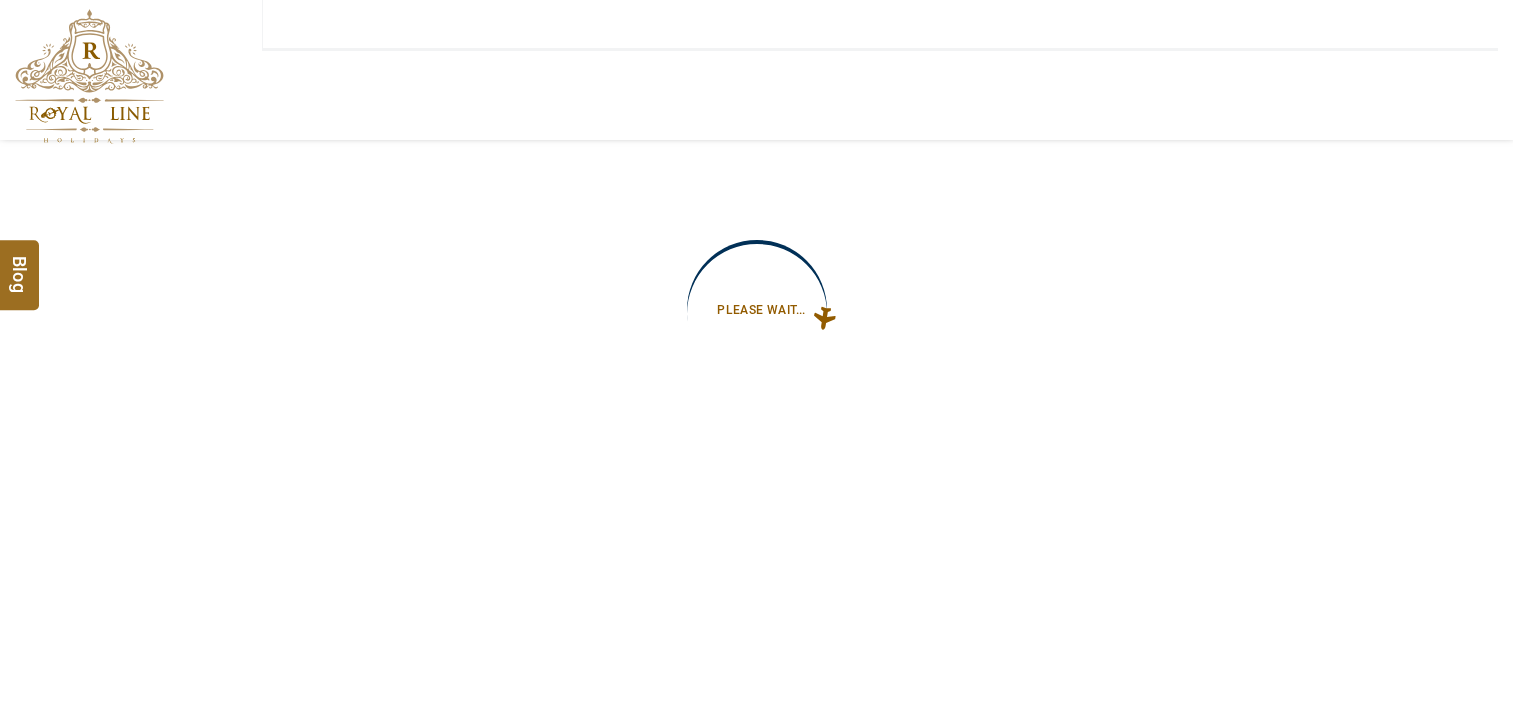 type on "**********" 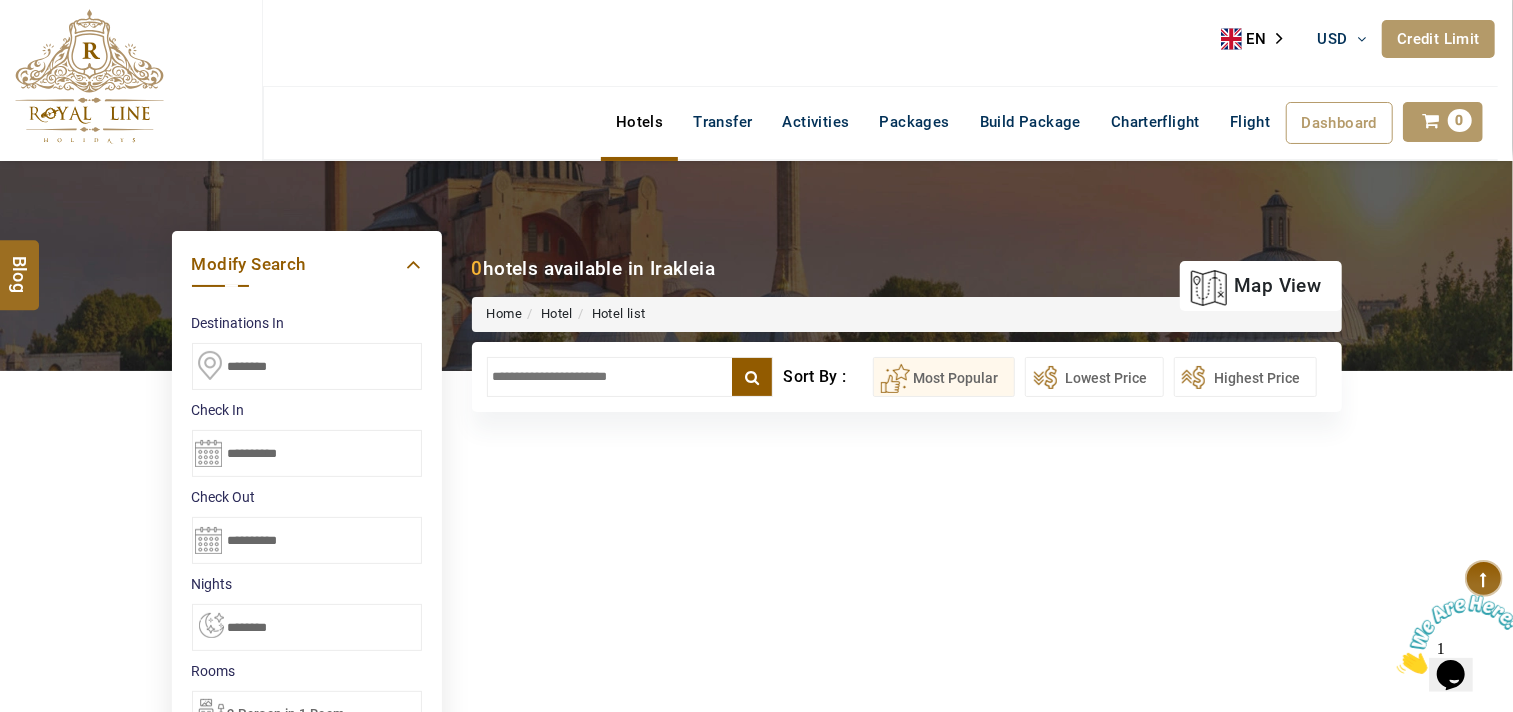 scroll, scrollTop: 0, scrollLeft: 0, axis: both 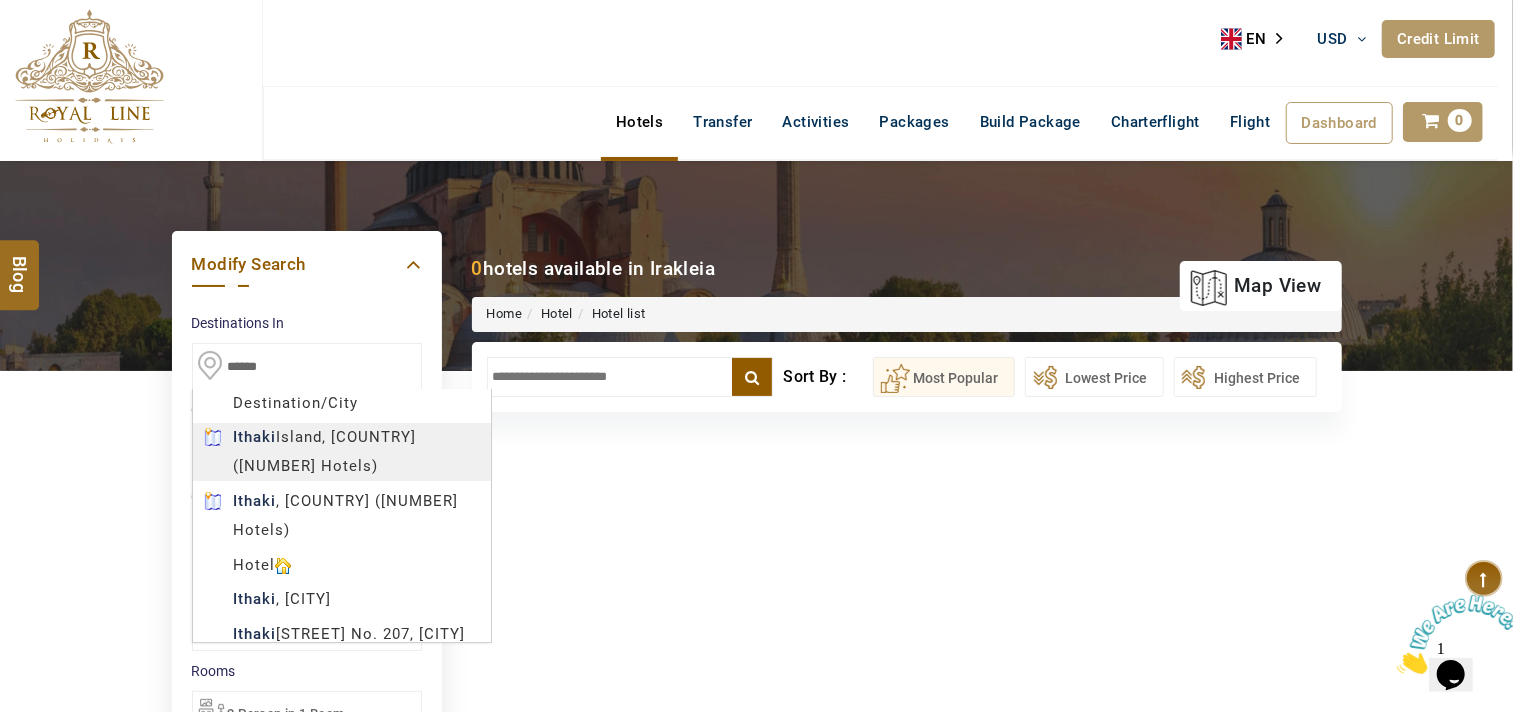 type on "**********" 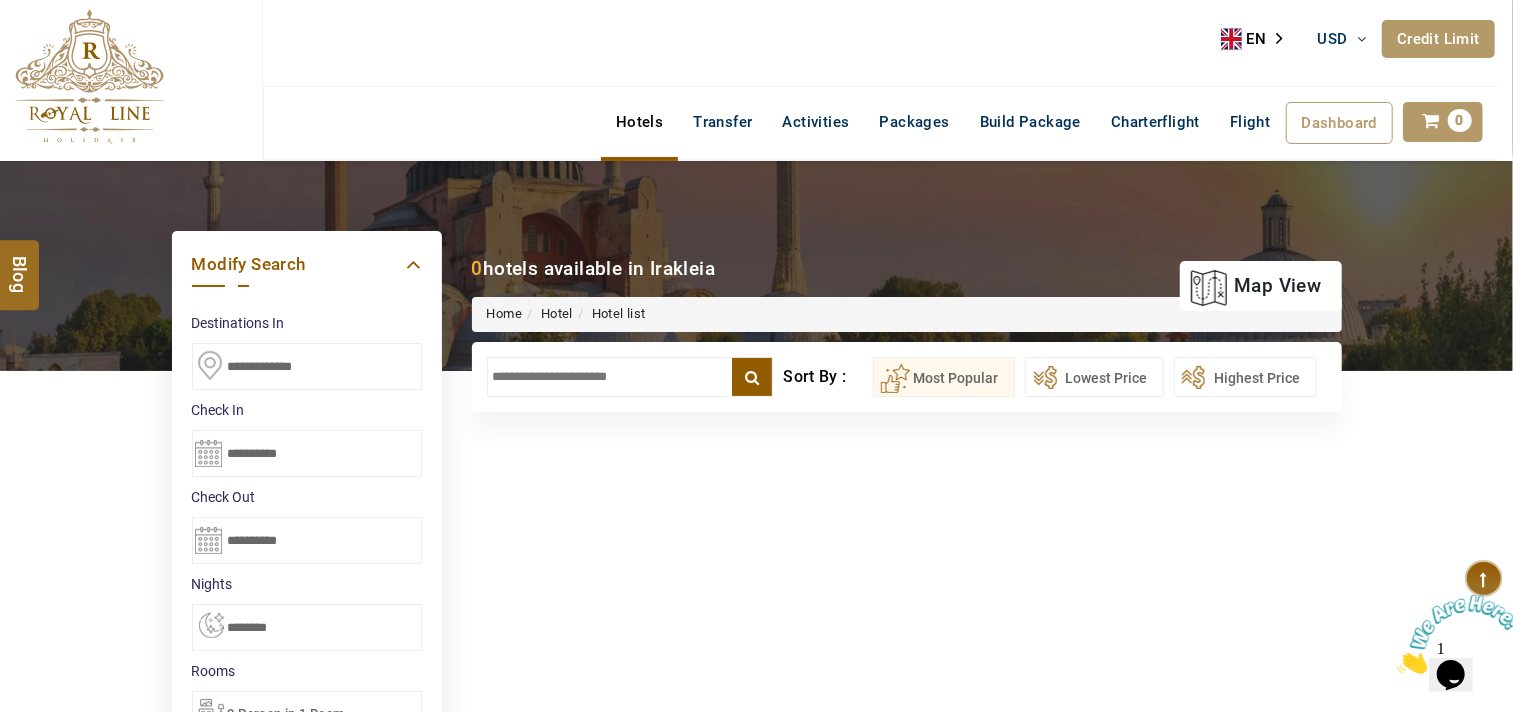 click on "ROYAL LINE HOLIDAYS DMC USD AED  AED EUR  € USD  $ INR  ₹ THB  ฿ IDR  Rp BHD  BHD TRY  ₺ Credit Limit EN HE AR ES PT ZH Helpline
+971 [PHONE] Register Now +971 [PHONE] info@[DOMAIN].com About Us What we Offer Blog Why Us Contact Hotels  Transfer Activities Packages Build Package Charterflight Flight Dashboard My Profile My Booking My Reports My Quotation Sign Out 0 Points Redeem Now To Redeem 5587  Points Future Points  16048   Points Deposit Deposit Limit USD 44.02 Used USD 0.00 Available USD 44.02 Credit Limit Credit Limit USD 90000.00 70% Complete Used USD 85668.00 Available USD 4332.00 Setting  Looks like you haven't added anything to your cart yet Countinue Shopping ****** Please Wait.. Blog demo
Remember me Forgot
password? LOG IN Don't have an account?   Register Now My Booking View/ Print/Cancel Your Booking without Signing in Submit Applying Filters...... Hotels For You Will Be Loading Soon demo
Check In   CheckOut Rooms Rooms X Map" at bounding box center [756, 919] 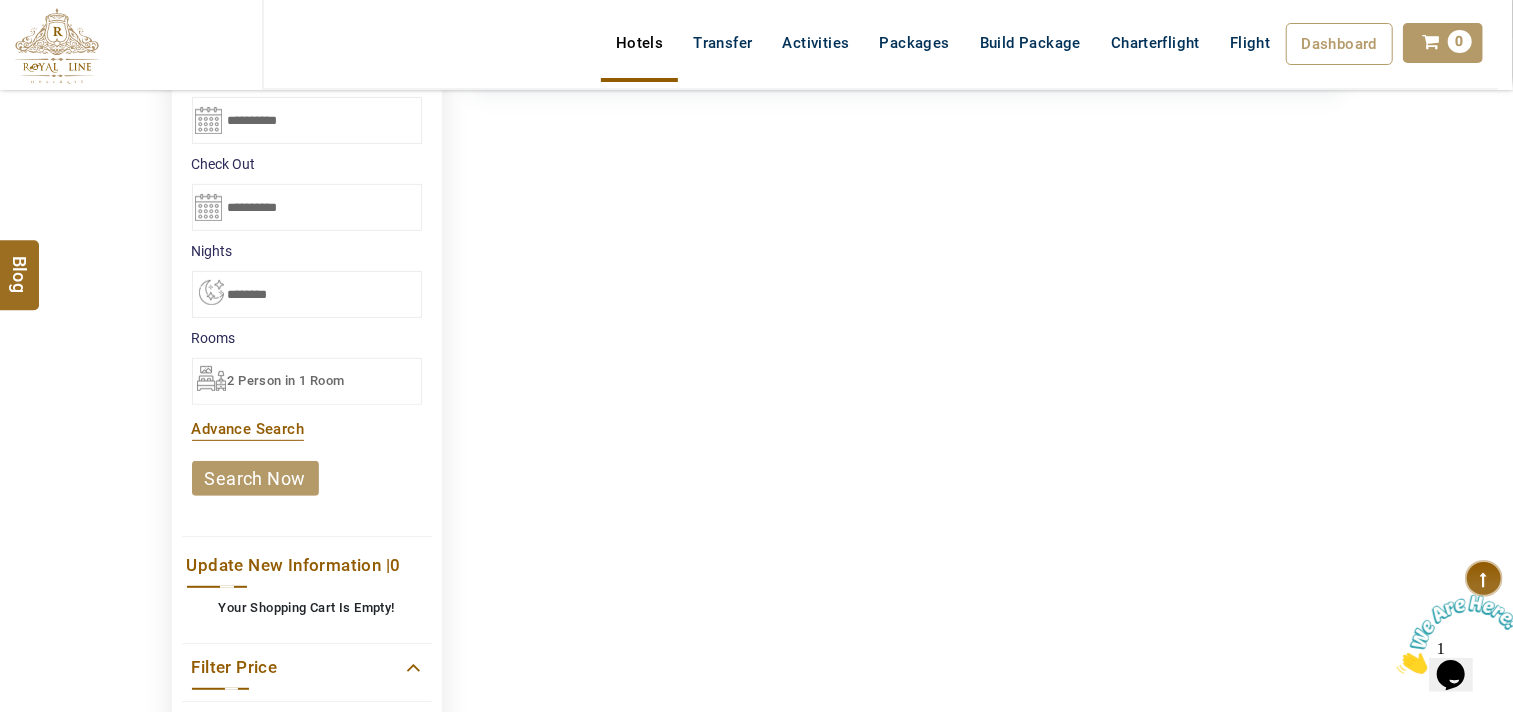click on "search now" at bounding box center [255, 478] 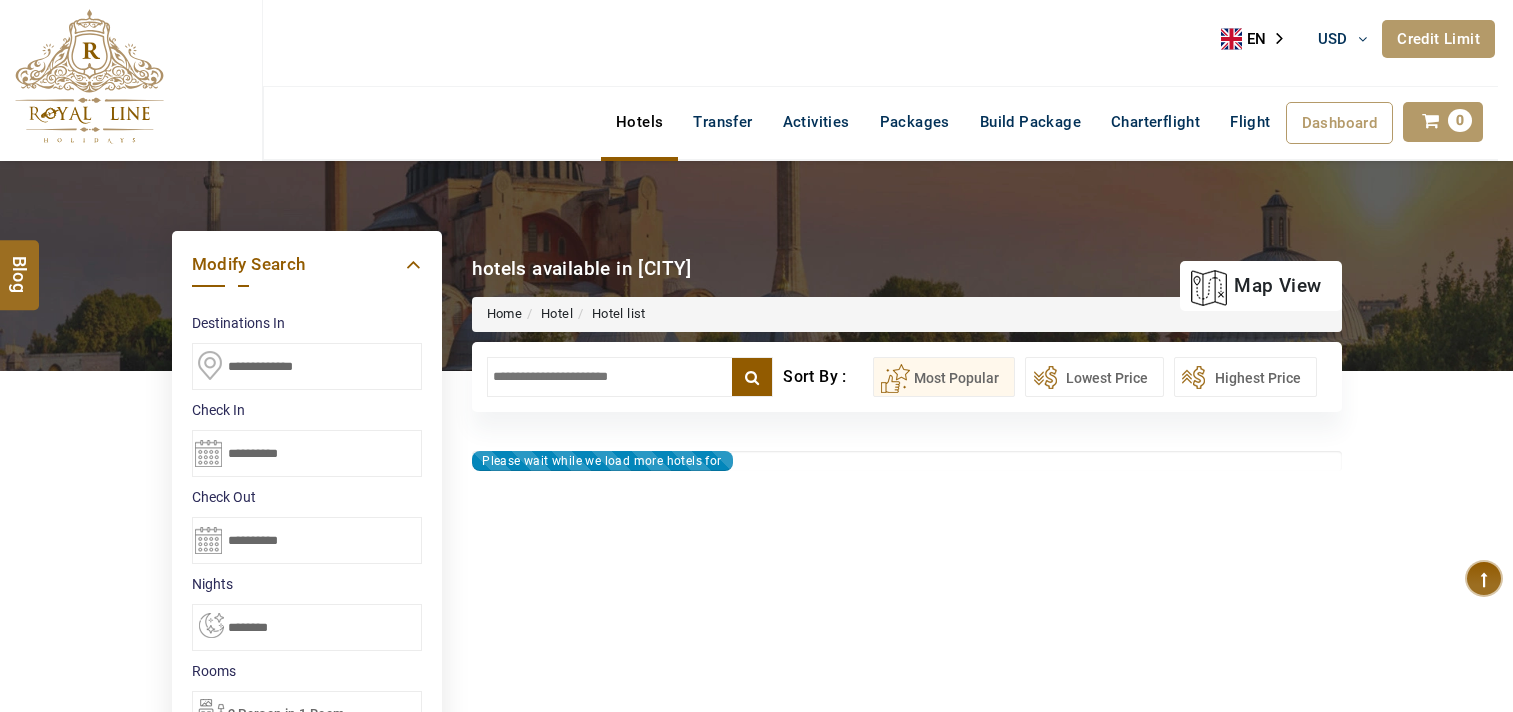 select on "*" 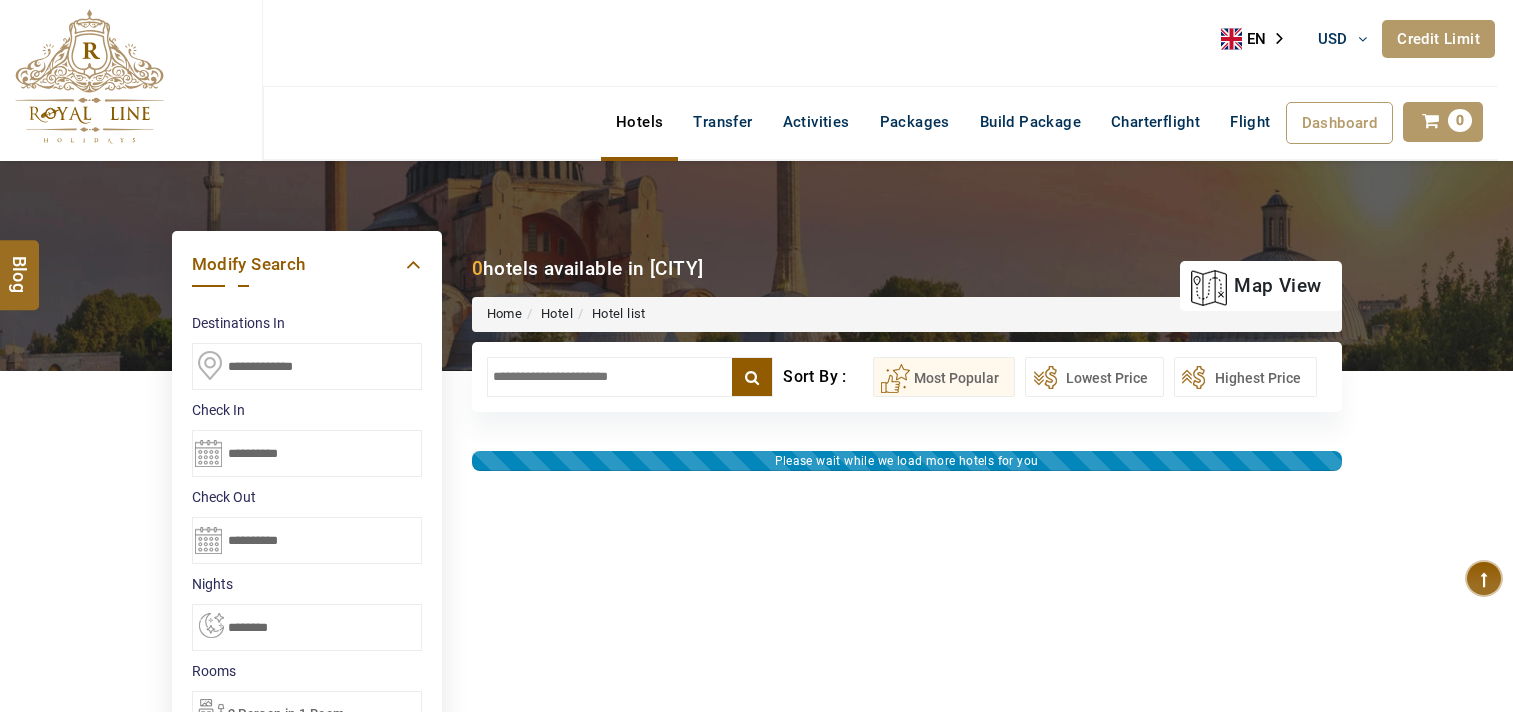 scroll, scrollTop: 0, scrollLeft: 0, axis: both 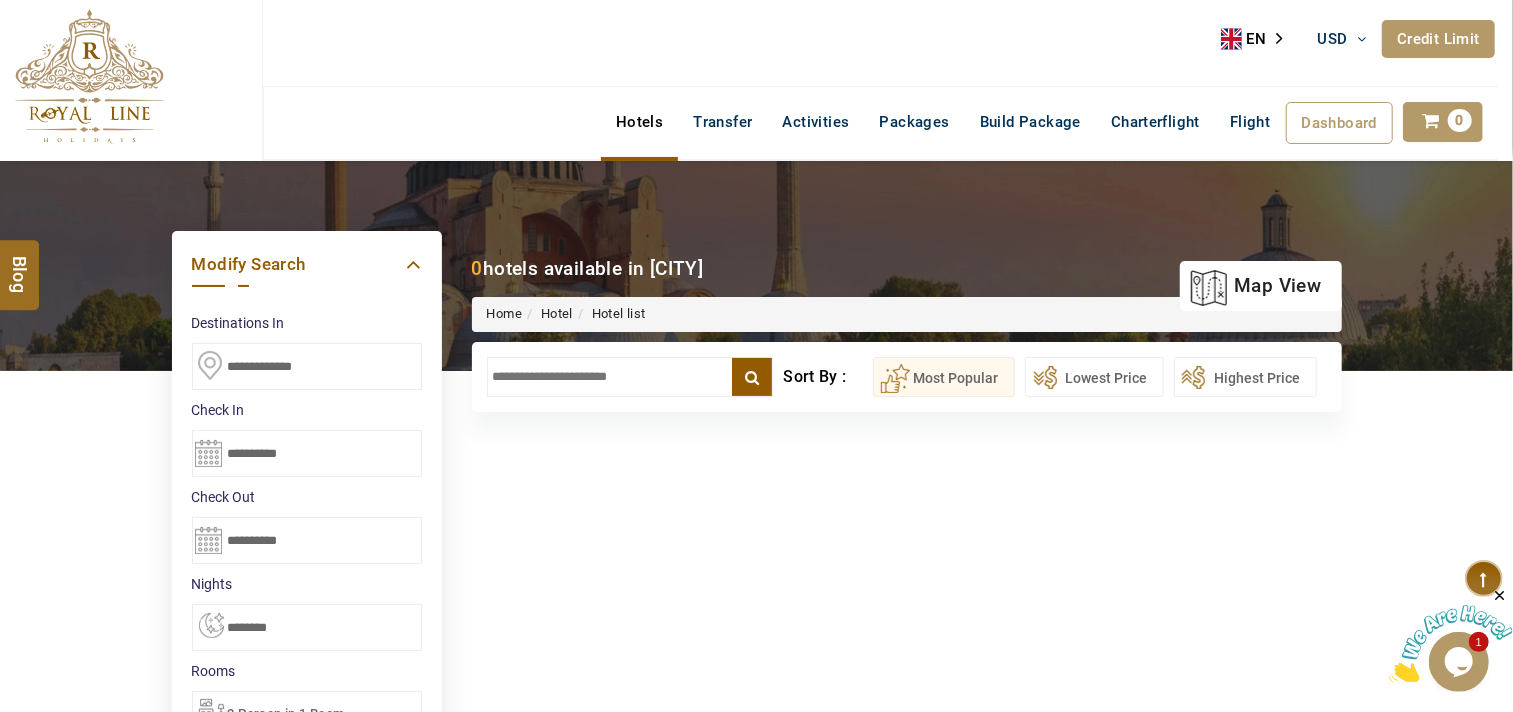 click on "**********" at bounding box center (307, 366) 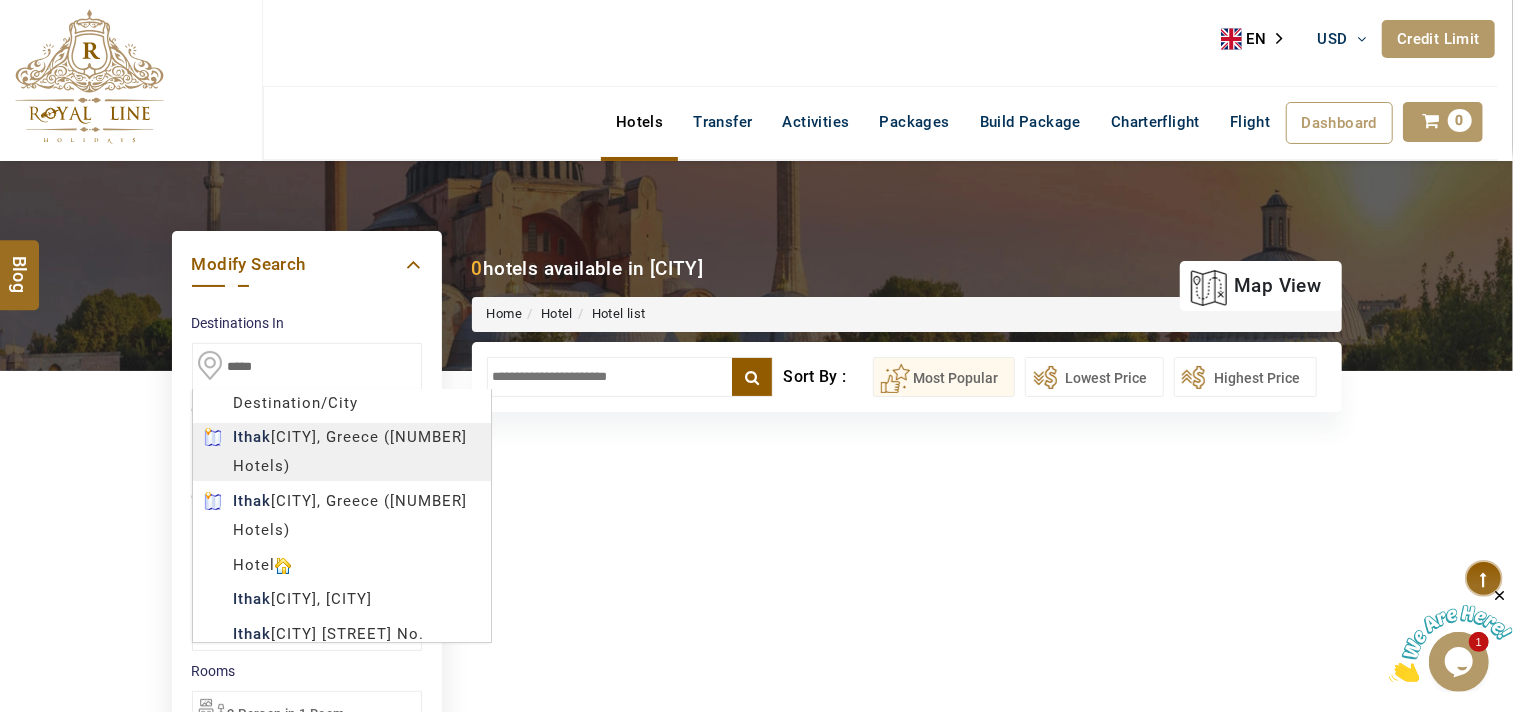 type on "**********" 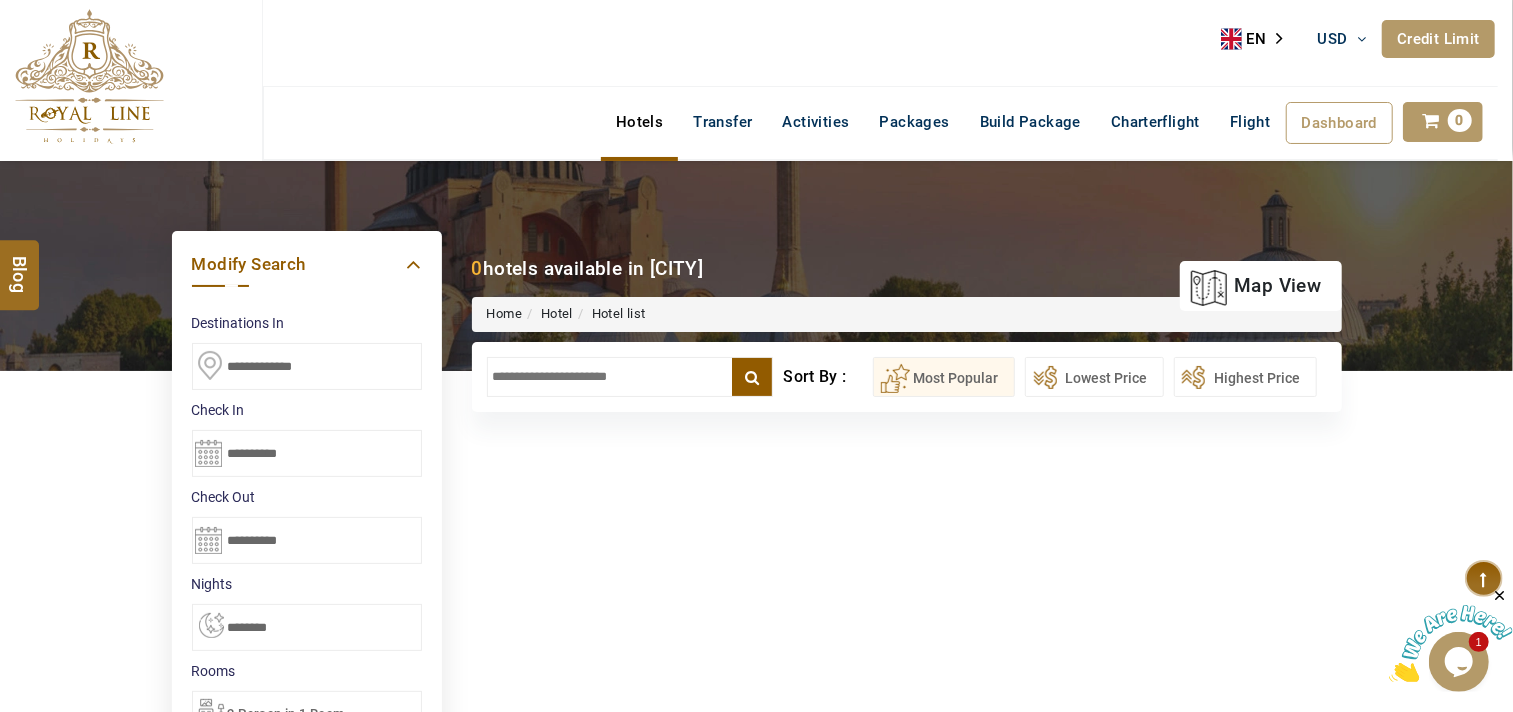 click on "ROYAL LINE HOLIDAYS DMC USD AED  AED EUR  € USD  $ INR  ₹ THB  ฿ IDR  Rp BHD  BHD TRY  ₺ Credit Limit EN HE AR ES PT ZH Helpline
+971 [PHONE] Register Now +971 [PHONE] info@[DOMAIN].com About Us What we Offer Blog Why Us Contact Hotels  Transfer Activities Packages Build Package Charterflight Flight Dashboard My Profile My Booking My Reports My Quotation Sign Out 0 Points Redeem Now To Redeem 5587  Points Future Points  16048   Points Deposit Deposit Limit USD 44.02 Used USD 0.00 Available USD 44.02 Credit Limit Credit Limit USD 90000.00 70% Complete Used USD 85668.00 Available USD 4332.00 Setting  Looks like you haven't added anything to your cart yet Countinue Shopping ****** Please Wait.. Blog demo
Remember me Forgot
password? LOG IN Don't have an account?   Register Now My Booking View/ Print/Cancel Your Booking without Signing in Submit Applying Filters...... Hotels For You Will Be Loading Soon demo
Check In   CheckOut Rooms Rooms X Map" at bounding box center (756, 919) 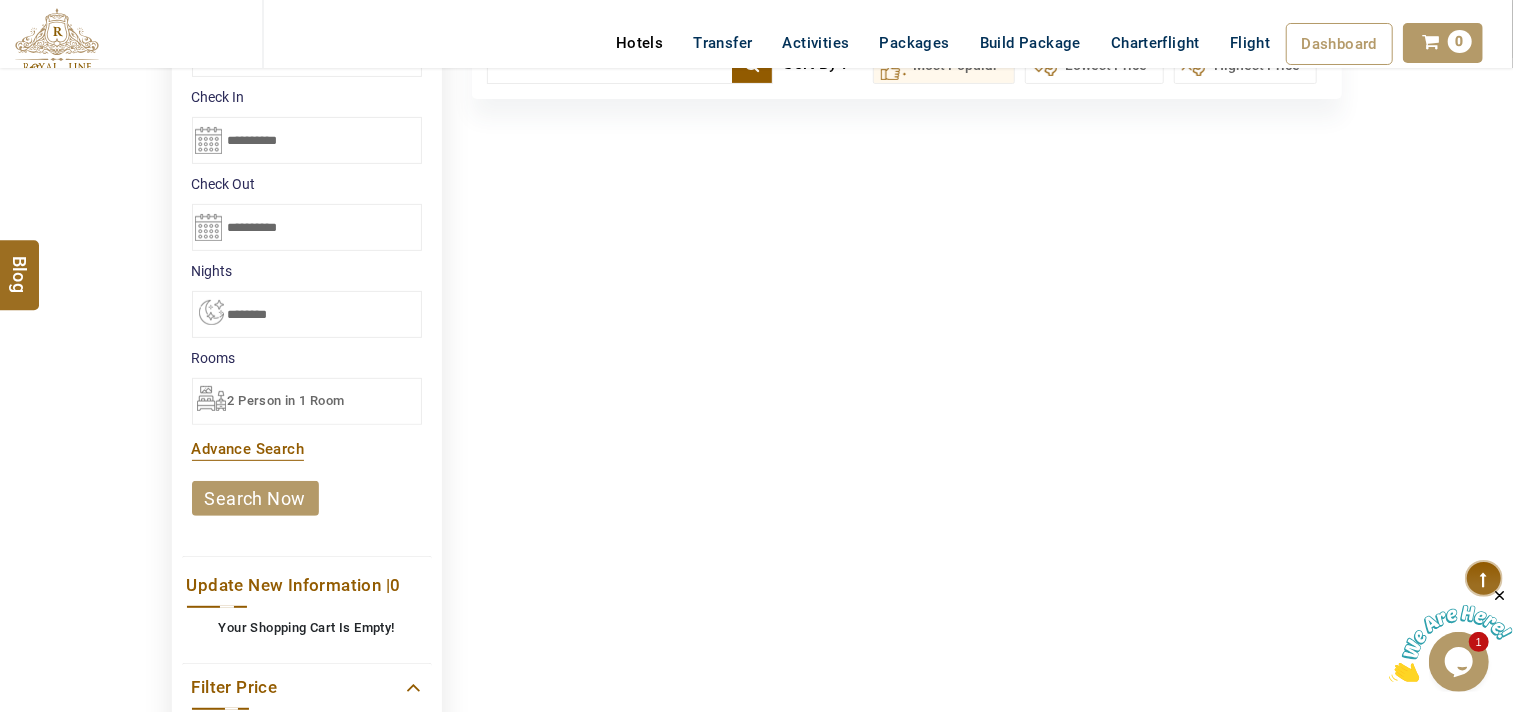 scroll, scrollTop: 333, scrollLeft: 0, axis: vertical 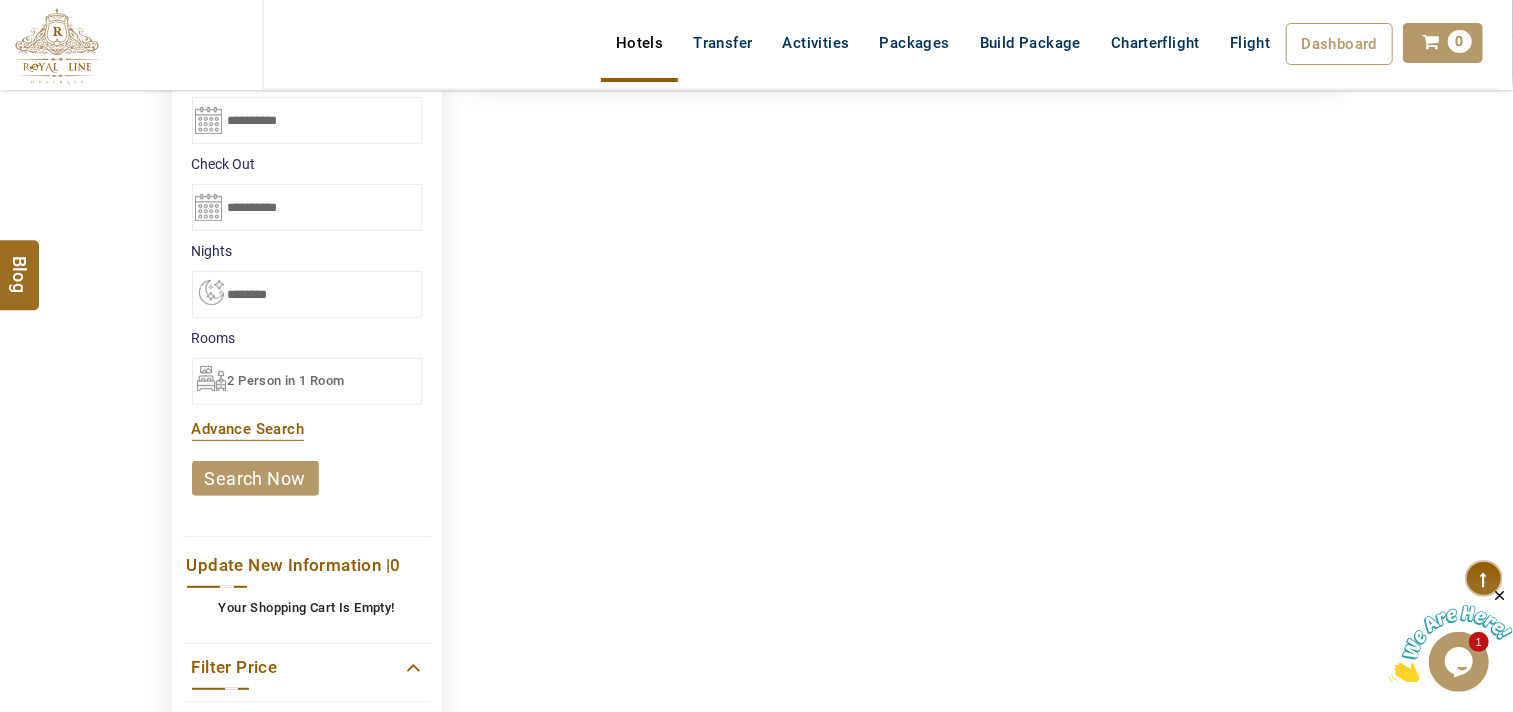 click on "search now" at bounding box center [255, 478] 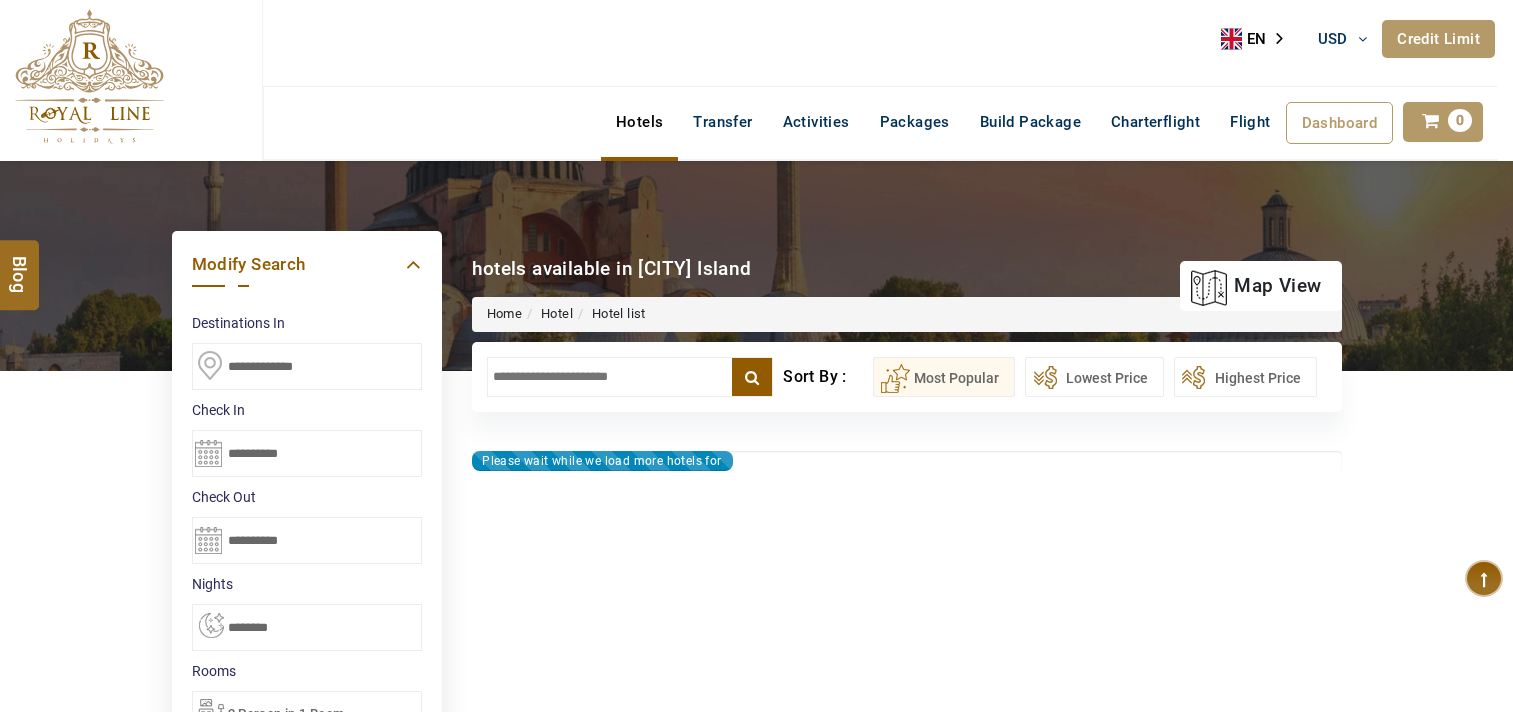 select on "*" 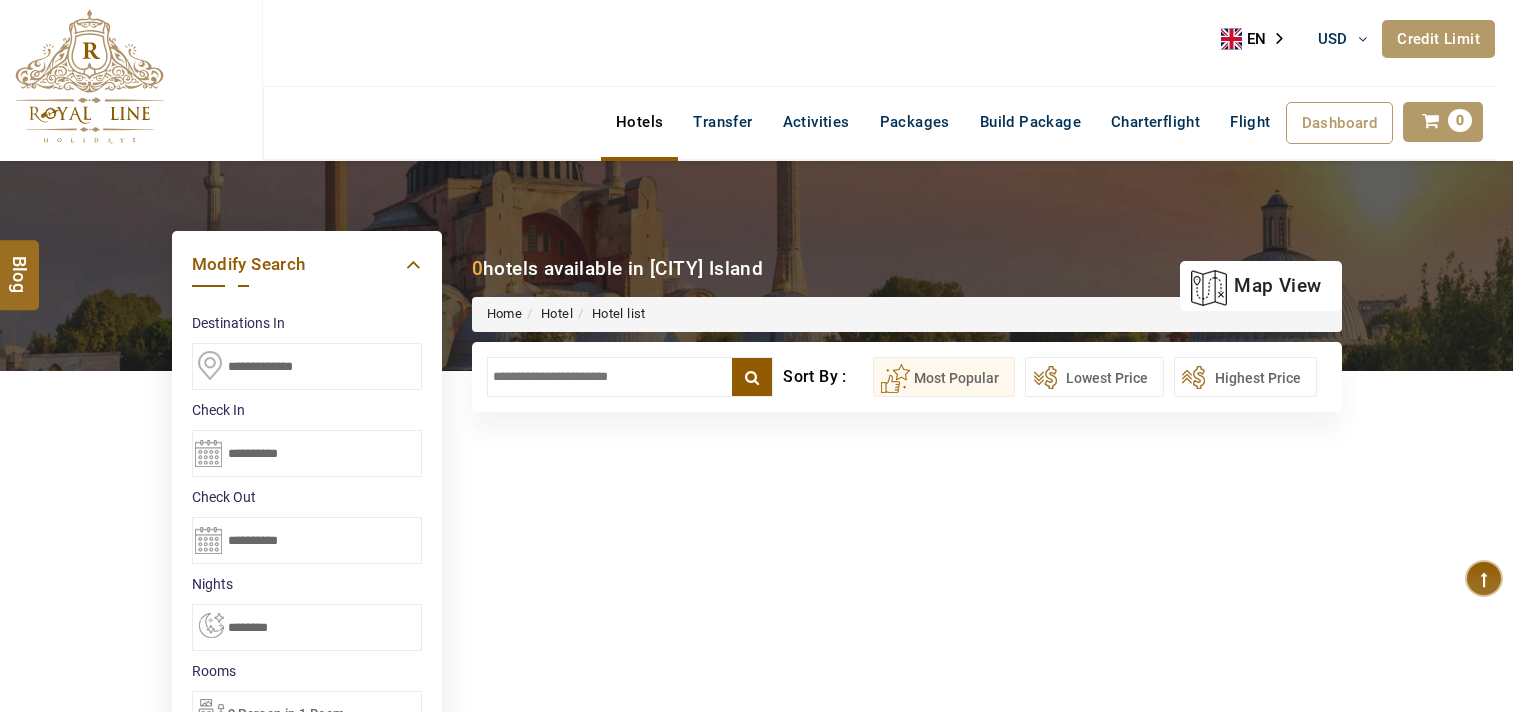 scroll, scrollTop: 0, scrollLeft: 0, axis: both 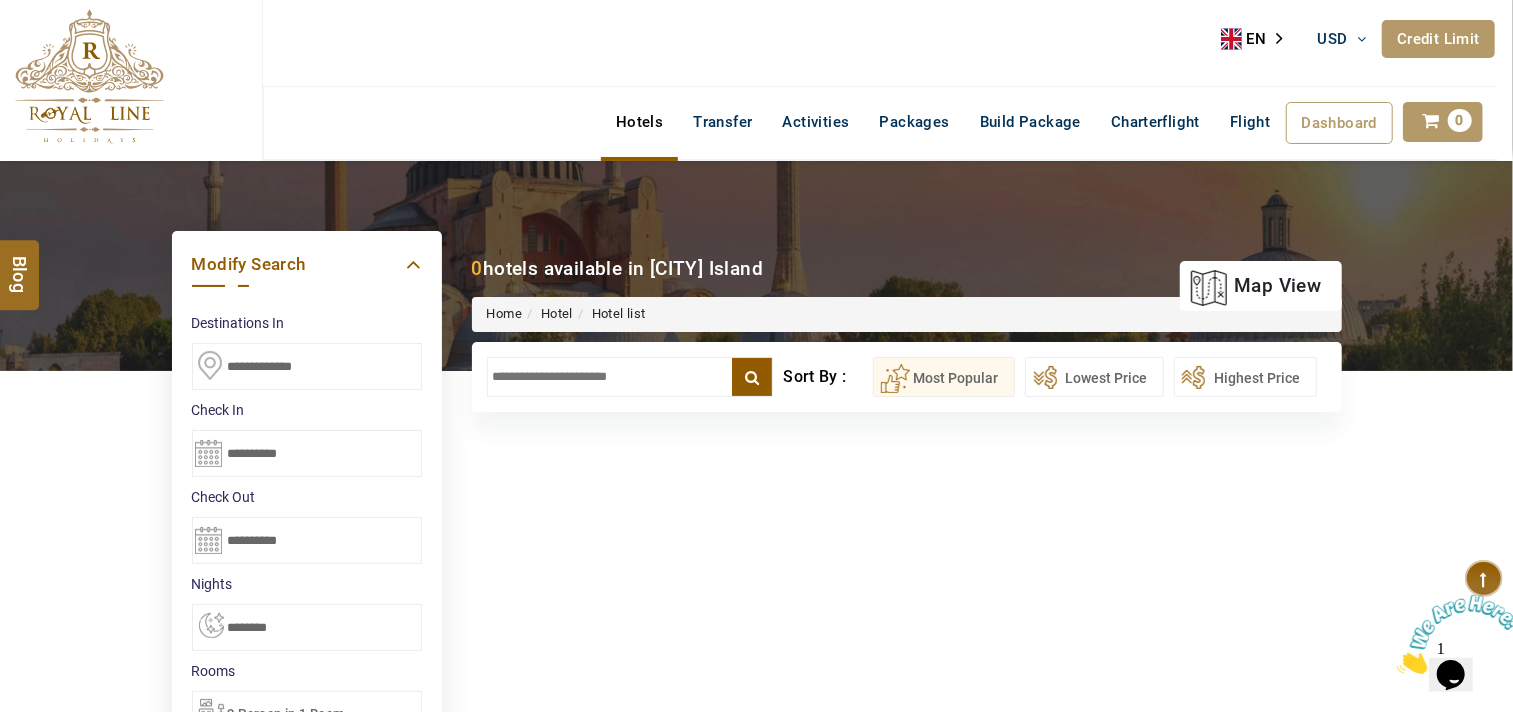 drag, startPoint x: 318, startPoint y: 364, endPoint x: 232, endPoint y: 367, distance: 86.05231 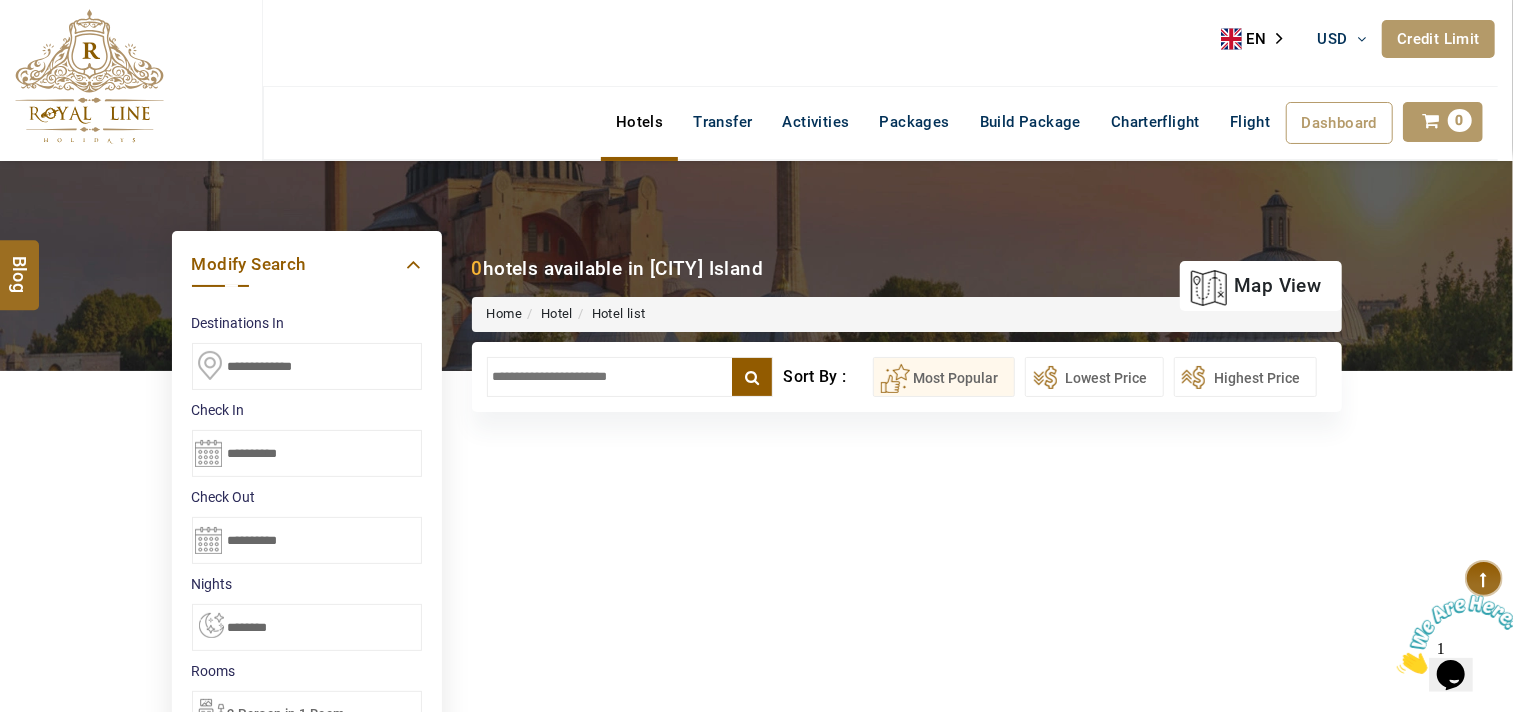 click on "**********" at bounding box center [307, 366] 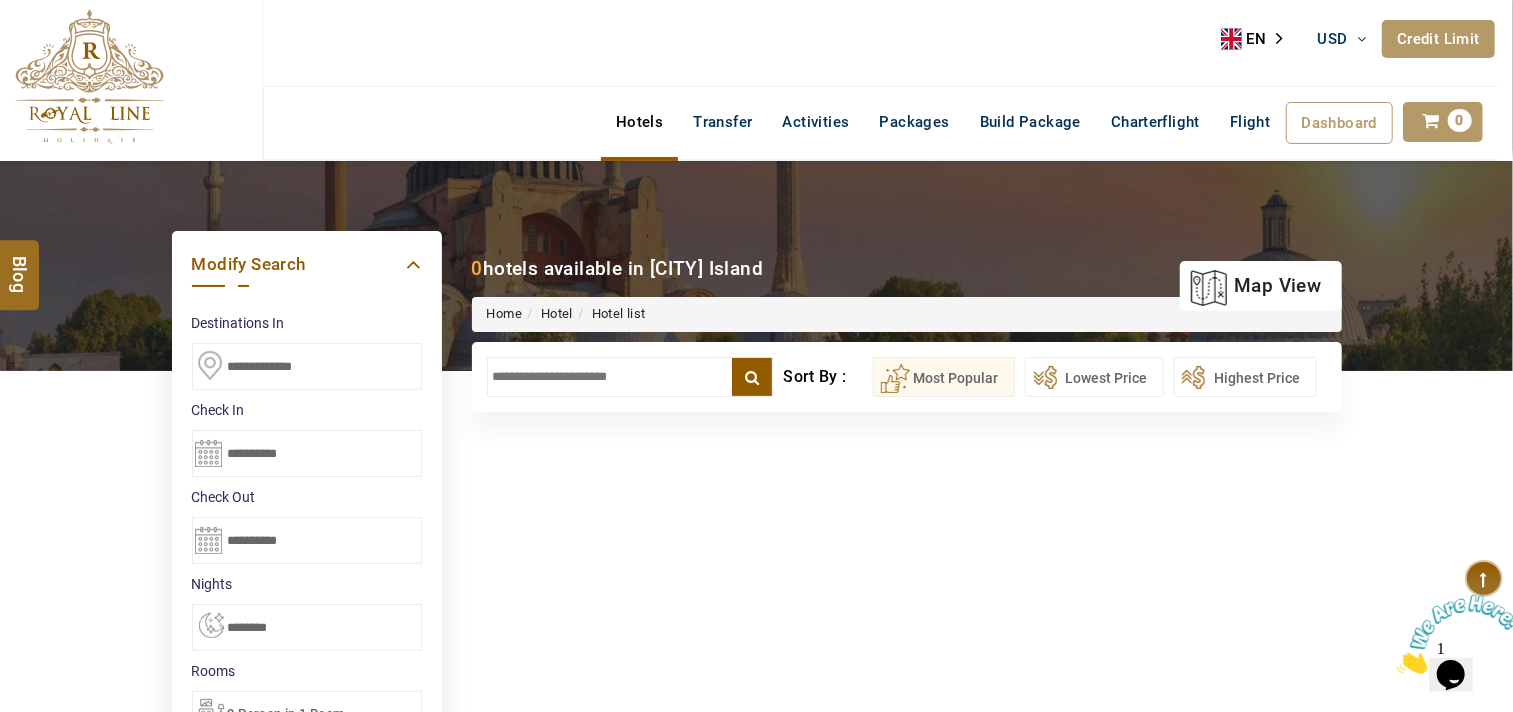 type on "*" 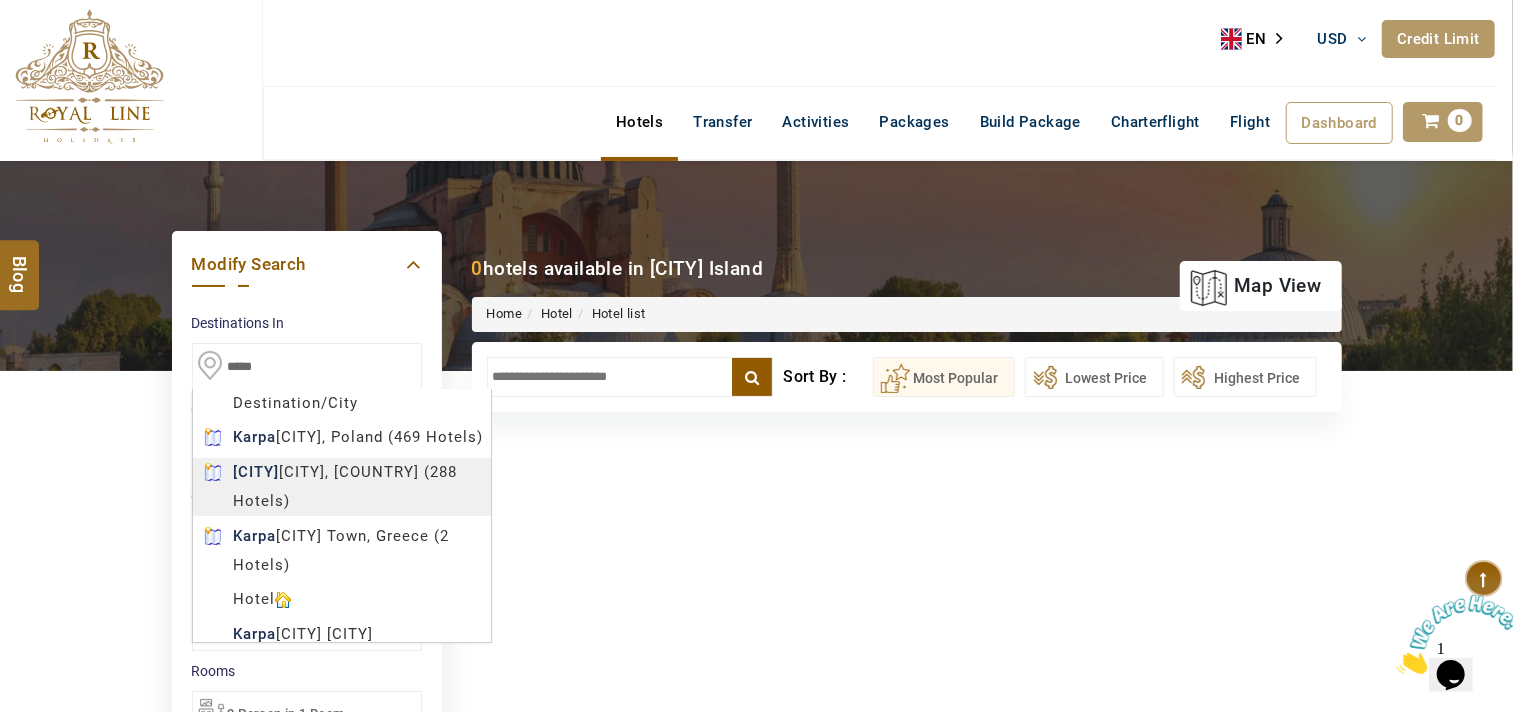 type on "*********" 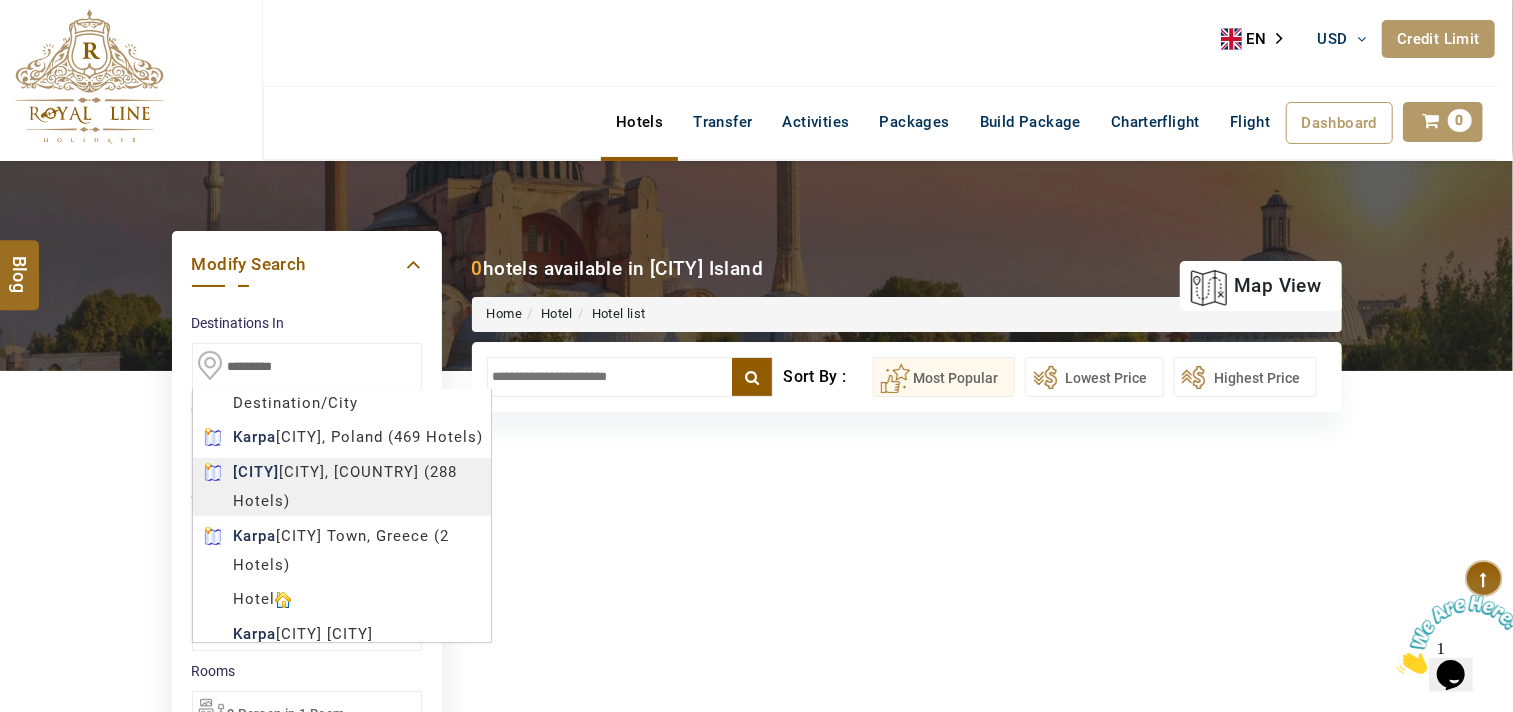 click on "ROYAL LINE HOLIDAYS DMC USD AED  AED EUR  € USD  $ INR  ₹ THB  ฿ IDR  Rp BHD  BHD TRY  ₺ Credit Limit EN HE AR ES PT ZH Helpline
+971 55 344 0168 Register Now +971 55 344 0168 info@royallineholidays.com About Us What we Offer Blog Why Us Contact Hotels  Transfer Activities Packages Build Package Charterflight Flight Dashboard My Profile My Booking My Reports My Quotation Sign Out 0 Points Redeem Now To Redeem 5587  Points Future Points  16048   Points Deposit Deposit Limit USD 44.02 Used USD 0.00 Available USD 44.02 Credit Limit Credit Limit USD 90000.00 70% Complete Used USD 85668.00 Available USD 4332.00 Setting  Looks like you haven't added anything to your cart yet Countinue Shopping ****** Please Wait.. Blog demo
Remember me Forgot
password? LOG IN Don't have an account?   Register Now My Booking View/ Print/Cancel Your Booking without Signing in Submit Applying Filters...... Hotels For You Will Be Loading Soon demo
Check In   CheckOut Rooms Rooms X Map" at bounding box center [756, 919] 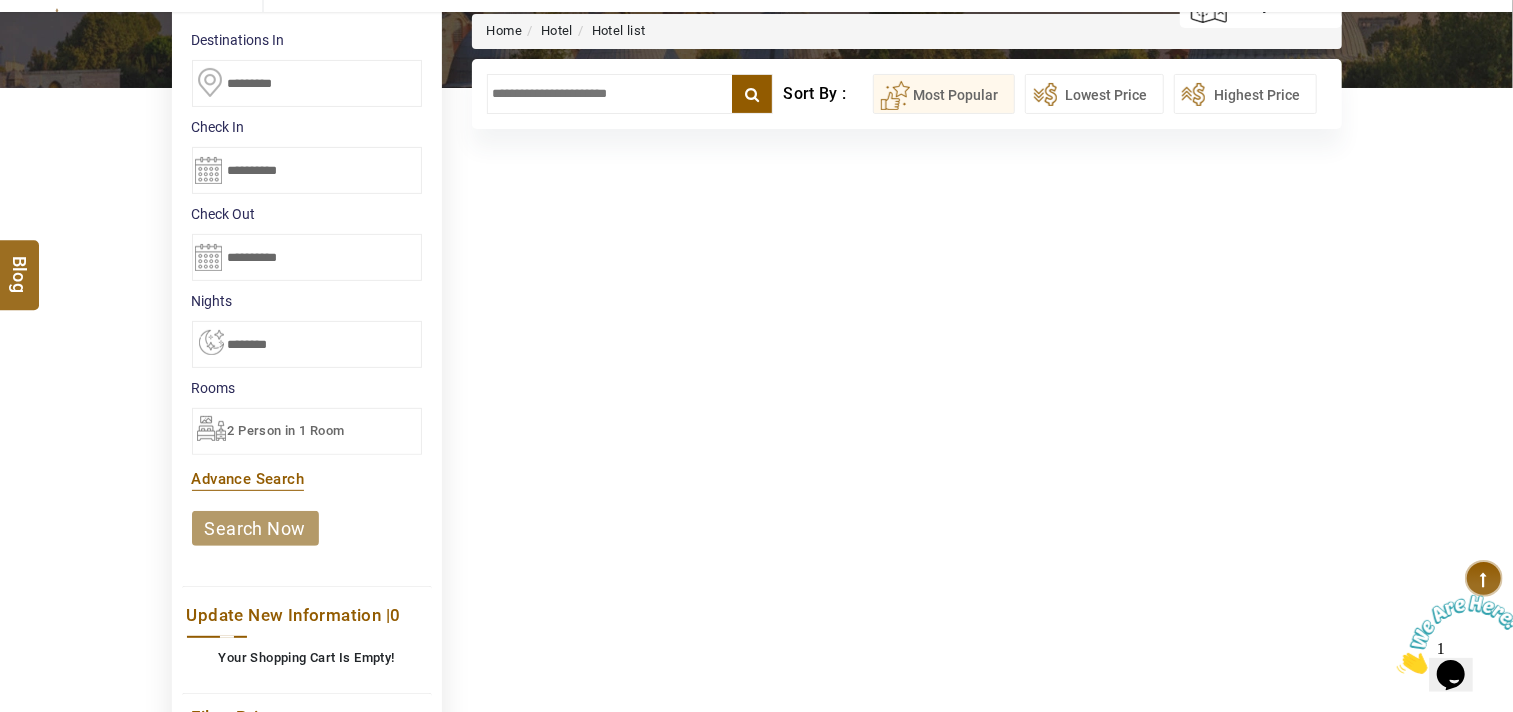 scroll, scrollTop: 333, scrollLeft: 0, axis: vertical 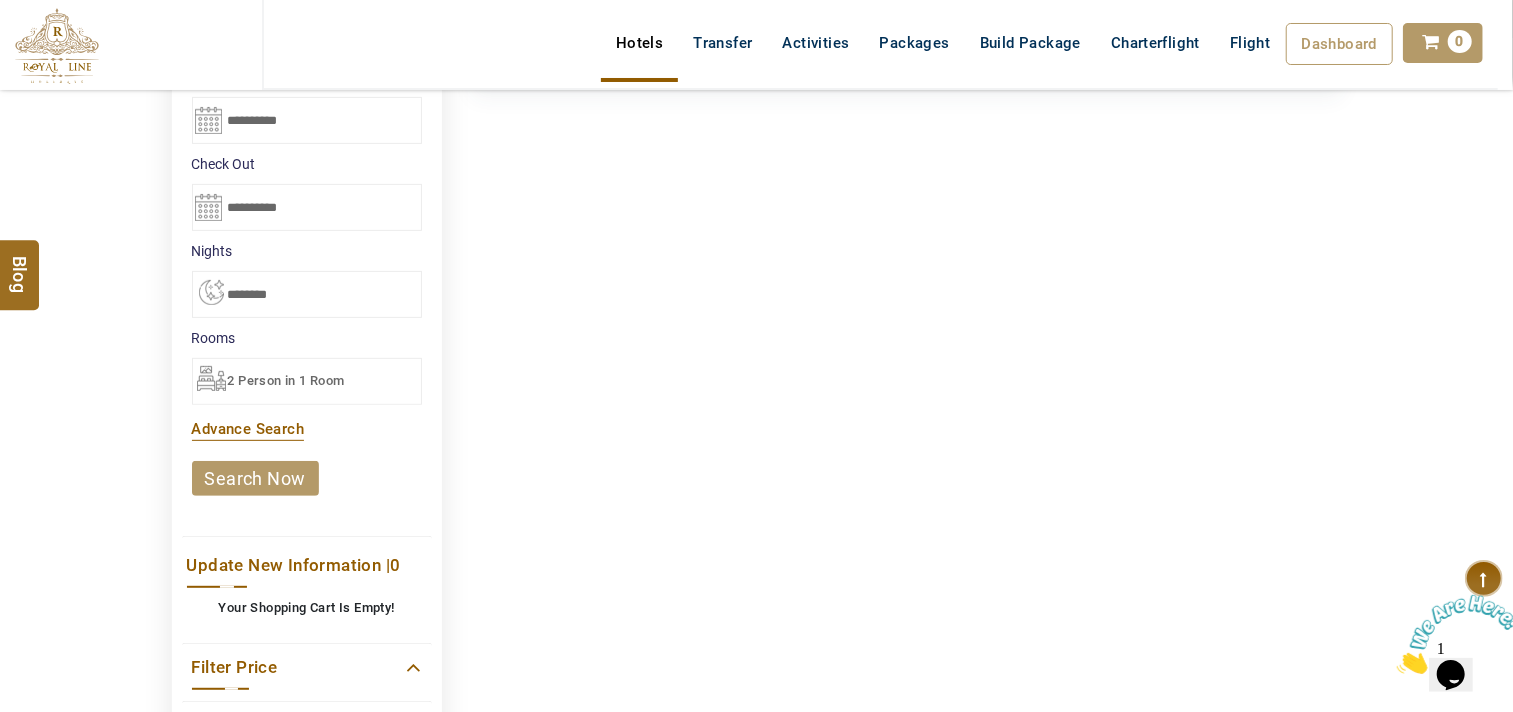 click on "search now" at bounding box center (255, 478) 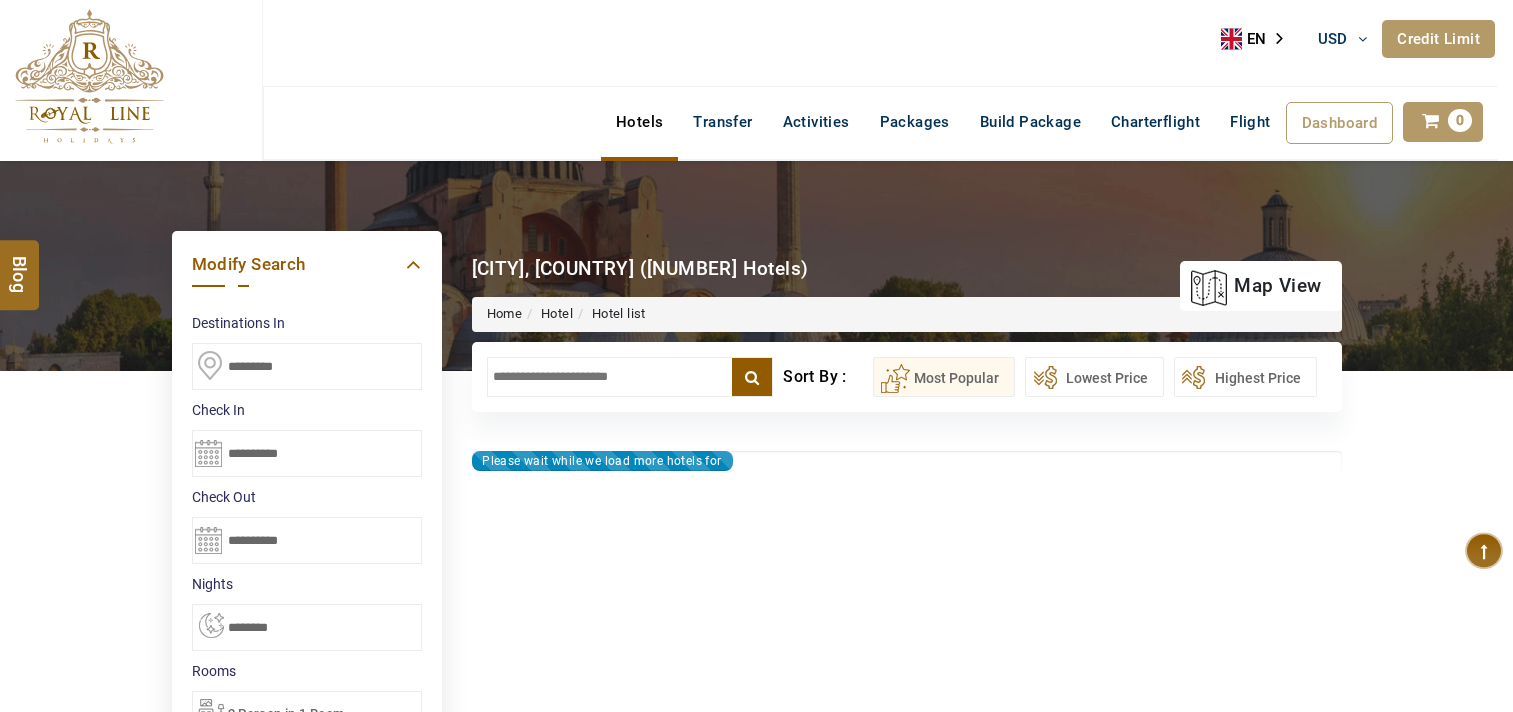 select on "*" 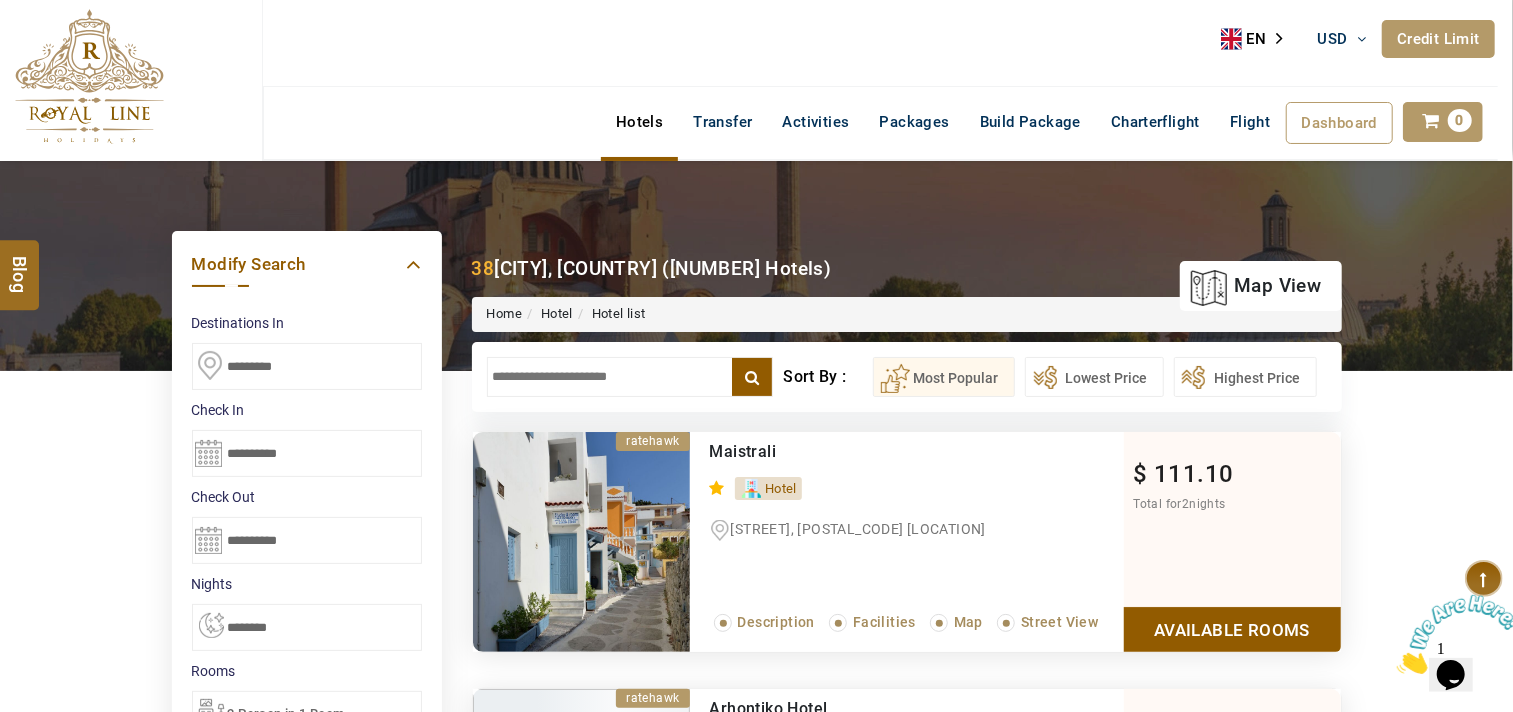 scroll, scrollTop: 0, scrollLeft: 0, axis: both 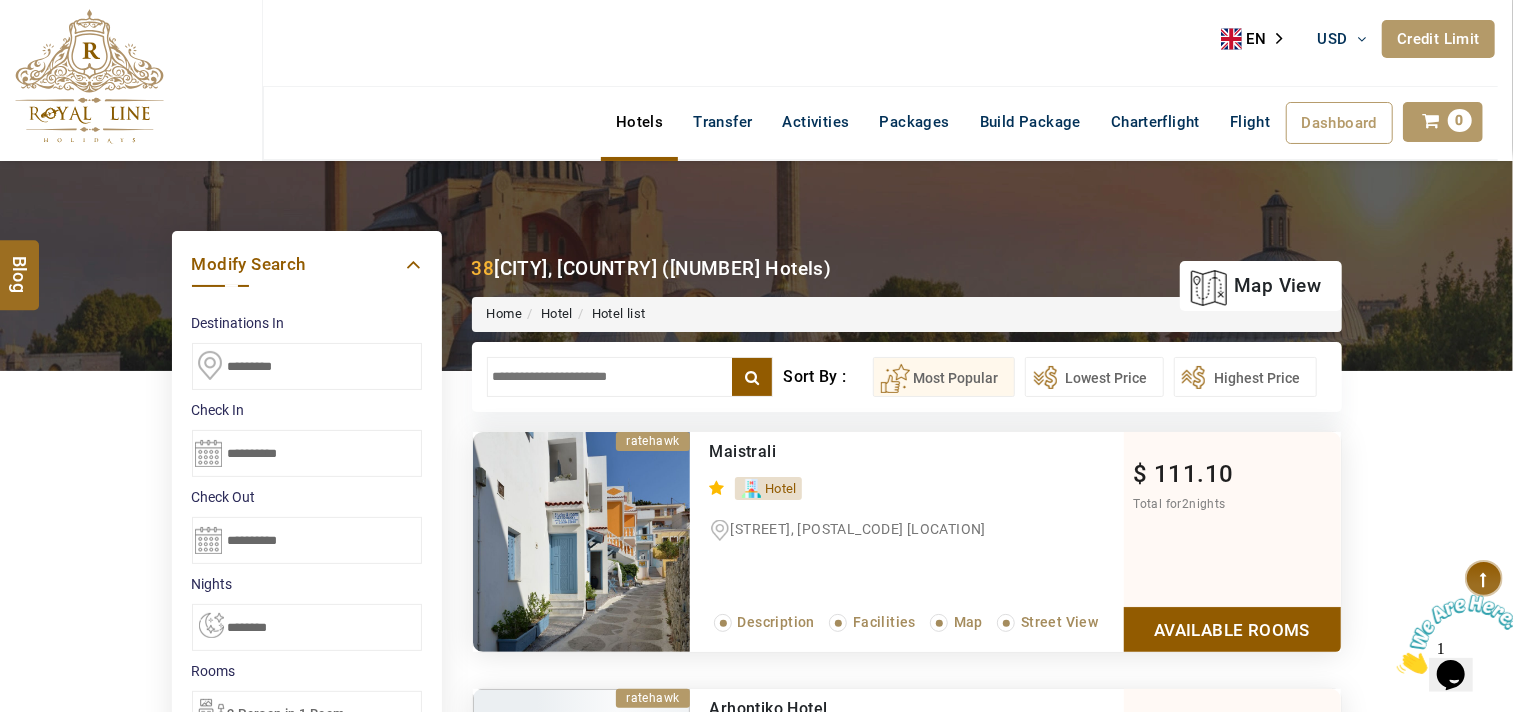 click on "*********" at bounding box center (307, 366) 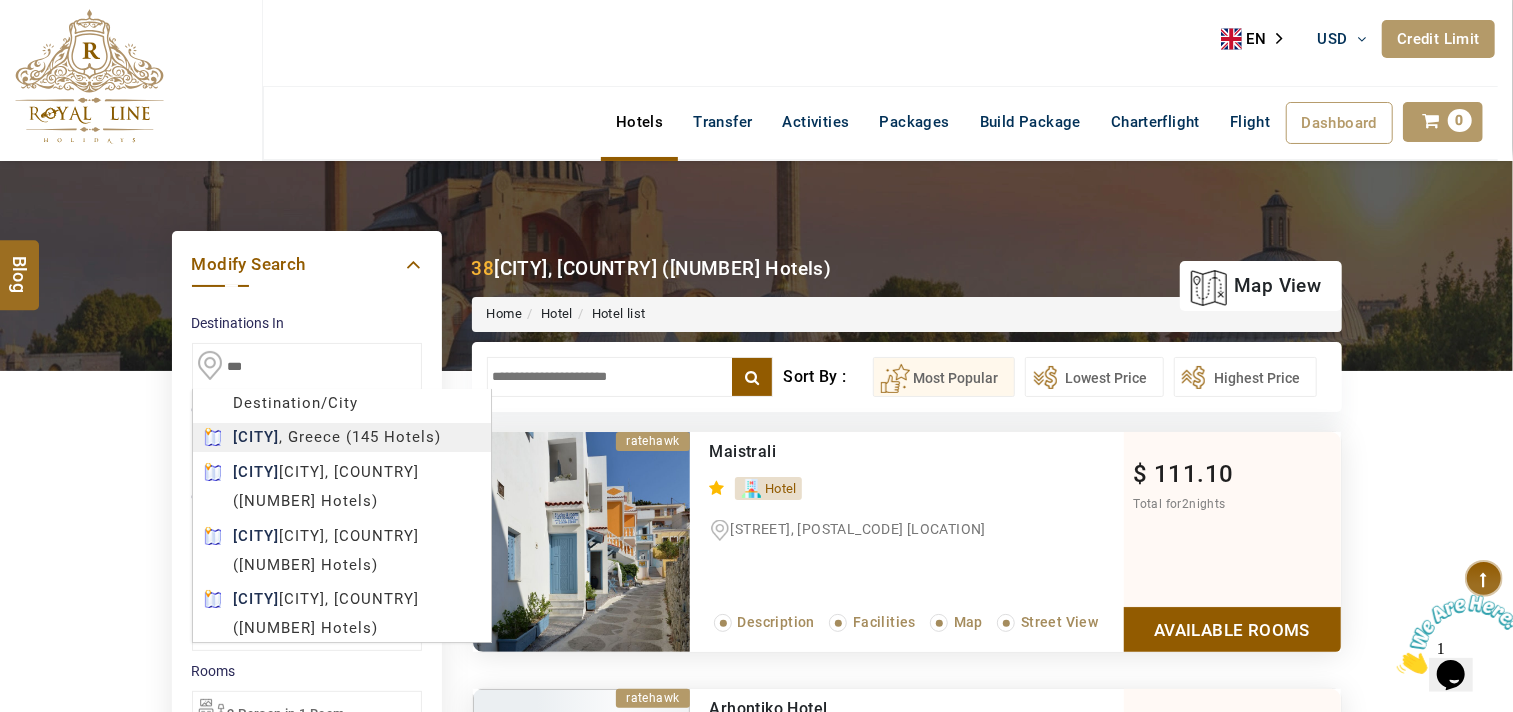 type on "***" 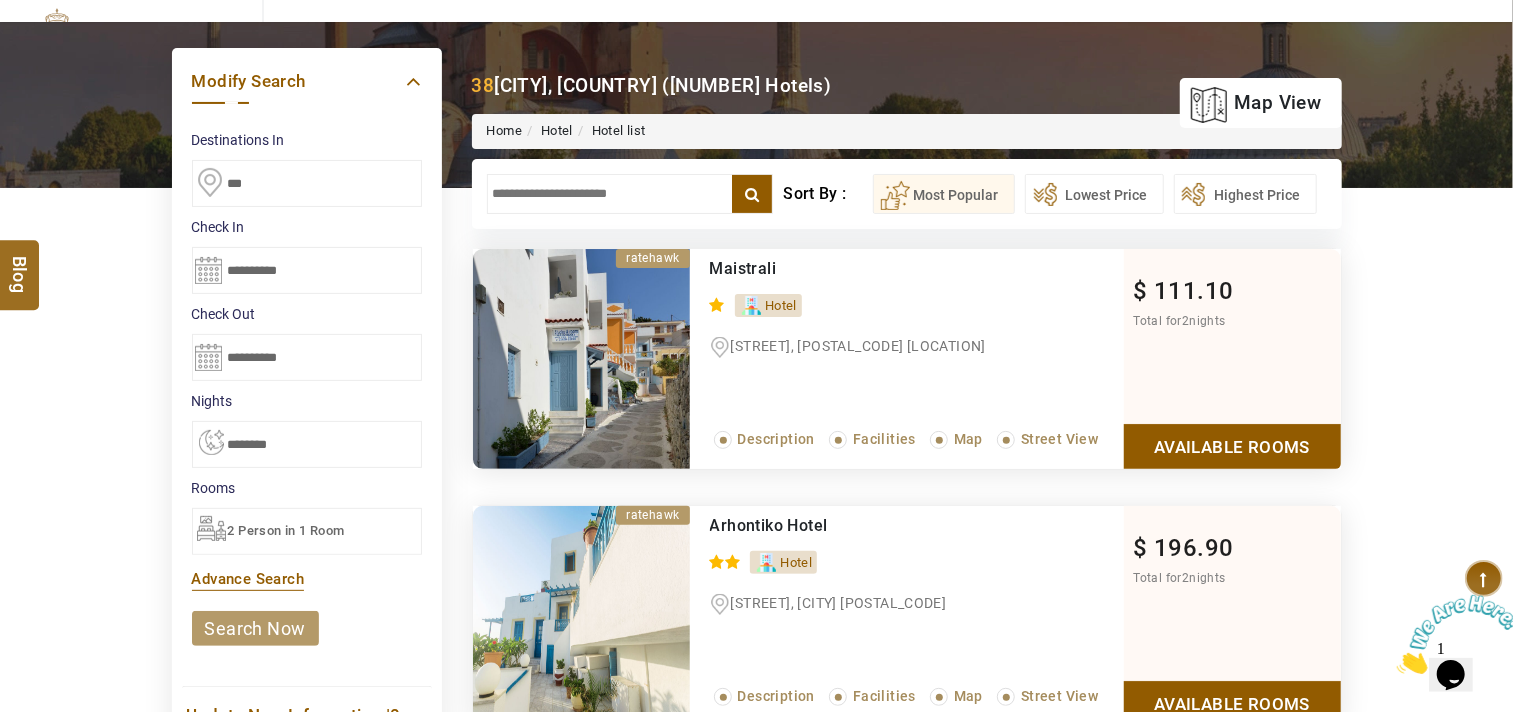 scroll, scrollTop: 555, scrollLeft: 0, axis: vertical 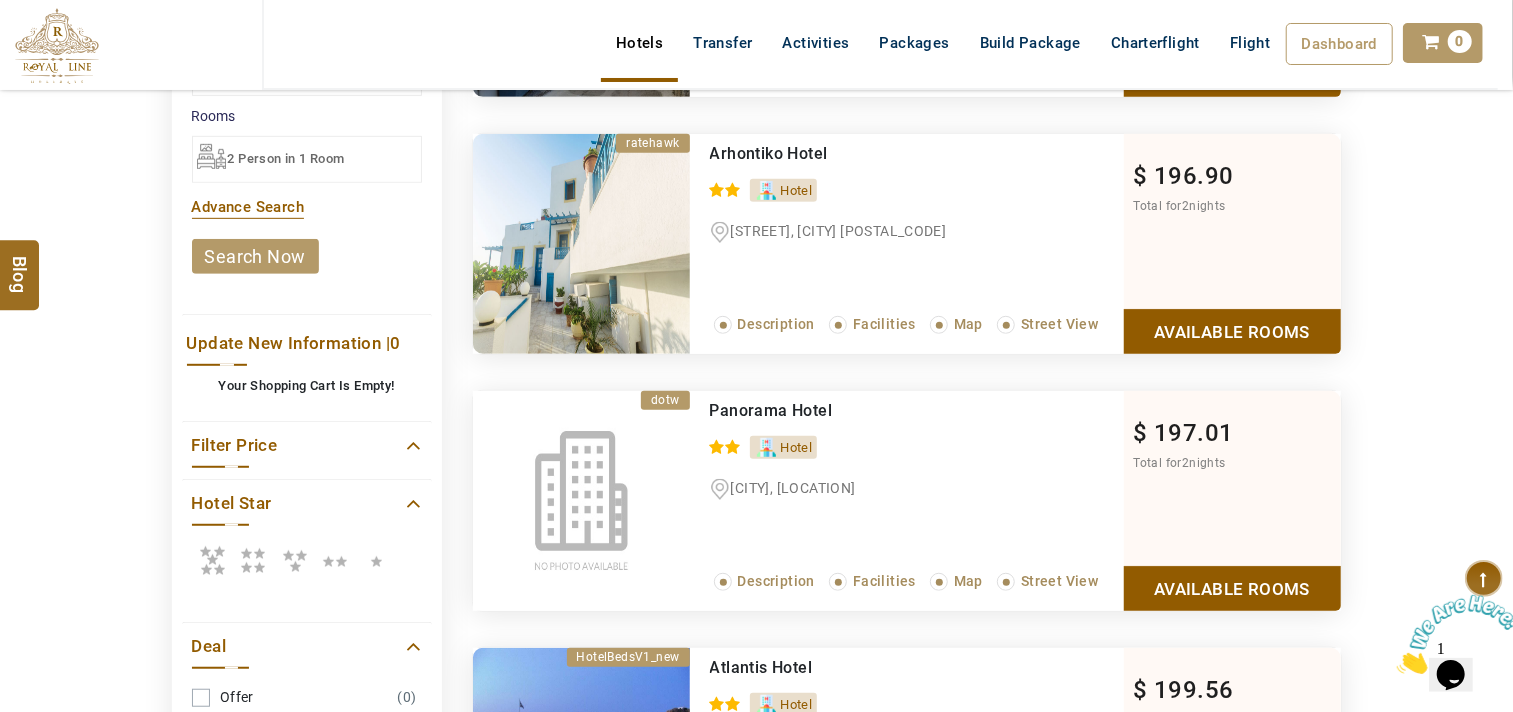 drag, startPoint x: 287, startPoint y: 284, endPoint x: 286, endPoint y: 268, distance: 16.03122 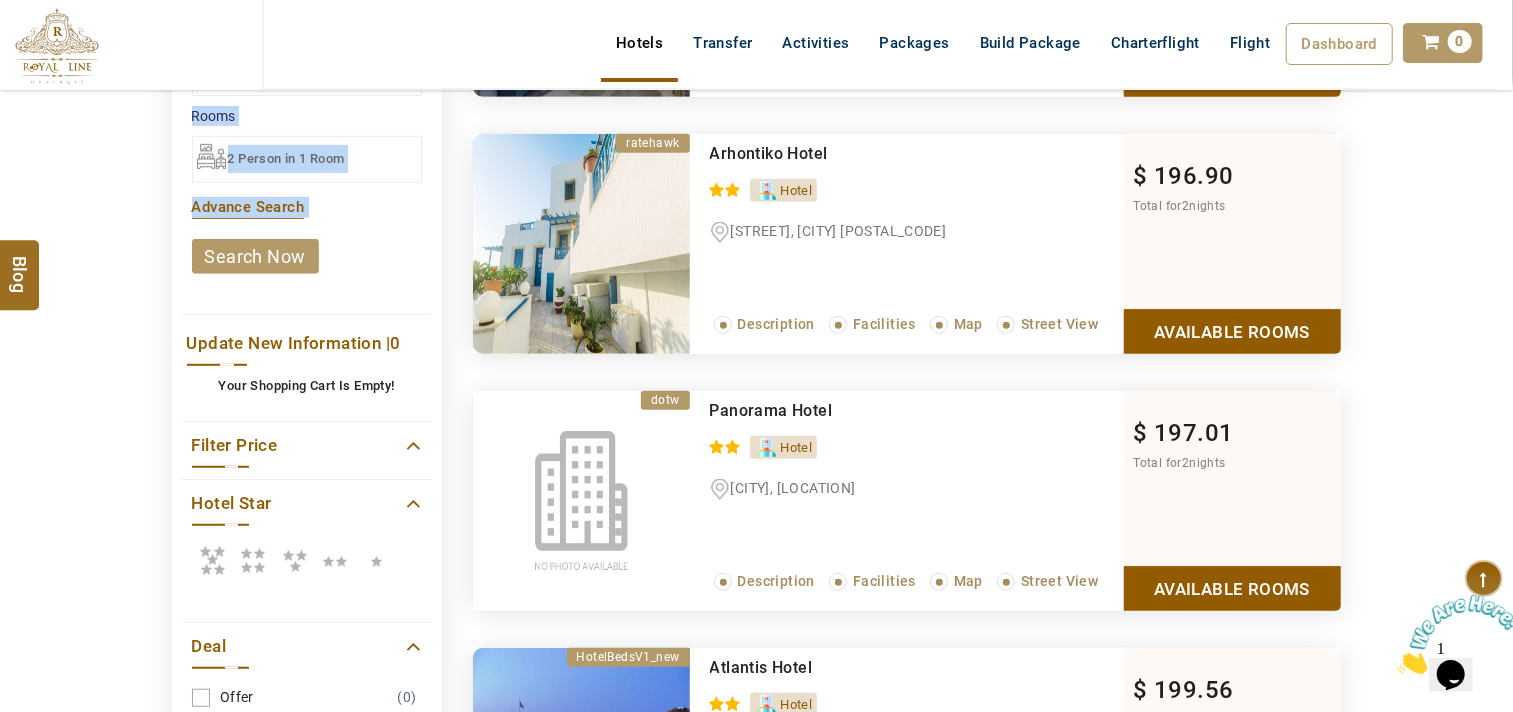 click on "search now" at bounding box center (255, 256) 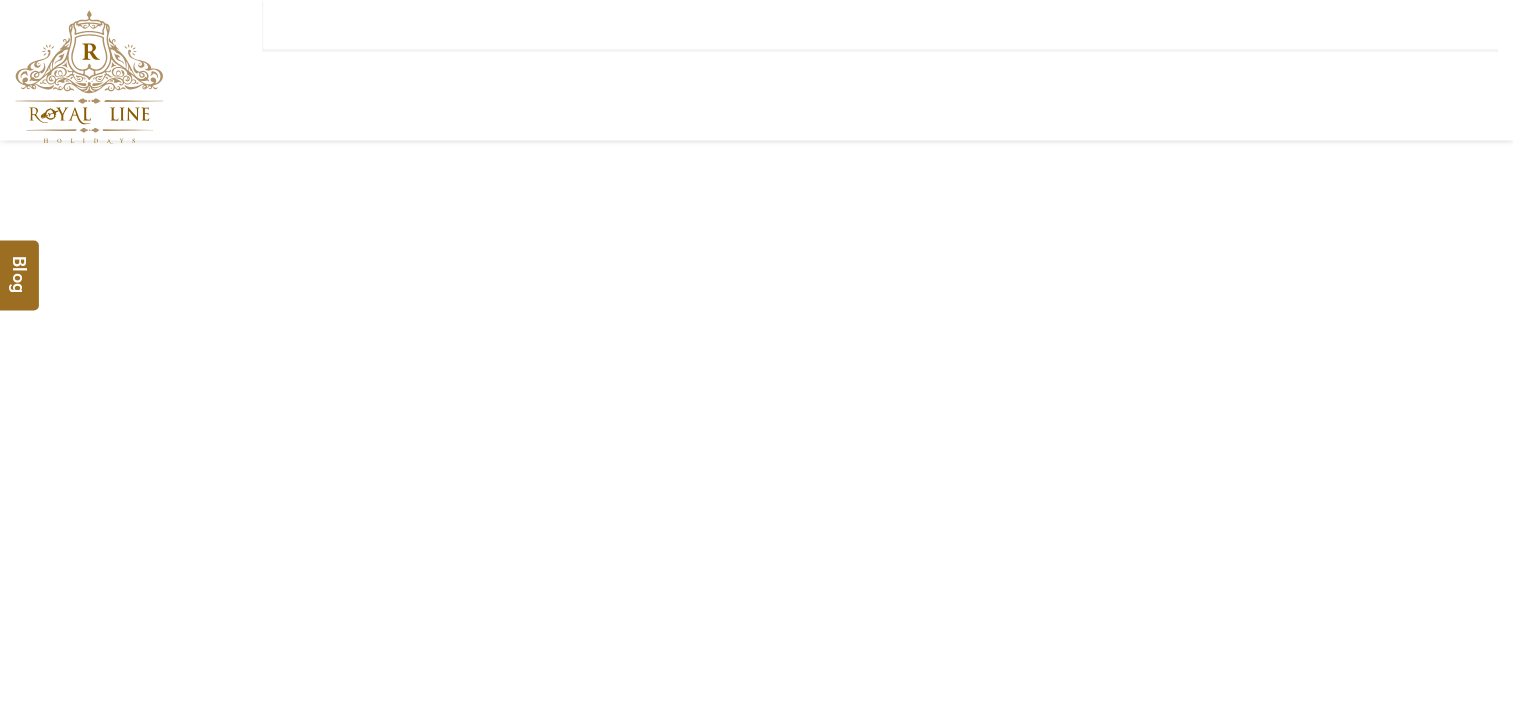 scroll, scrollTop: 0, scrollLeft: 0, axis: both 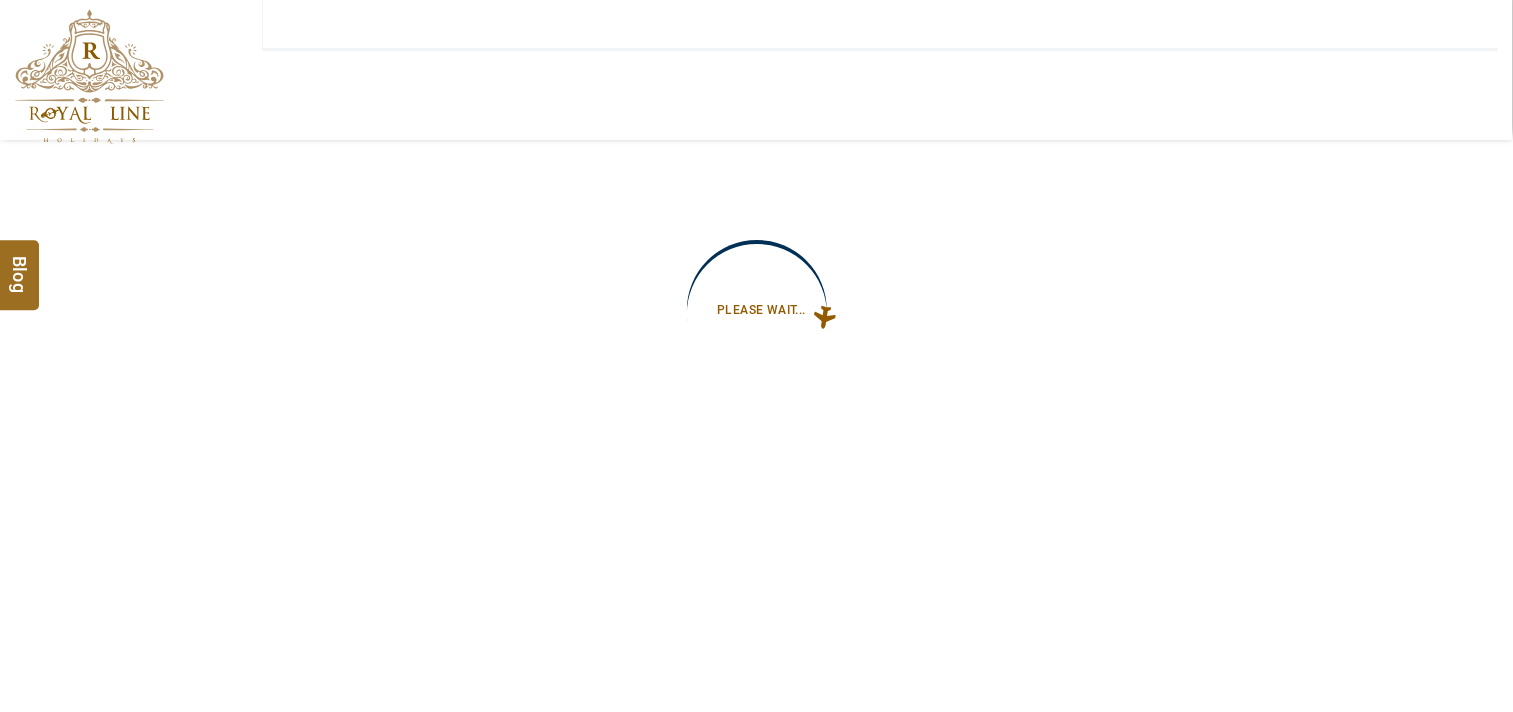 type on "**********" 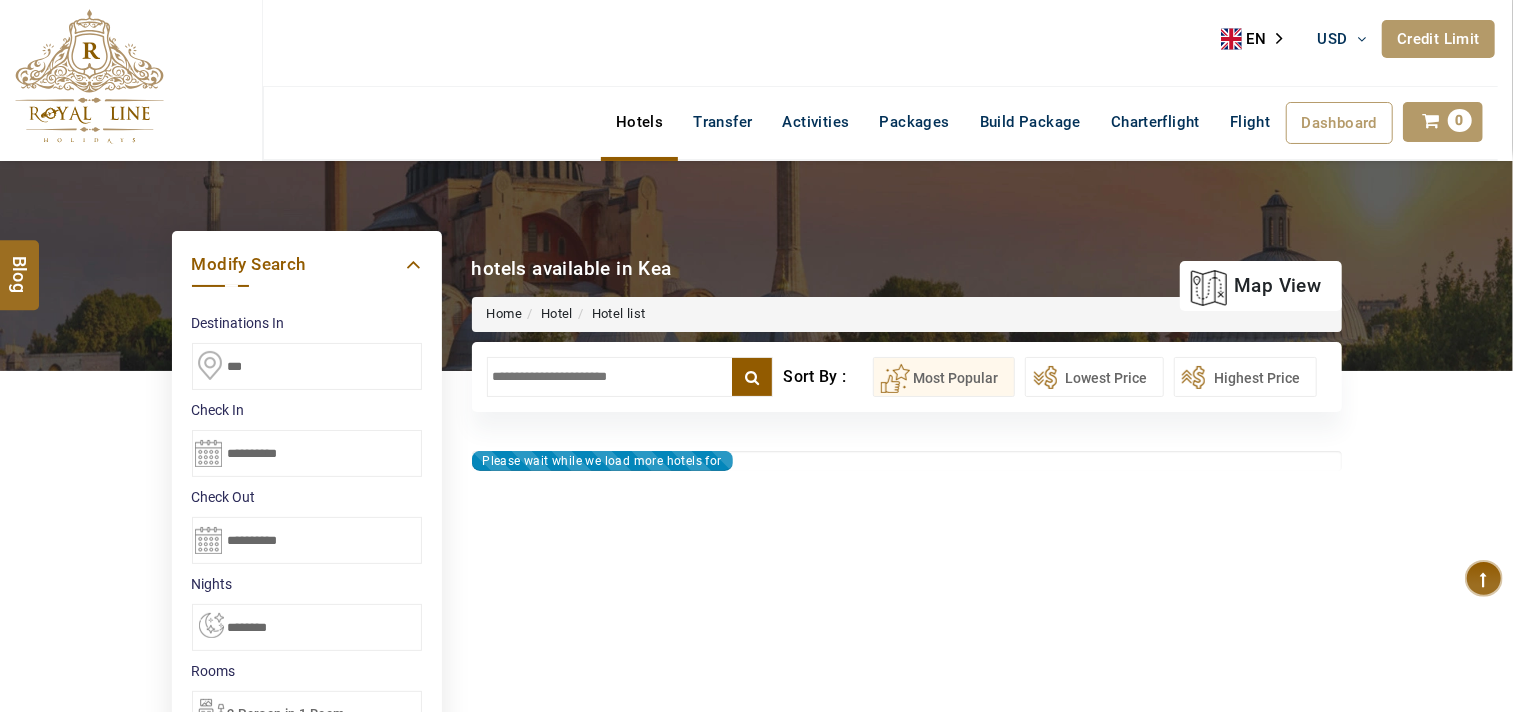 type on "**********" 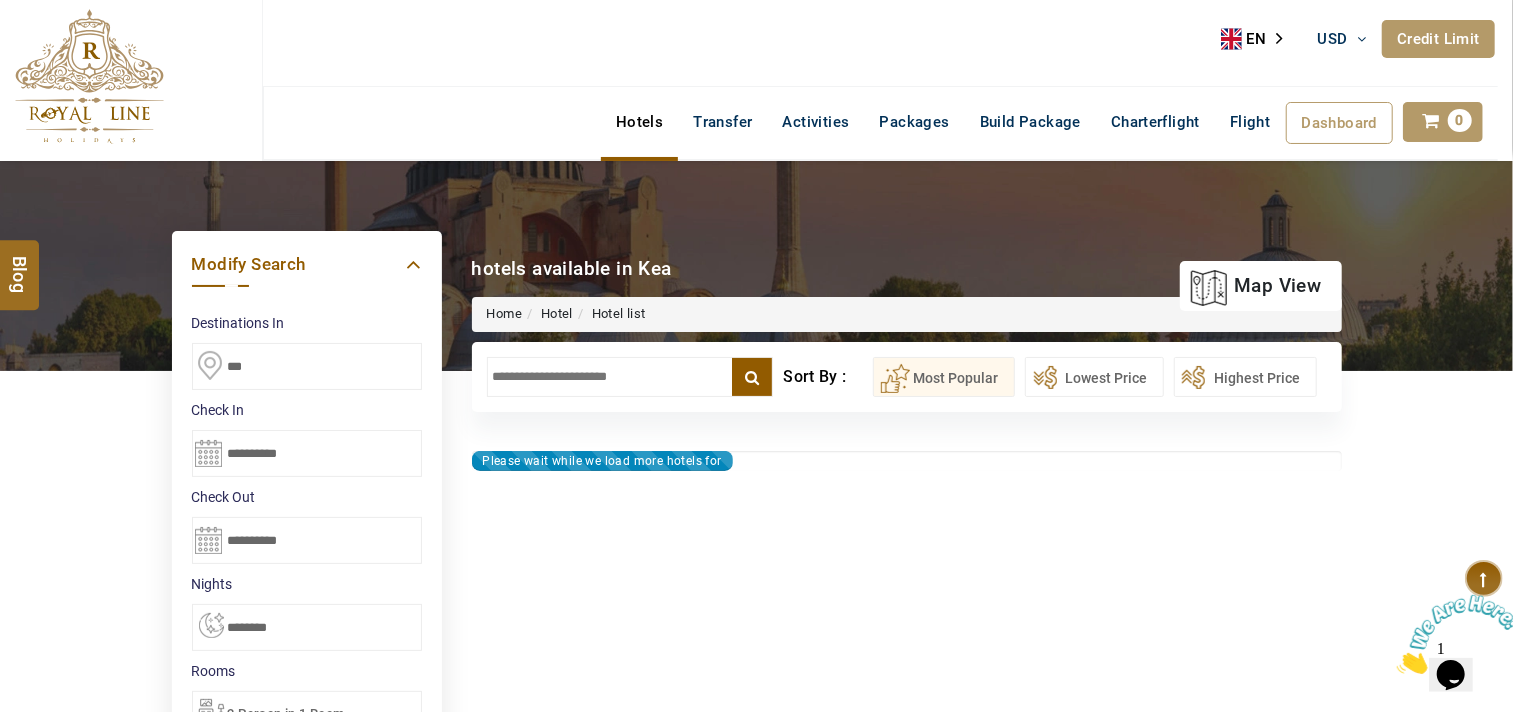 scroll, scrollTop: 0, scrollLeft: 0, axis: both 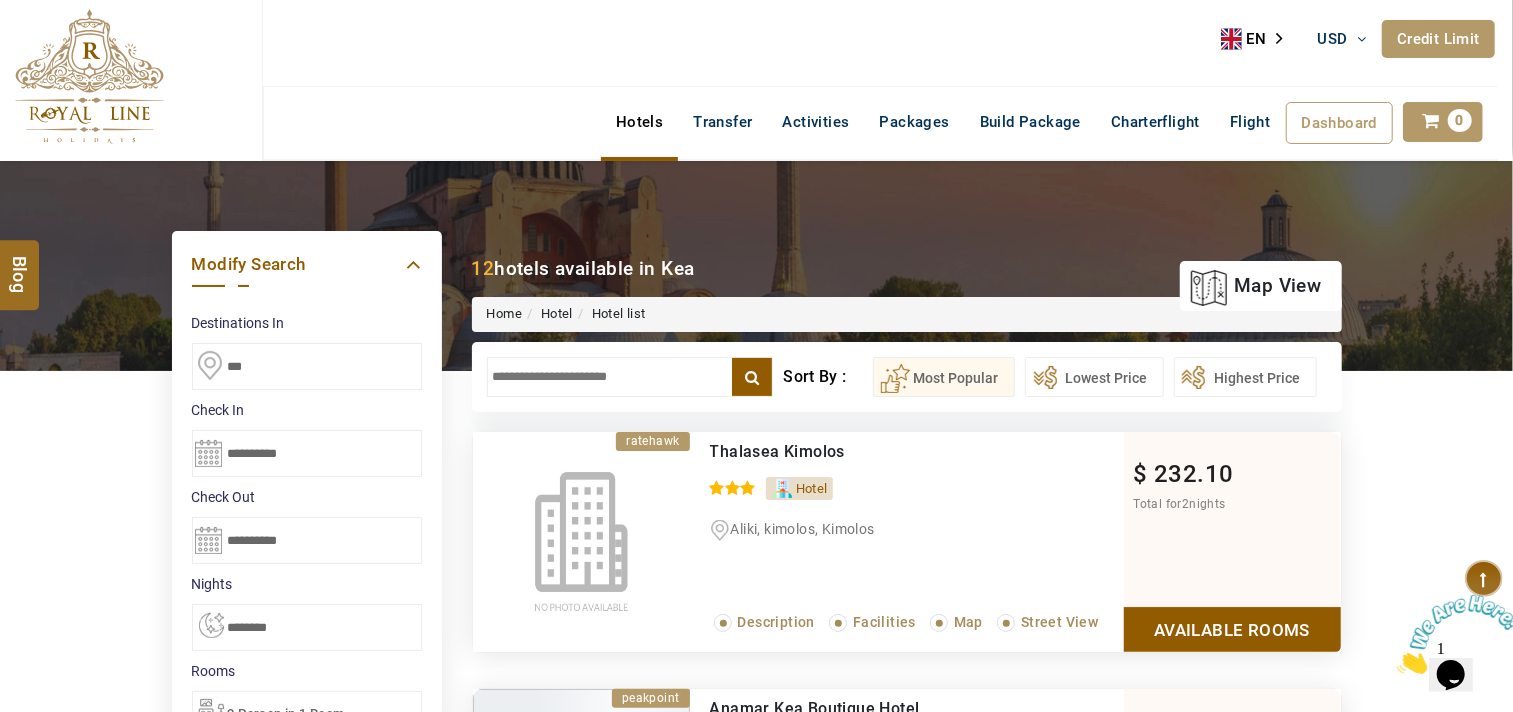 drag, startPoint x: 255, startPoint y: 368, endPoint x: 221, endPoint y: 365, distance: 34.132095 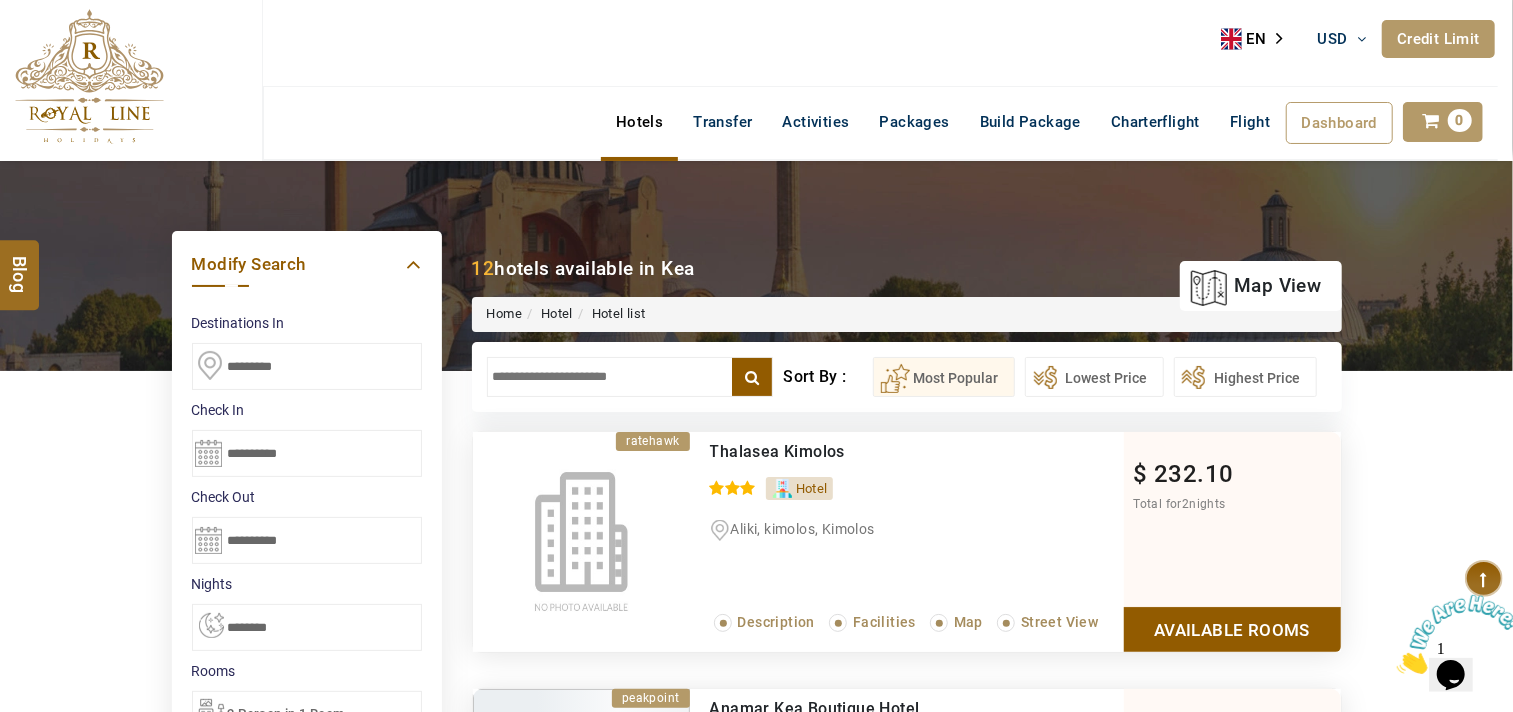 click on "ROYAL LINE HOLIDAYS DMC USD AED  AED EUR  € USD  $ INR  ₹ THB  ฿ IDR  Rp BHD  BHD TRY  ₺ Credit Limit EN HE AR ES PT ZH Helpline
+971 [PHONE] Register Now +971 [PHONE] info@[DOMAIN] About Us What we Offer Blog Why Us Contact Hotels  Transfer Activities Packages Build Package Charterflight Flight Dashboard My Profile My Booking My Reports My Quotation Sign Out 0 Points Redeem Now To Redeem 5587  Points Future Points  16048   Points Deposit Deposit Limit USD 44.02 Used USD 0.00 Available USD 44.02 Credit Limit Credit Limit USD 90000.00 70% Complete Used USD 85668.00 Available USD 4332.00 Setting  Looks like you haven't added anything to your cart yet Countinue Shopping ****** Please Wait.. Blog demo
Remember me Forgot
password? LOG IN Don't have an account?   Register Now My Booking View/ Print/Cancel Your Booking without Signing in Submit Applying Filters...... Hotels For You Will Be Loading Soon demo
Check In   CheckOut Rooms Rooms X Map" at bounding box center (756, 1137) 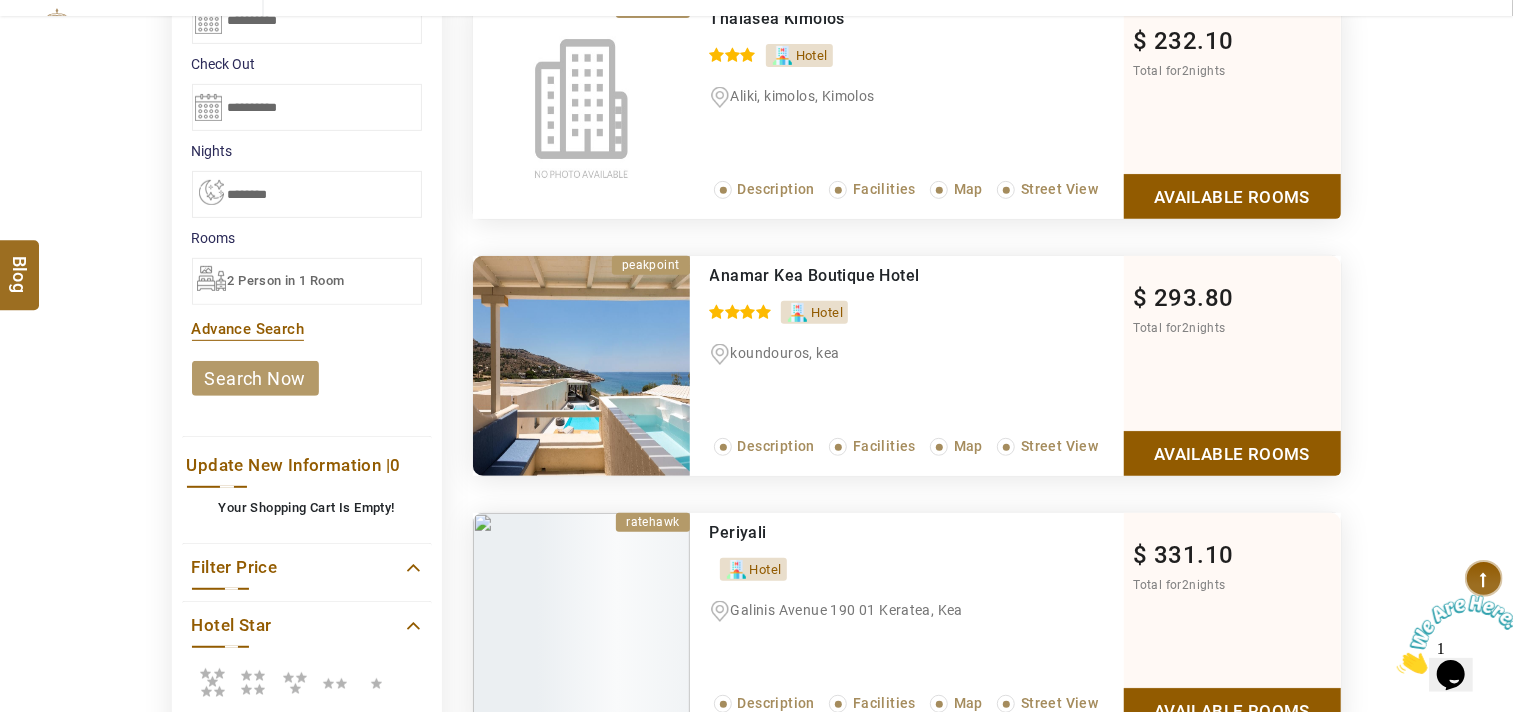 scroll, scrollTop: 444, scrollLeft: 0, axis: vertical 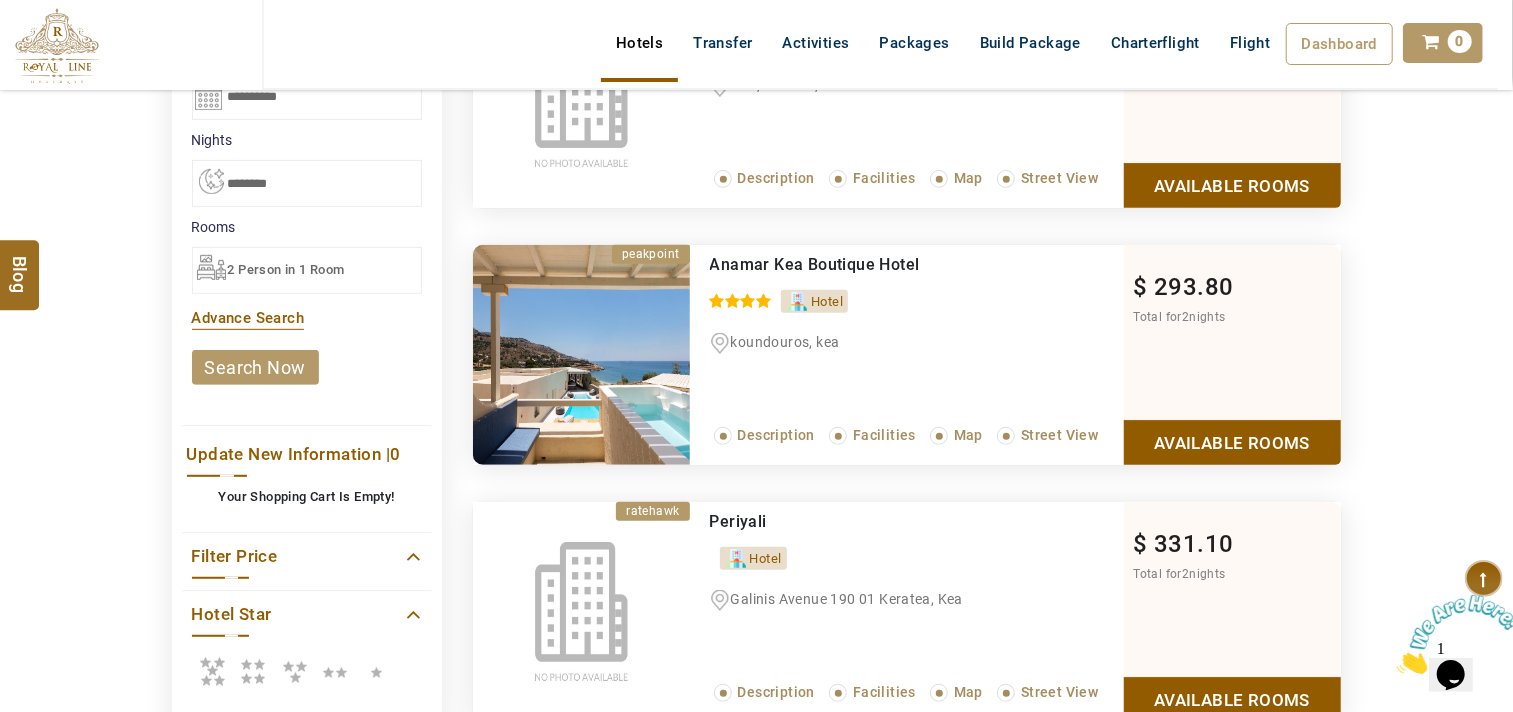 click on "search now" at bounding box center [255, 367] 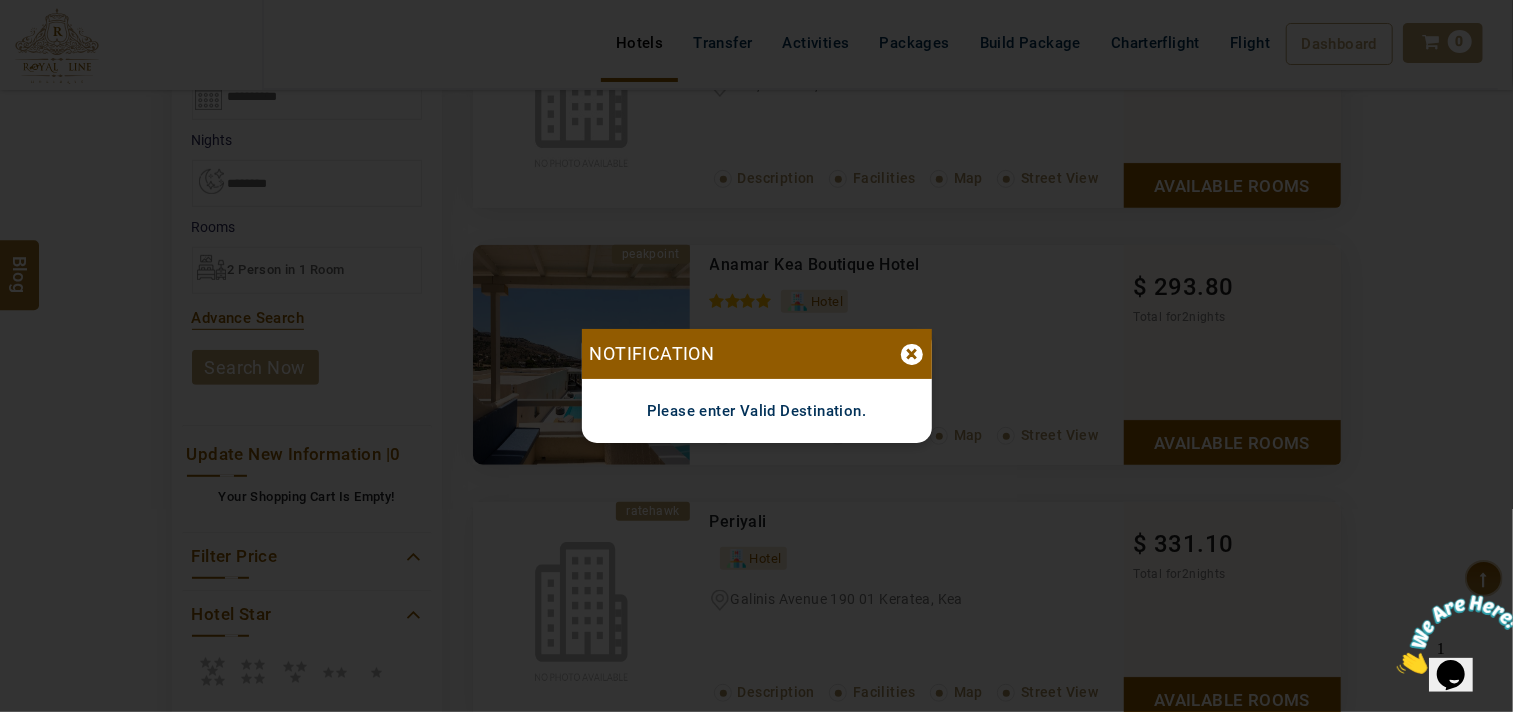 click on "×" at bounding box center (912, 354) 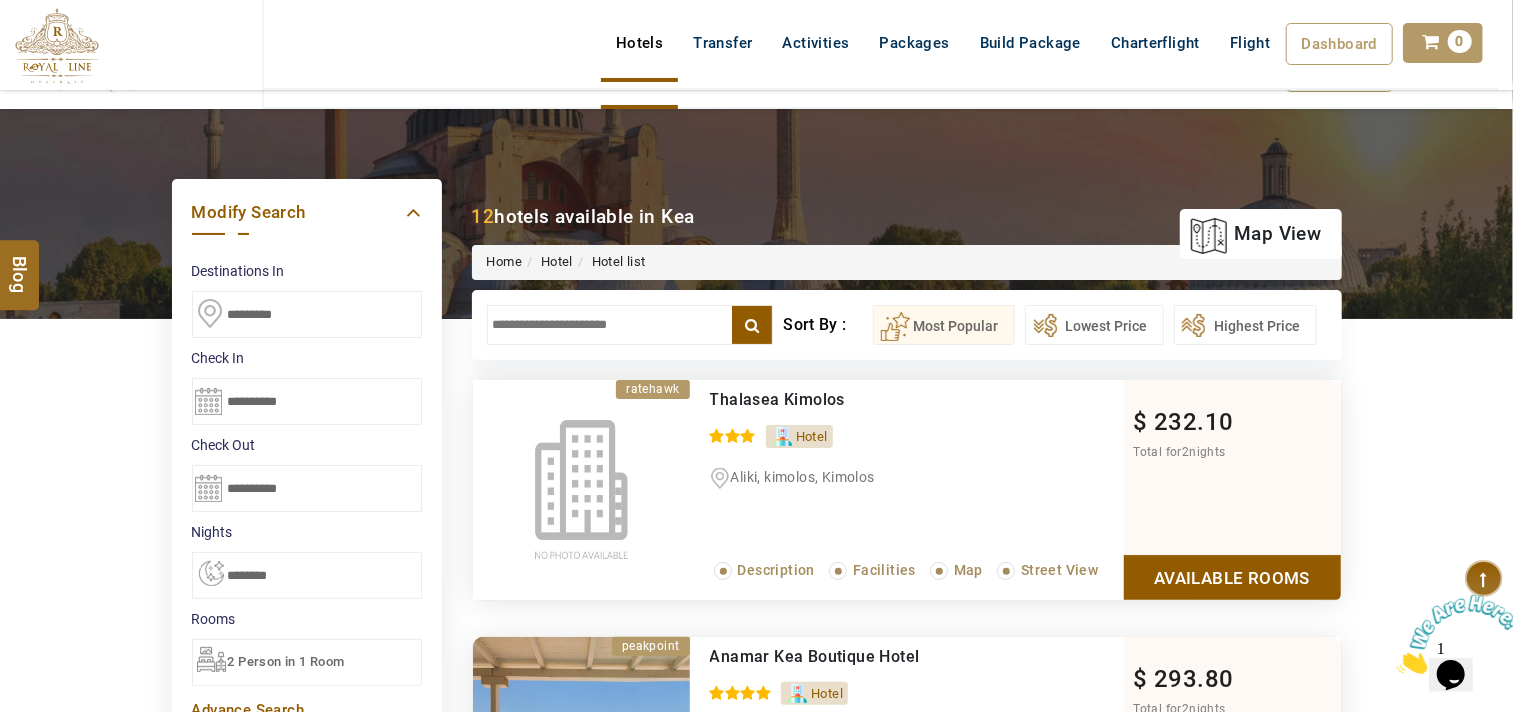 scroll, scrollTop: 0, scrollLeft: 0, axis: both 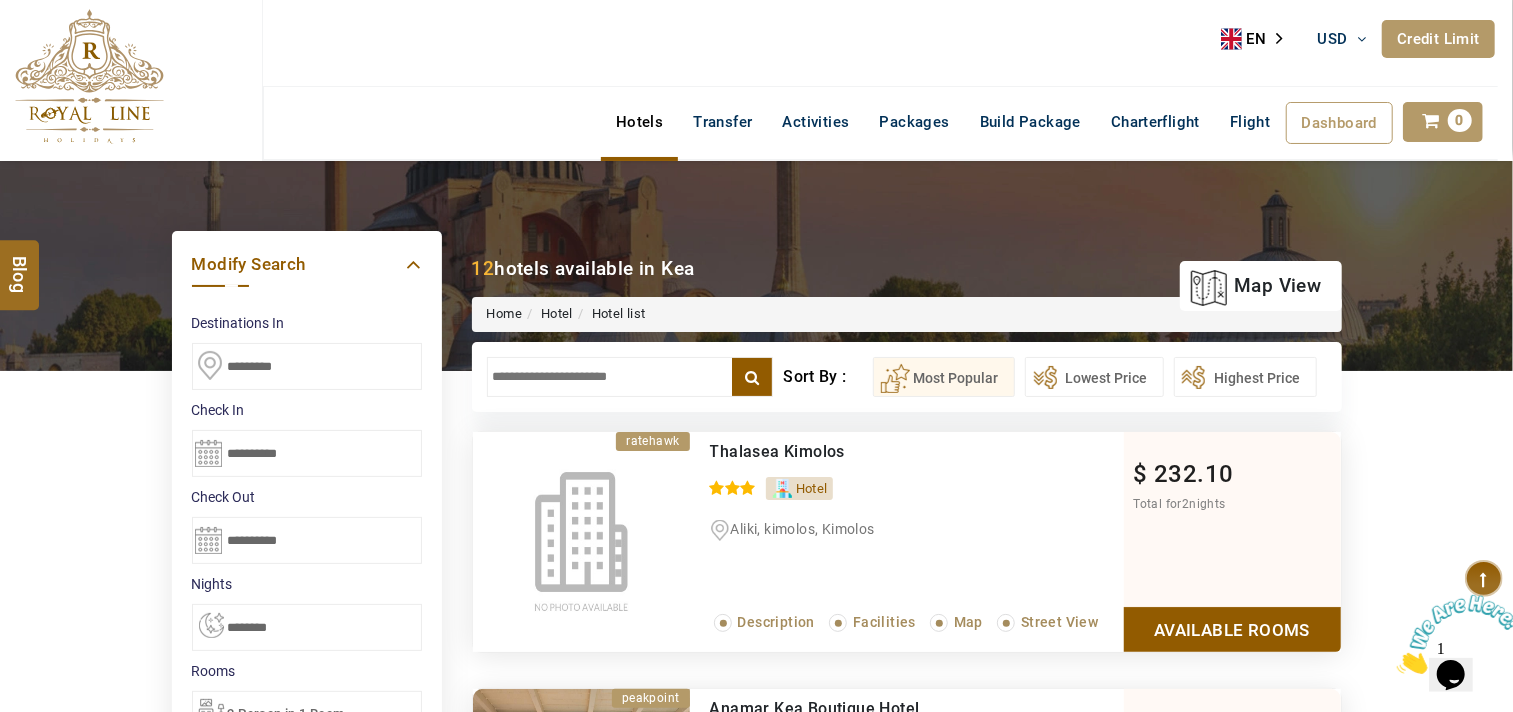 click on "*********" at bounding box center (307, 366) 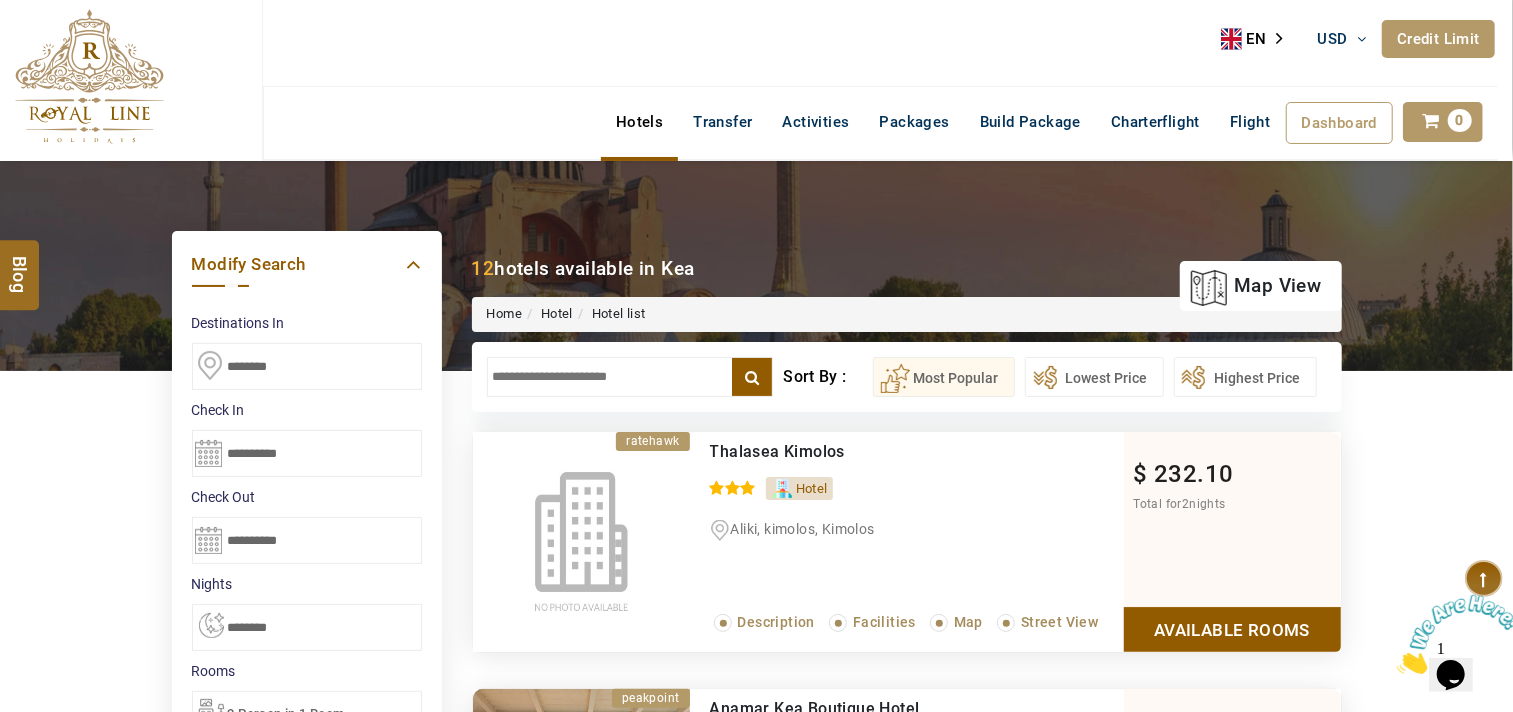 type on "*********" 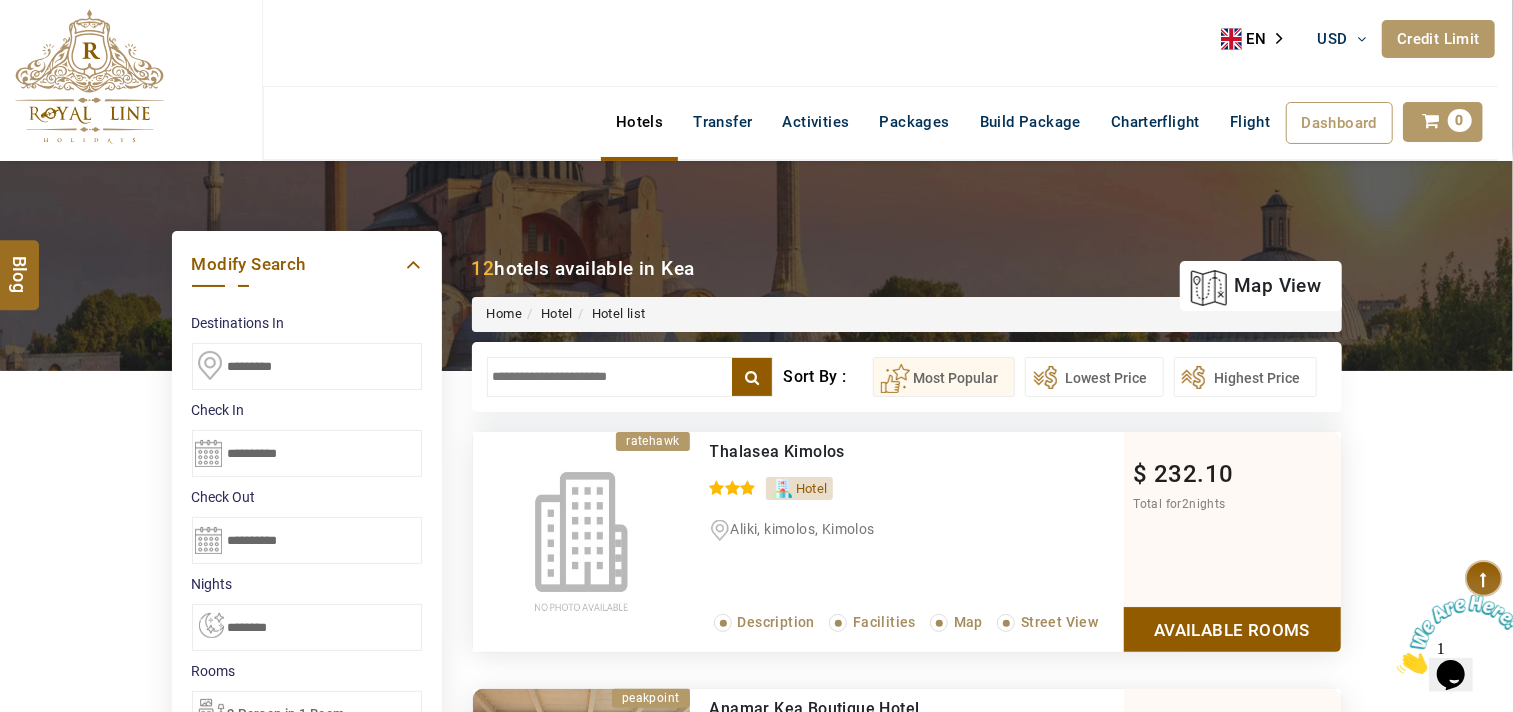 click on "ROYAL LINE HOLIDAYS DMC USD AED  AED EUR  € USD  $ INR  ₹ THB  ฿ IDR  Rp BHD  BHD TRY  ₺ Credit Limit EN HE AR ES PT ZH Helpline
+971 55 344 0168 Register Now +971 55 344 0168 info@royallineholidays.com About Us What we Offer Blog Why Us Contact Hotels  Transfer Activities Packages Build Package Charterflight Flight Dashboard My Profile My Booking My Reports My Quotation Sign Out 0 Points Redeem Now To Redeem 5587  Points Future Points  16048   Points Deposit Deposit Limit USD 44.02 Used USD 0.00 Available USD 44.02 Credit Limit Credit Limit USD 90000.00 70% Complete Used USD 85668.00 Available USD 4332.00 Setting  Looks like you haven't added anything to your cart yet Countinue Shopping ****** Notification × Please enter Valid Destination. Please Wait.. Blog demo
Remember me Forgot
password? LOG IN Don't have an account?   Register Now My Booking View/ Print/Cancel Your Booking without Signing in Submit Applying Filters...... demo
Check In   29 Aug, 2025 31" at bounding box center (756, 1137) 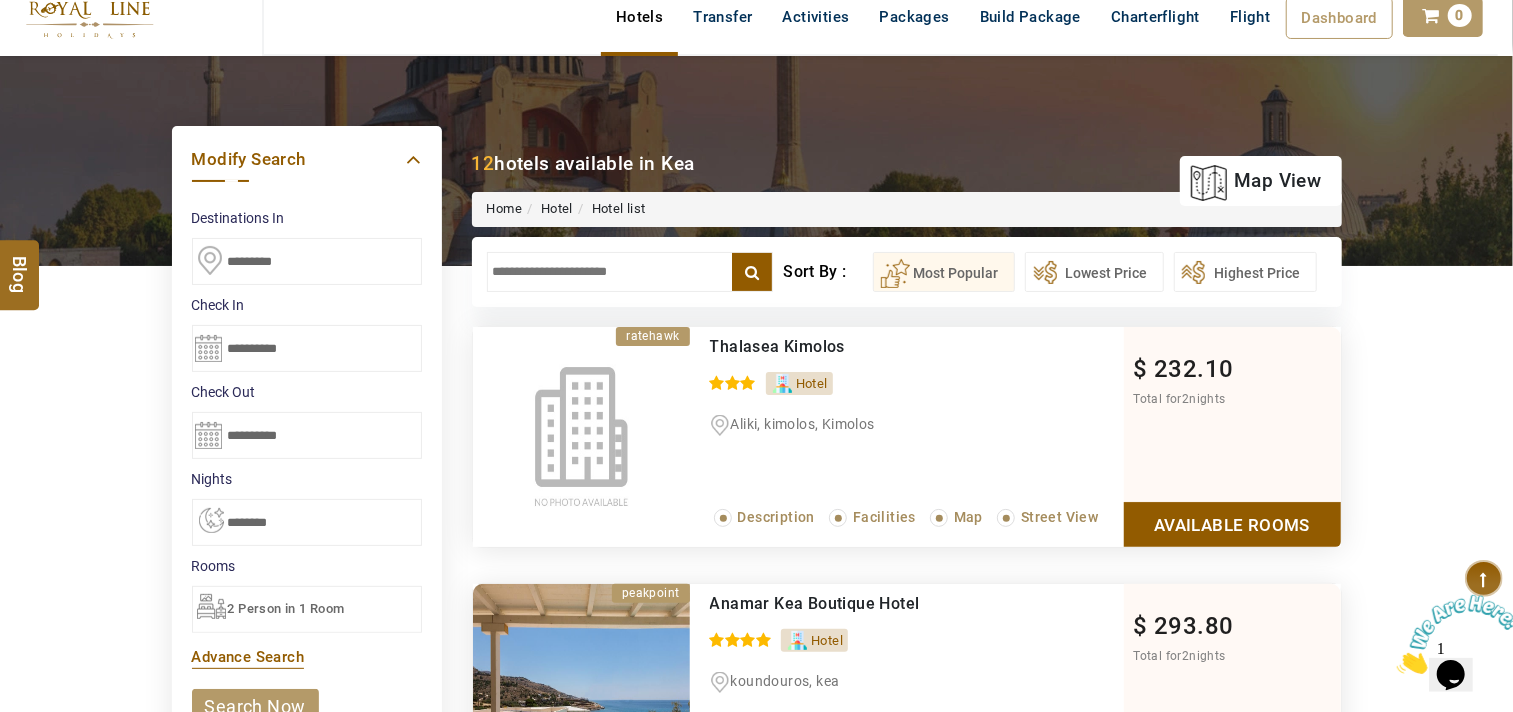 scroll, scrollTop: 444, scrollLeft: 0, axis: vertical 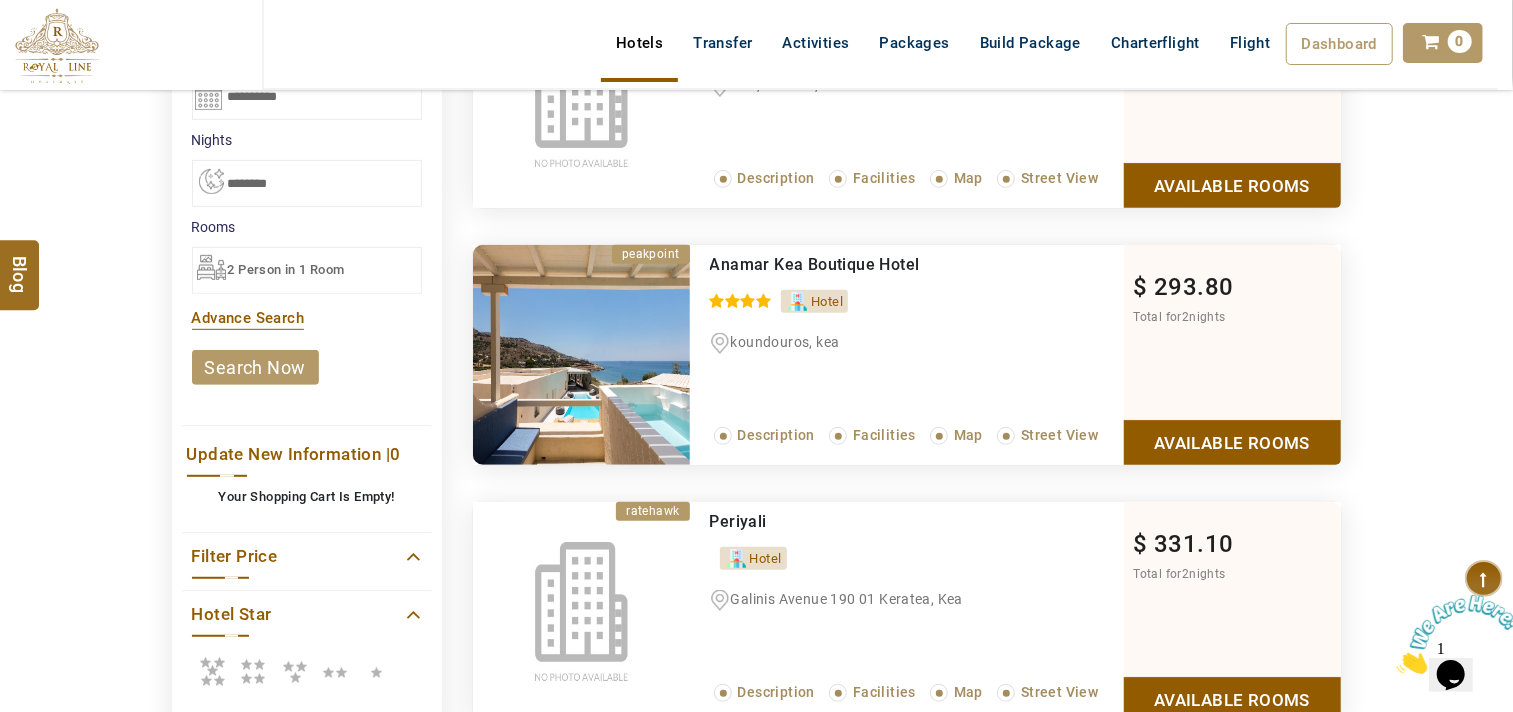 click on "search now" at bounding box center [255, 367] 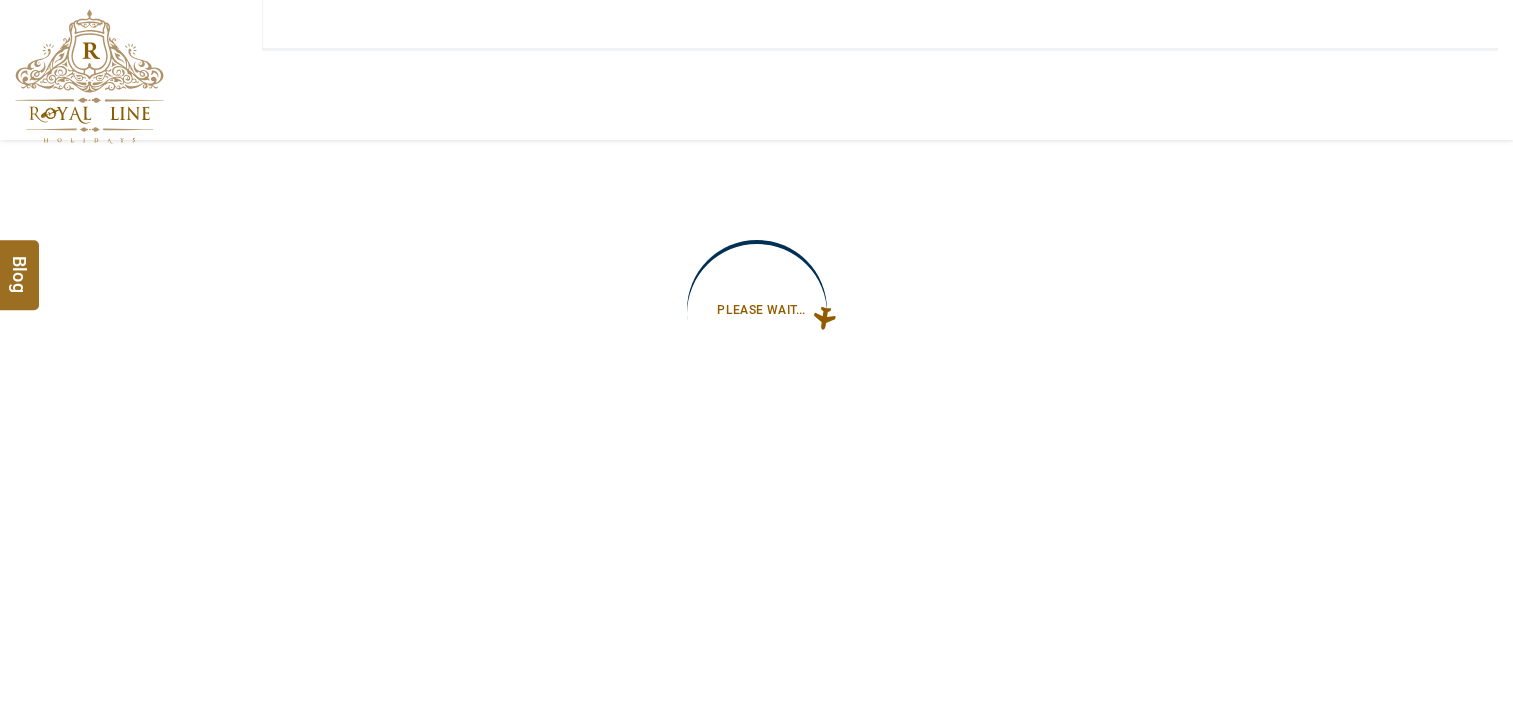 type on "**********" 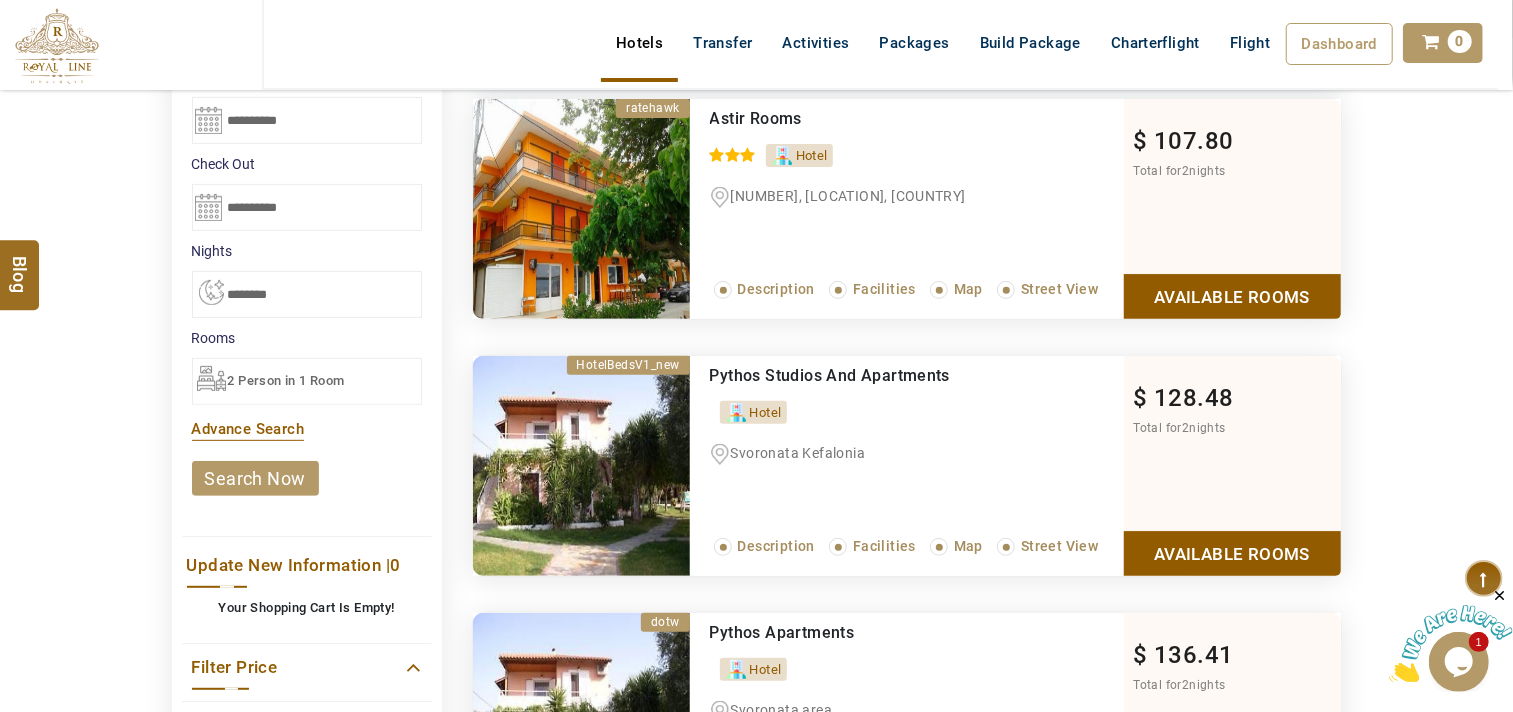 scroll, scrollTop: 0, scrollLeft: 0, axis: both 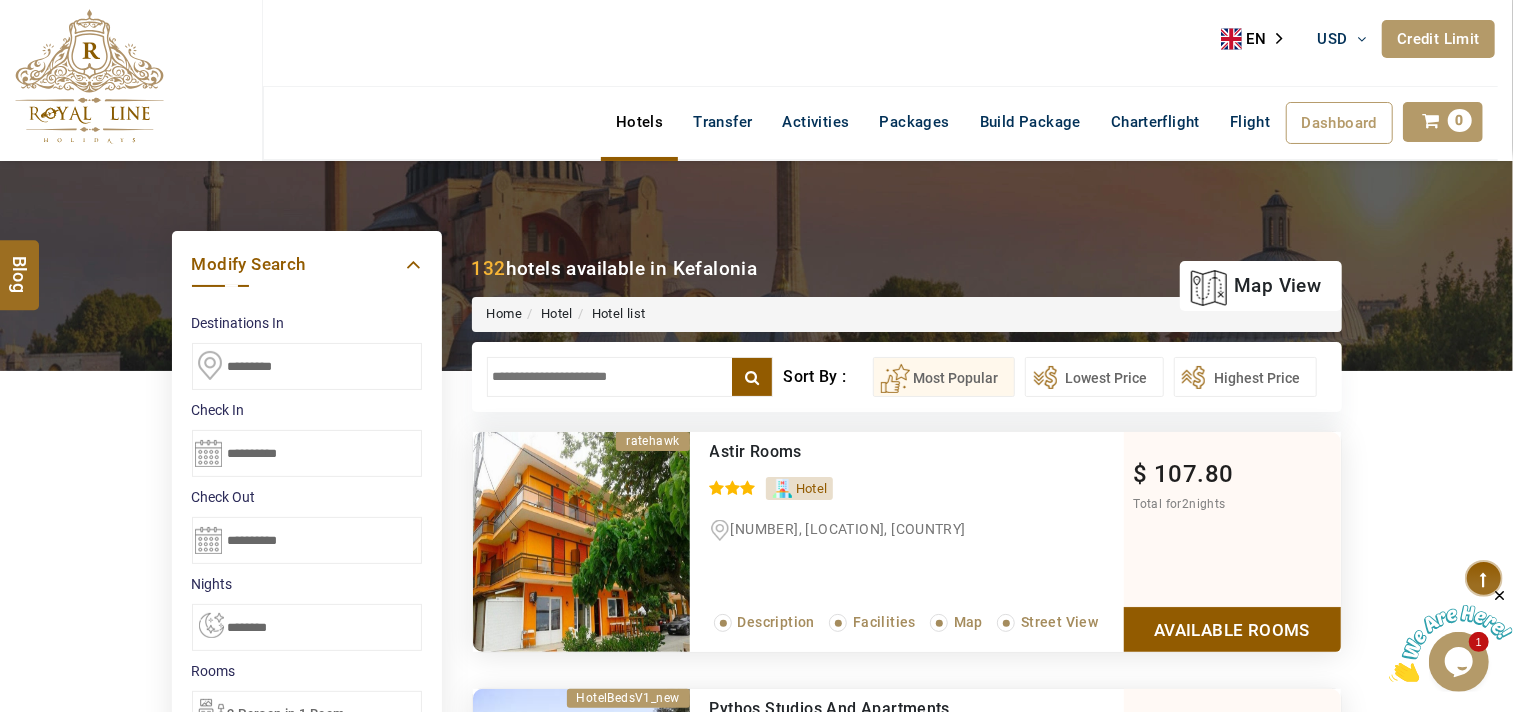 drag, startPoint x: 257, startPoint y: 363, endPoint x: 215, endPoint y: 363, distance: 42 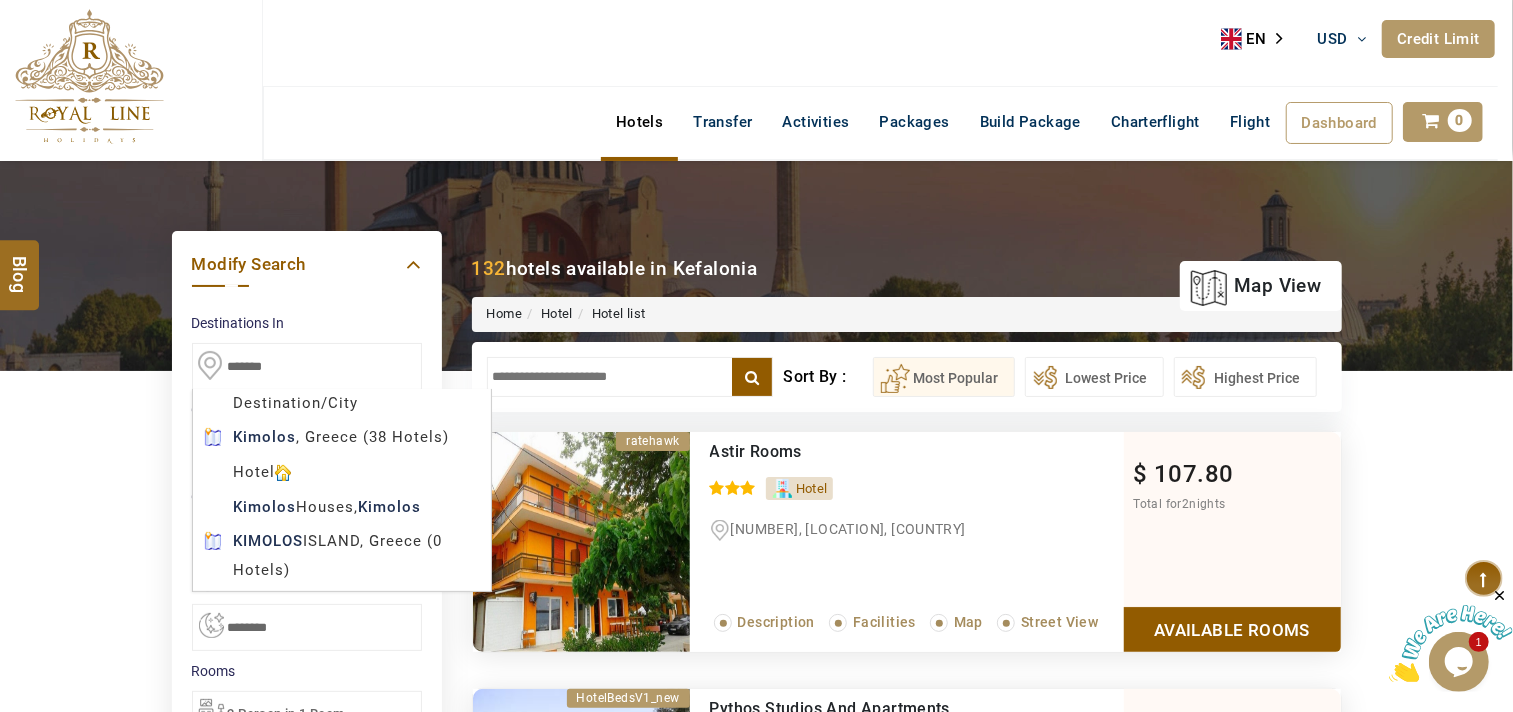 drag, startPoint x: 300, startPoint y: 365, endPoint x: 216, endPoint y: 366, distance: 84.00595 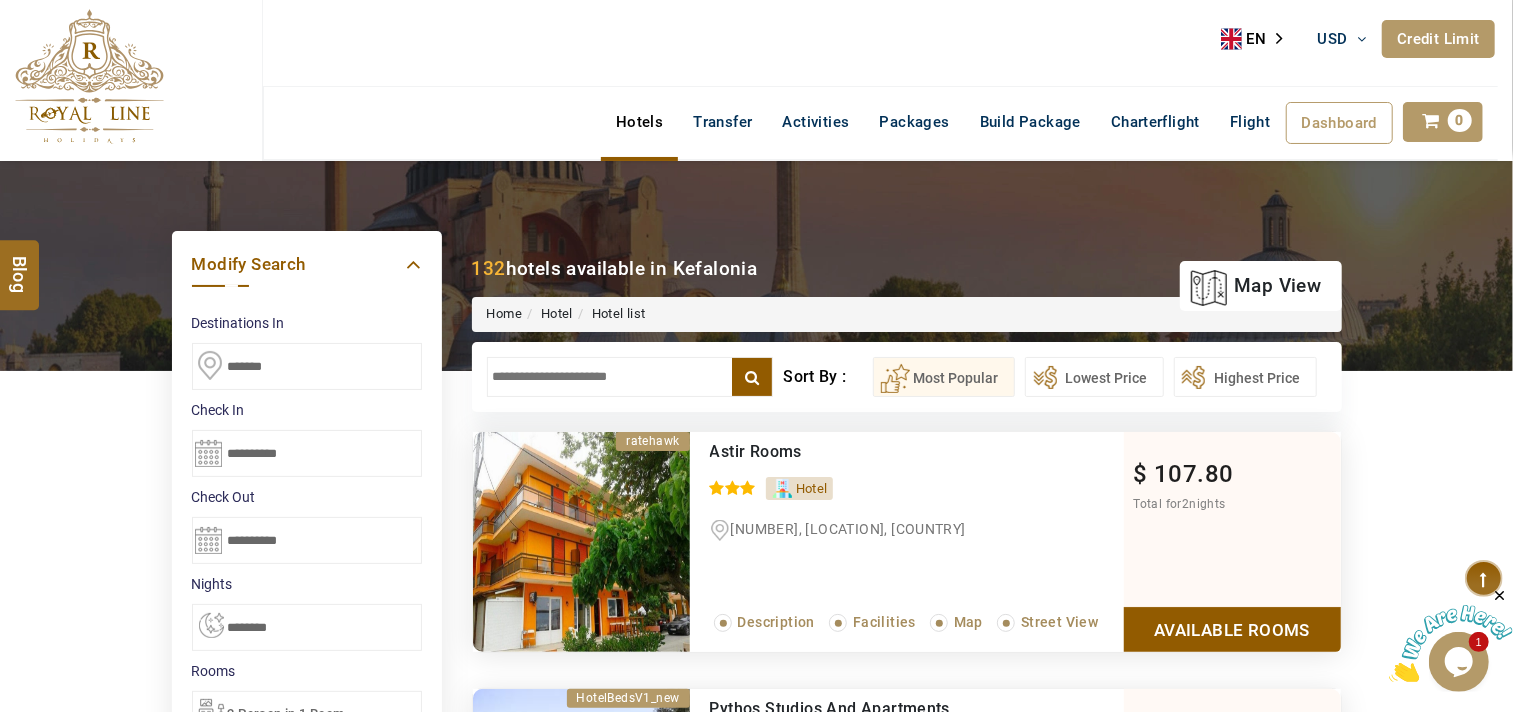 click on "ROYAL LINE HOLIDAYS DMC USD AED  AED EUR  € USD  $ INR  ₹ THB  ฿ IDR  Rp BHD  BHD TRY  ₺ Credit Limit EN HE AR ES PT ZH Helpline
+971 55 344 0168 Register Now +971 55 344 0168 info@royallineholidays.com About Us What we Offer Blog Why Us Contact Hotels  Transfer Activities Packages Build Package Charterflight Flight Dashboard My Profile My Booking My Reports My Quotation Sign Out 0 Points Redeem Now To Redeem 5587  Points Future Points  16048   Points Deposit Deposit Limit USD 44.02 Used USD 0.00 Available USD 44.02 Credit Limit Credit Limit USD 90000.00 70% Complete Used USD 85668.00 Available USD 4332.00 Setting  Looks like you haven't added anything to your cart yet Countinue Shopping ****** Please Wait.. Blog demo
Remember me Forgot
password? LOG IN Don't have an account?   Register Now My Booking View/ Print/Cancel Your Booking without Signing in Submit Applying Filters...... Hotels For You Will Be Loading Soon demo
Check In   CheckOut Rooms Rooms X Map" at bounding box center [756, 1137] 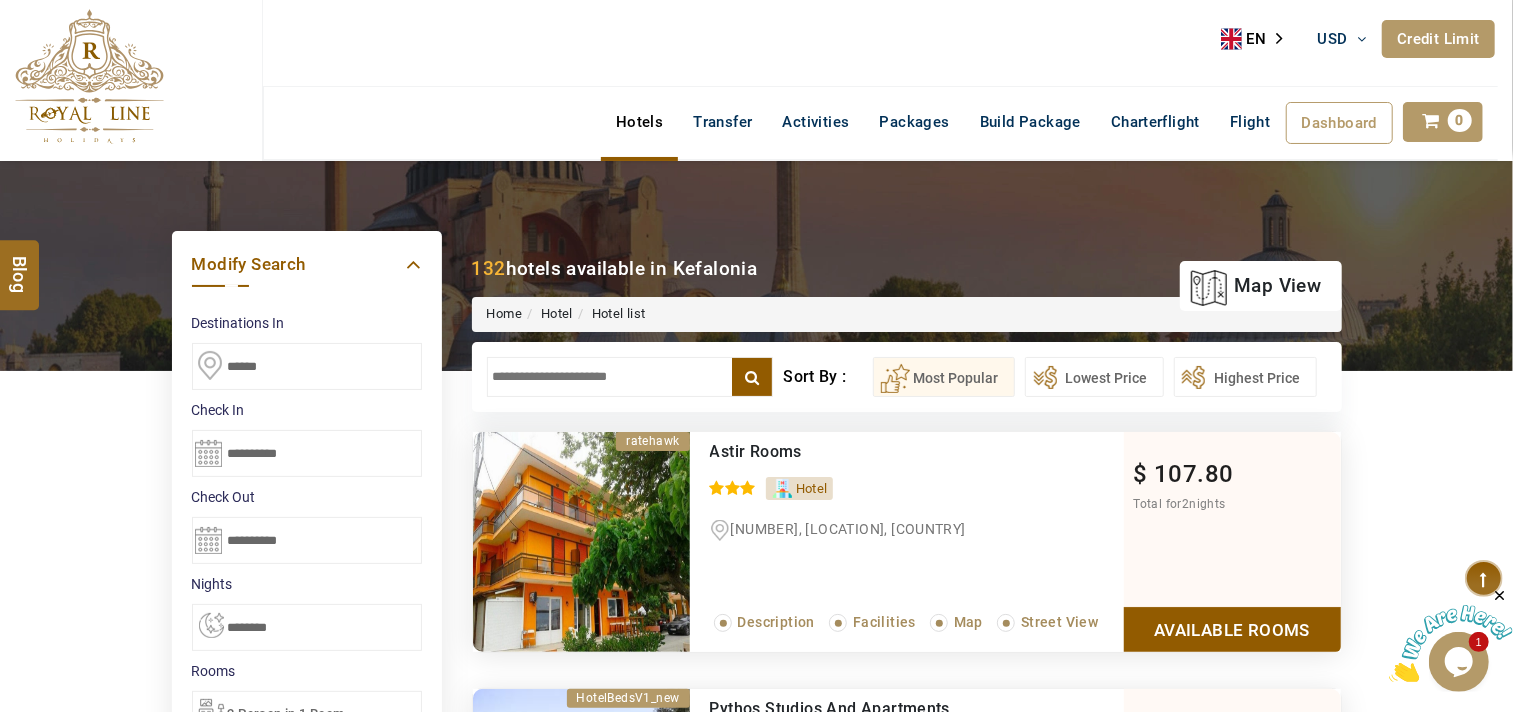 type on "*******" 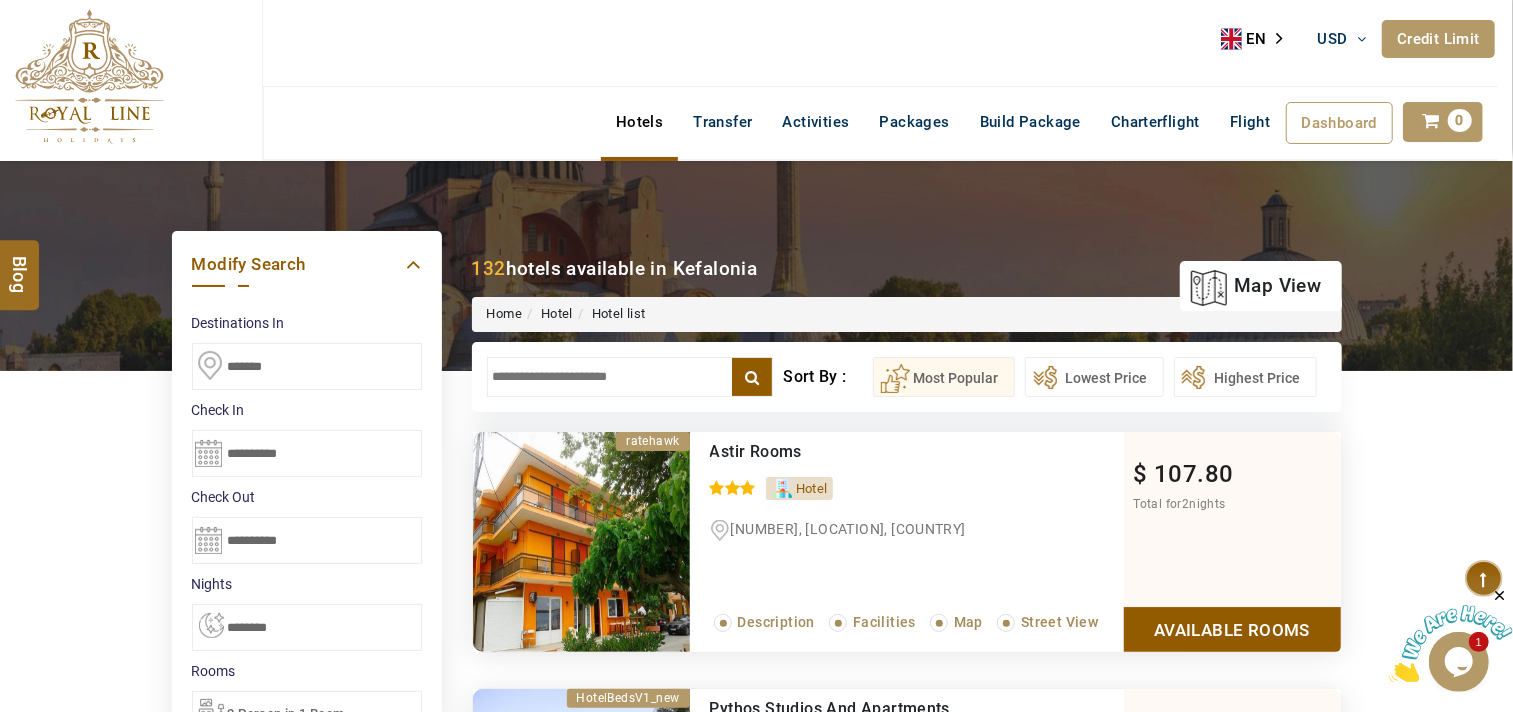 click on "ROYAL LINE HOLIDAYS DMC USD AED  AED EUR  € USD  $ INR  ₹ THB  ฿ IDR  Rp BHD  BHD TRY  ₺ Credit Limit EN HE AR ES PT ZH Helpline
+971 55 344 0168 Register Now +971 55 344 0168 info@royallineholidays.com About Us What we Offer Blog Why Us Contact Hotels  Transfer Activities Packages Build Package Charterflight Flight Dashboard My Profile My Booking My Reports My Quotation Sign Out 0 Points Redeem Now To Redeem 5587  Points Future Points  16048   Points Deposit Deposit Limit USD 44.02 Used USD 0.00 Available USD 44.02 Credit Limit Credit Limit USD 90000.00 70% Complete Used USD 85668.00 Available USD 4332.00 Setting  Looks like you haven't added anything to your cart yet Countinue Shopping ****** Please Wait.. Blog demo
Remember me Forgot
password? LOG IN Don't have an account?   Register Now My Booking View/ Print/Cancel Your Booking without Signing in Submit Applying Filters...... Hotels For You Will Be Loading Soon demo
Check In   CheckOut Rooms Rooms X Map" at bounding box center [756, 1137] 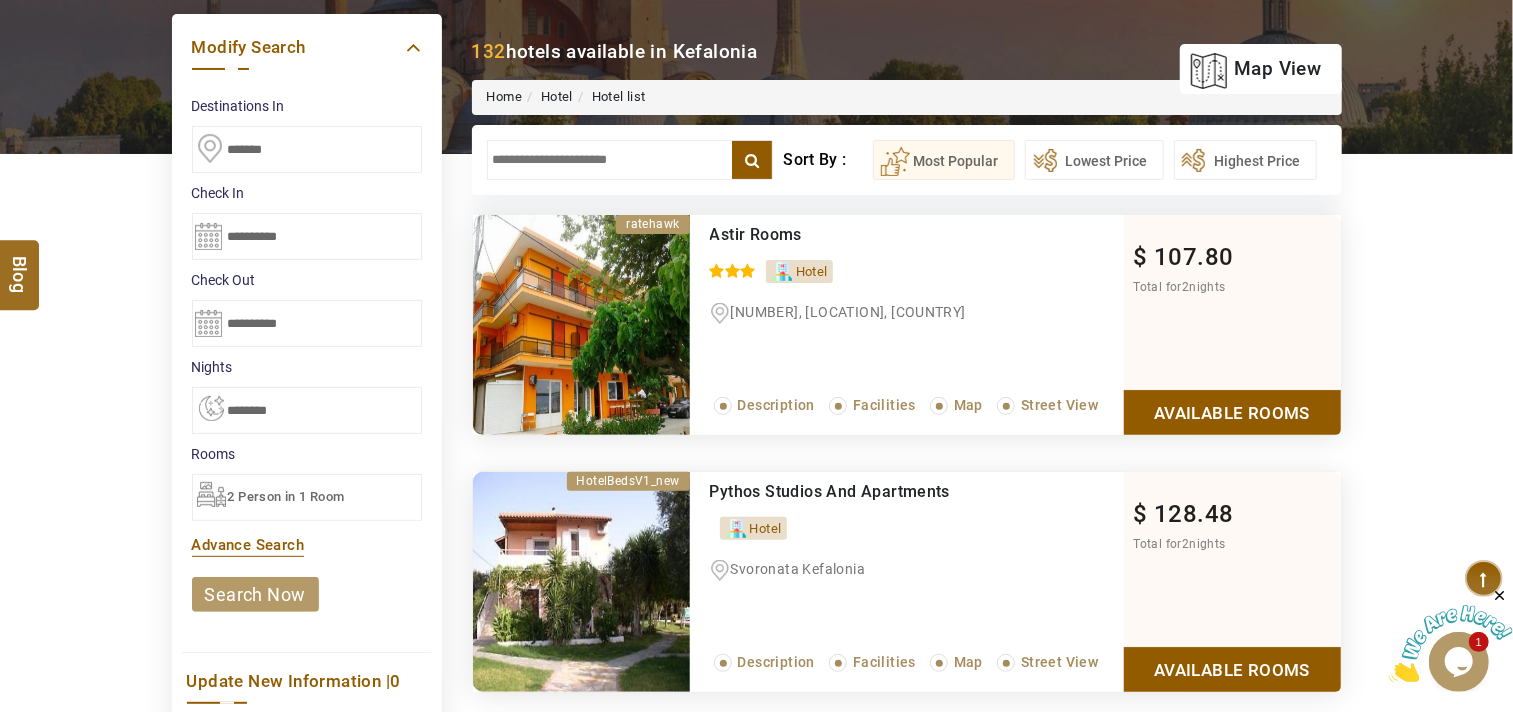 scroll, scrollTop: 222, scrollLeft: 0, axis: vertical 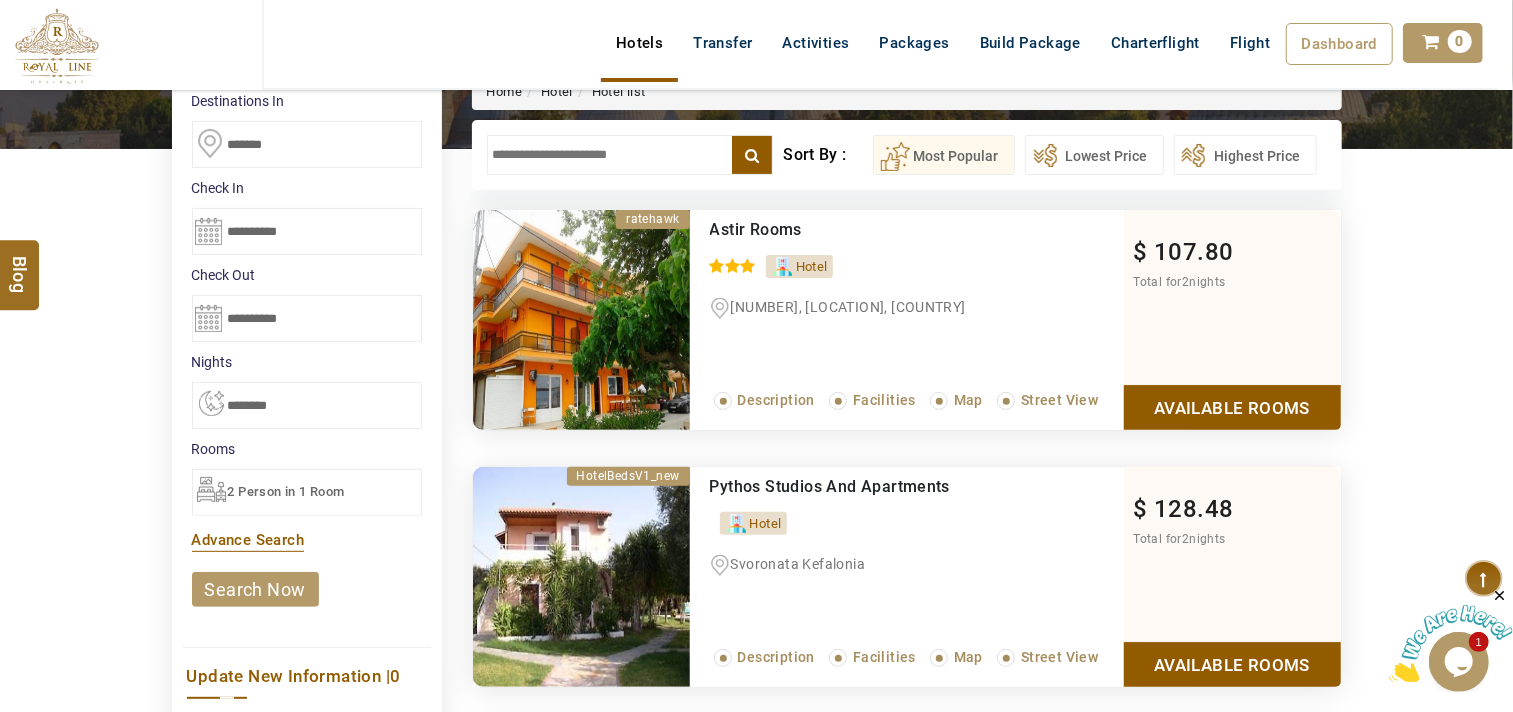 click on "search now" at bounding box center (255, 589) 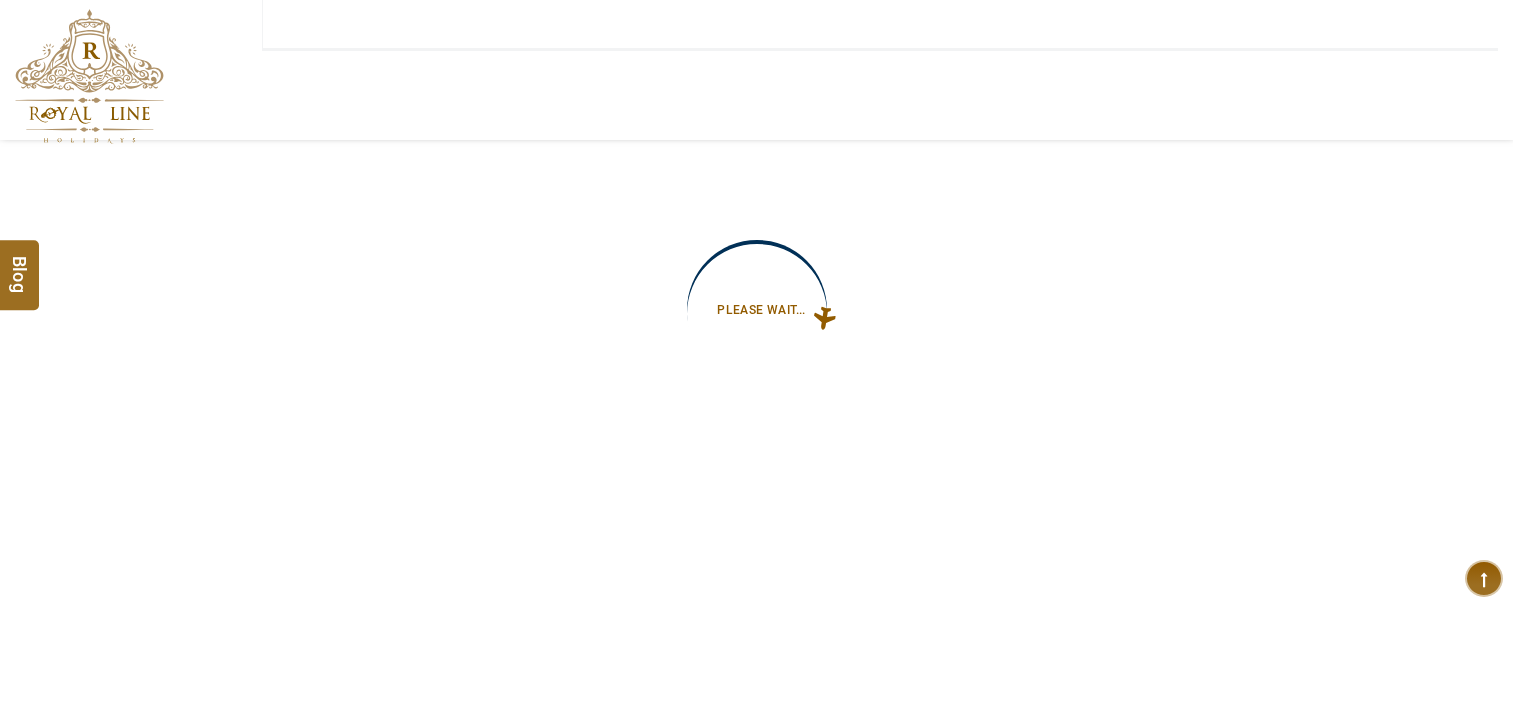 type on "**********" 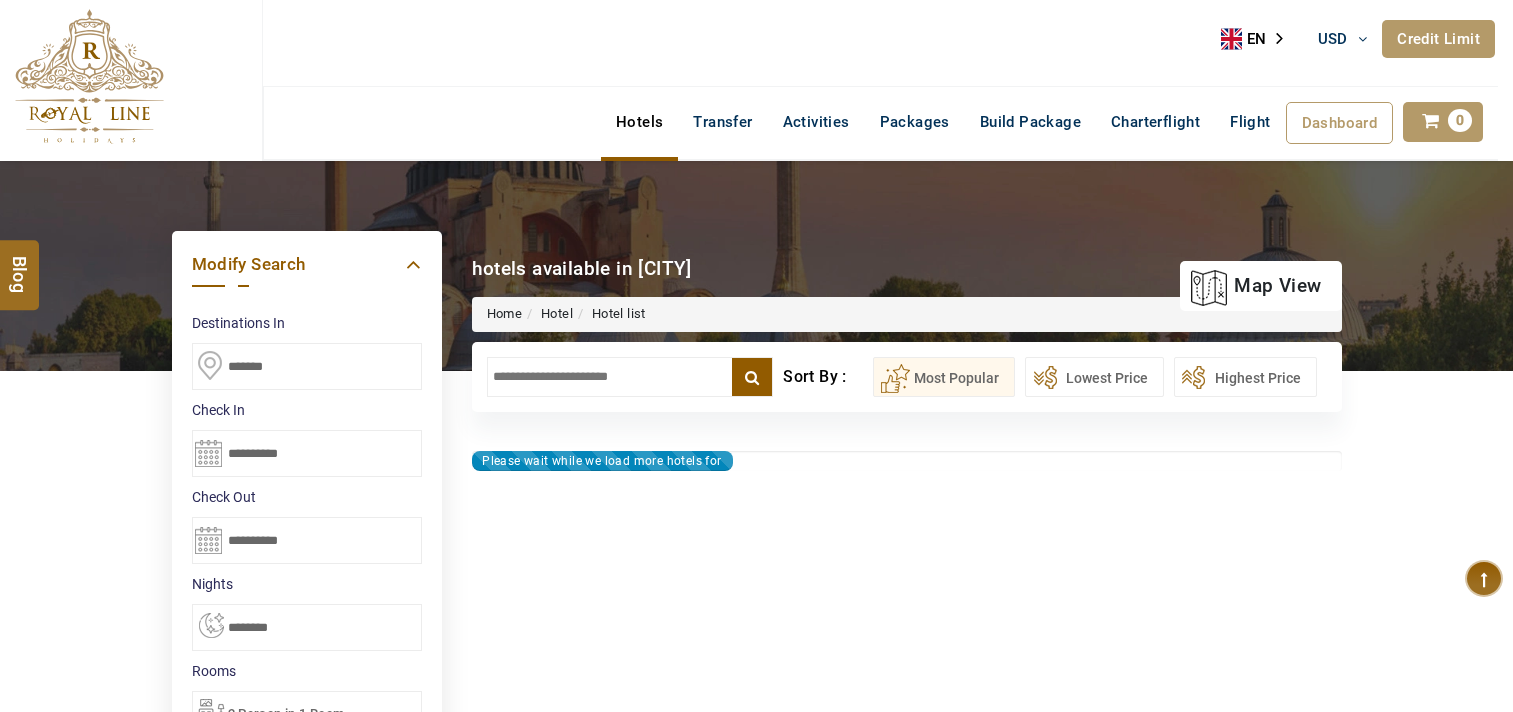 scroll, scrollTop: 0, scrollLeft: 0, axis: both 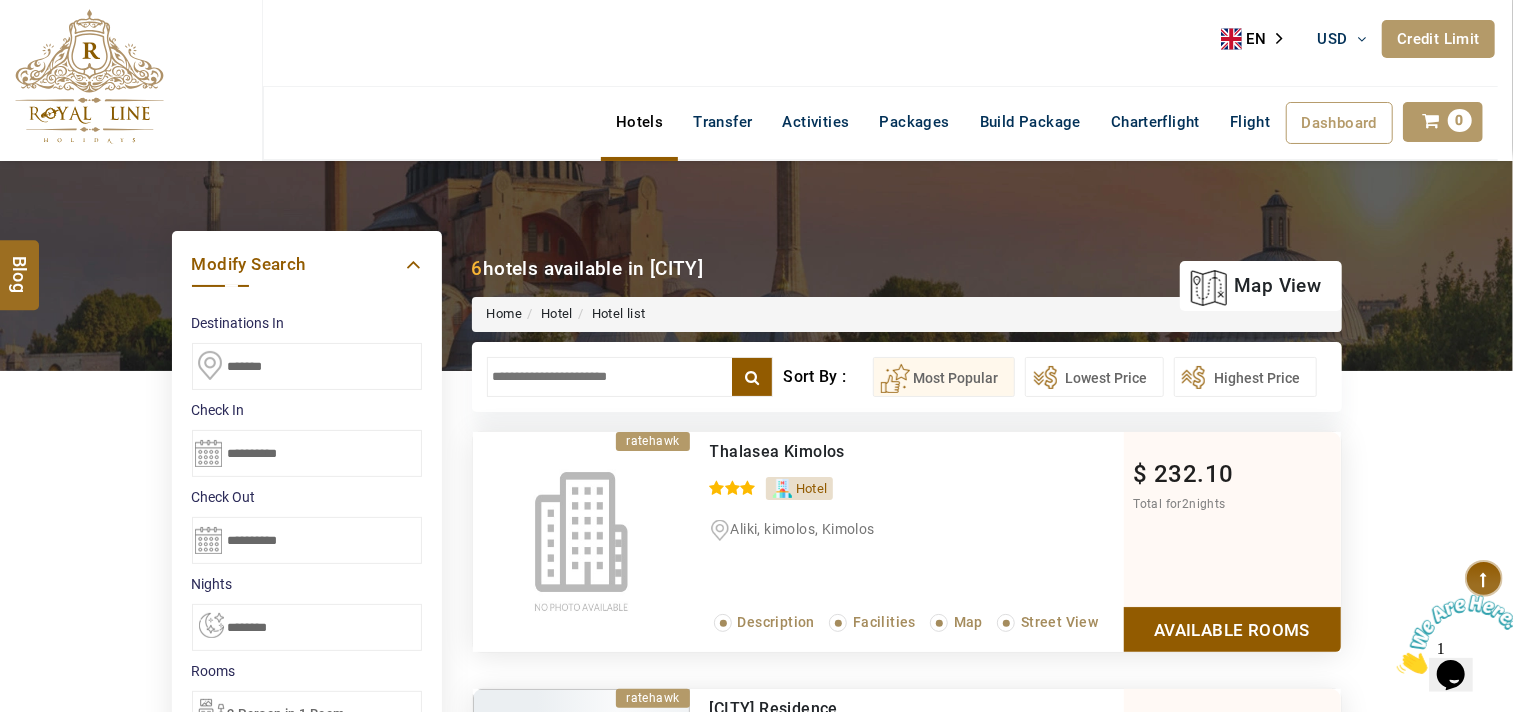 drag, startPoint x: 262, startPoint y: 368, endPoint x: 227, endPoint y: 370, distance: 35.057095 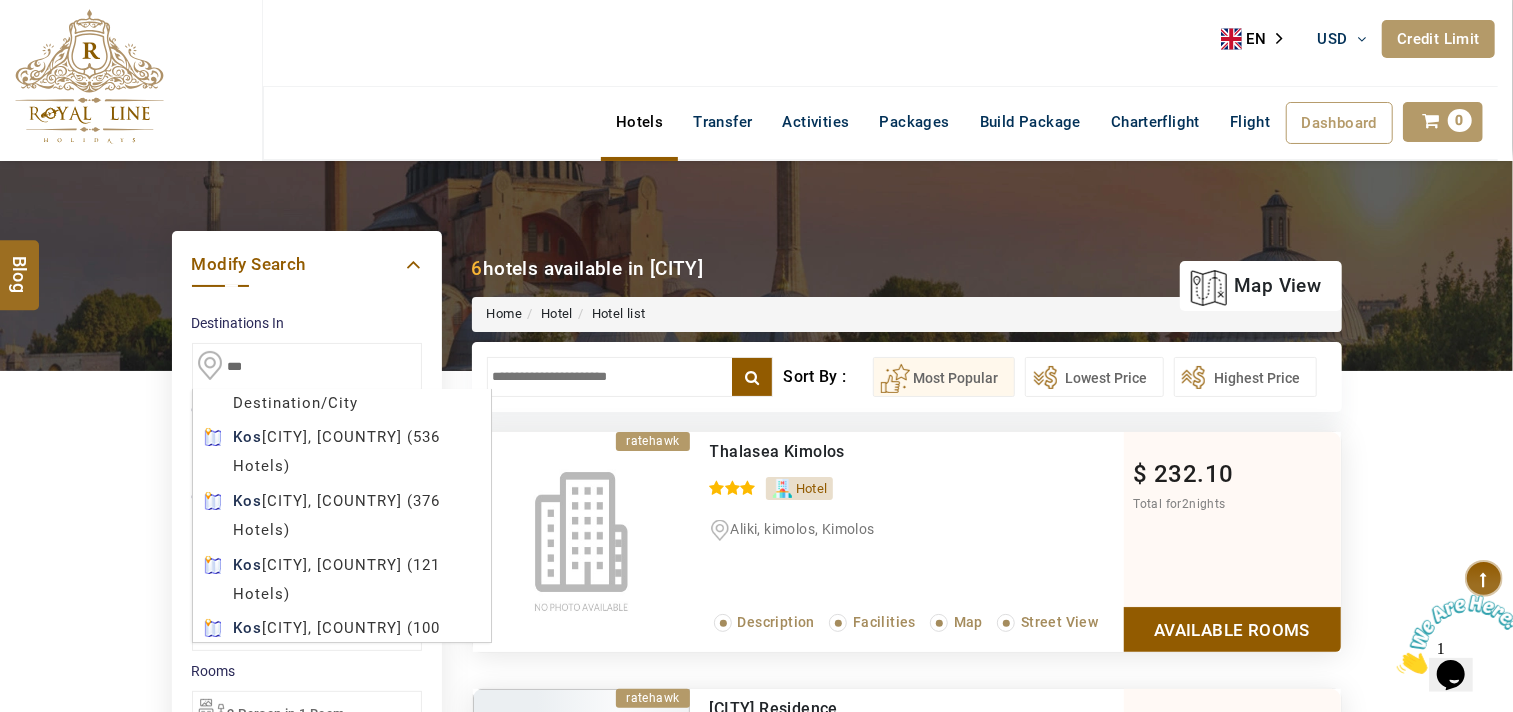 drag, startPoint x: 281, startPoint y: 372, endPoint x: 217, endPoint y: 362, distance: 64.77654 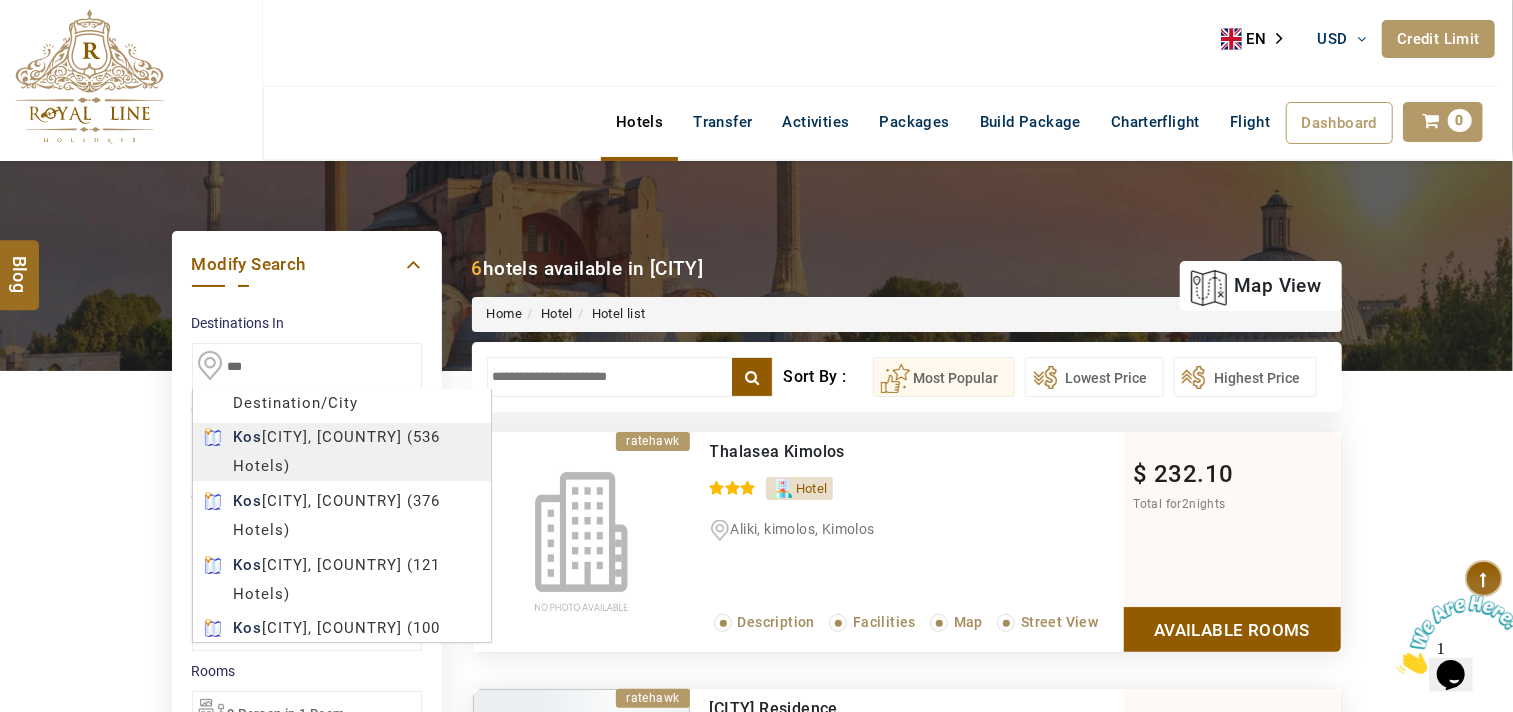 type on "***" 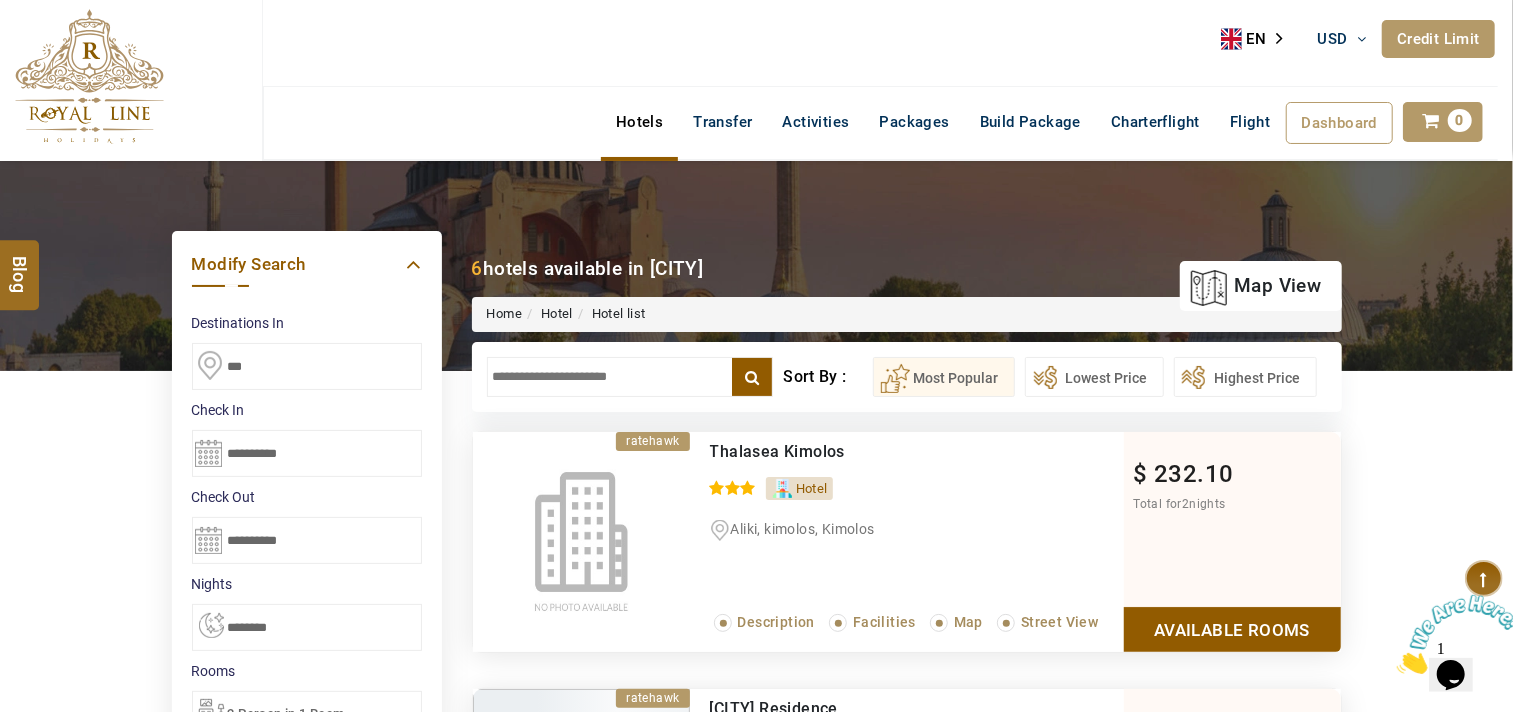 click on "ROYAL LINE HOLIDAYS DMC USD AED  AED EUR  € USD  $ INR  ₹ THB  ฿ IDR  Rp BHD  BHD TRY  ₺ Credit Limit EN HE AR ES PT ZH Helpline
+971 55 344 0168 Register Now +971 55 344 0168 info@royallineholidays.com About Us What we Offer Blog Why Us Contact Hotels  Transfer Activities Packages Build Package Charterflight Flight Dashboard My Profile My Booking My Reports My Quotation Sign Out 0 Points Redeem Now To Redeem 5587  Points Future Points  16048   Points Deposit Deposit Limit USD 44.02 Used USD 0.00 Available USD 44.02 Credit Limit Credit Limit USD 90000.00 70% Complete Used USD 85668.00 Available USD 4332.00 Setting  Looks like you haven't added anything to your cart yet Countinue Shopping ****** Please Wait.. Blog demo
Remember me Forgot
password? LOG IN Don't have an account?   Register Now My Booking View/ Print/Cancel Your Booking without Signing in Submit Applying Filters...... Hotels For You Will Be Loading Soon demo
Check In   CheckOut Rooms Rooms X Map" at bounding box center (756, 1137) 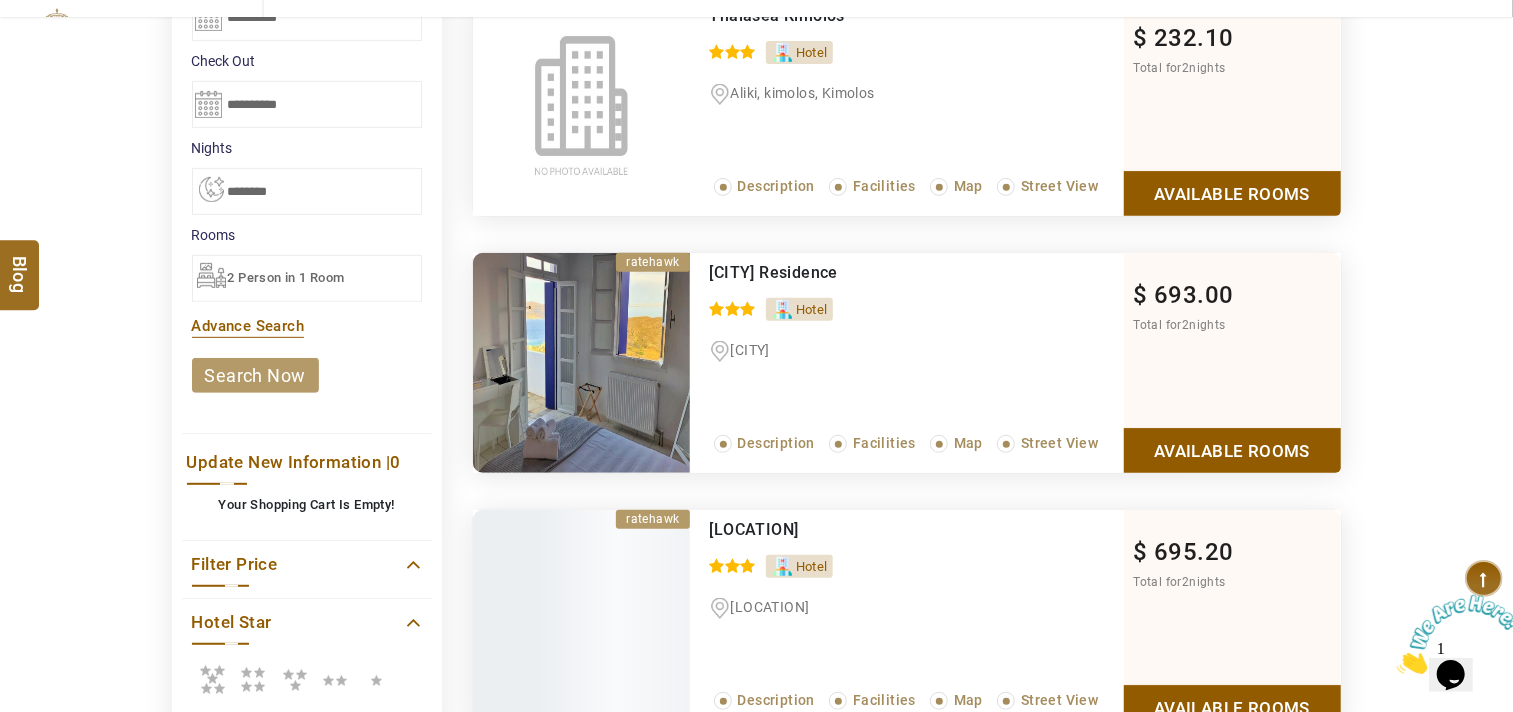 scroll, scrollTop: 444, scrollLeft: 0, axis: vertical 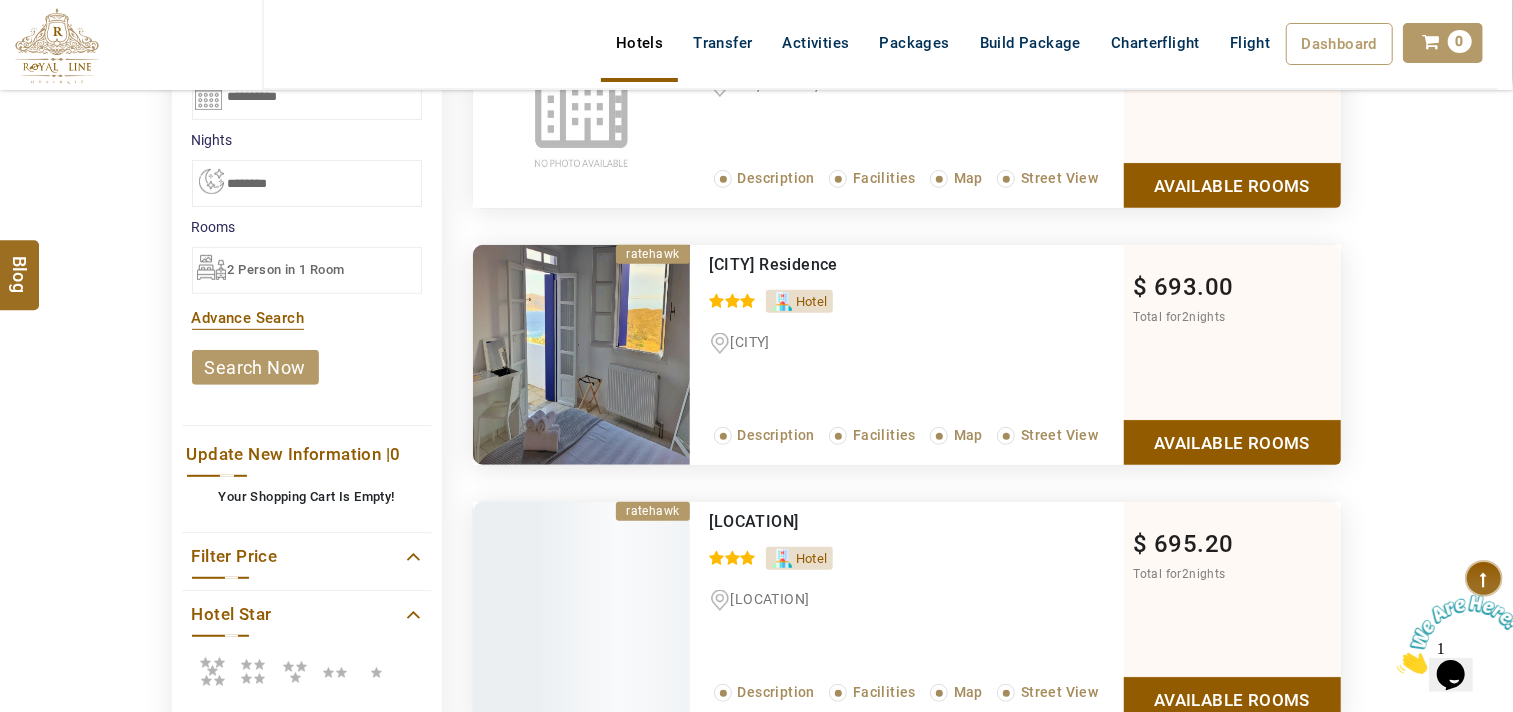 click on "search now" at bounding box center (255, 367) 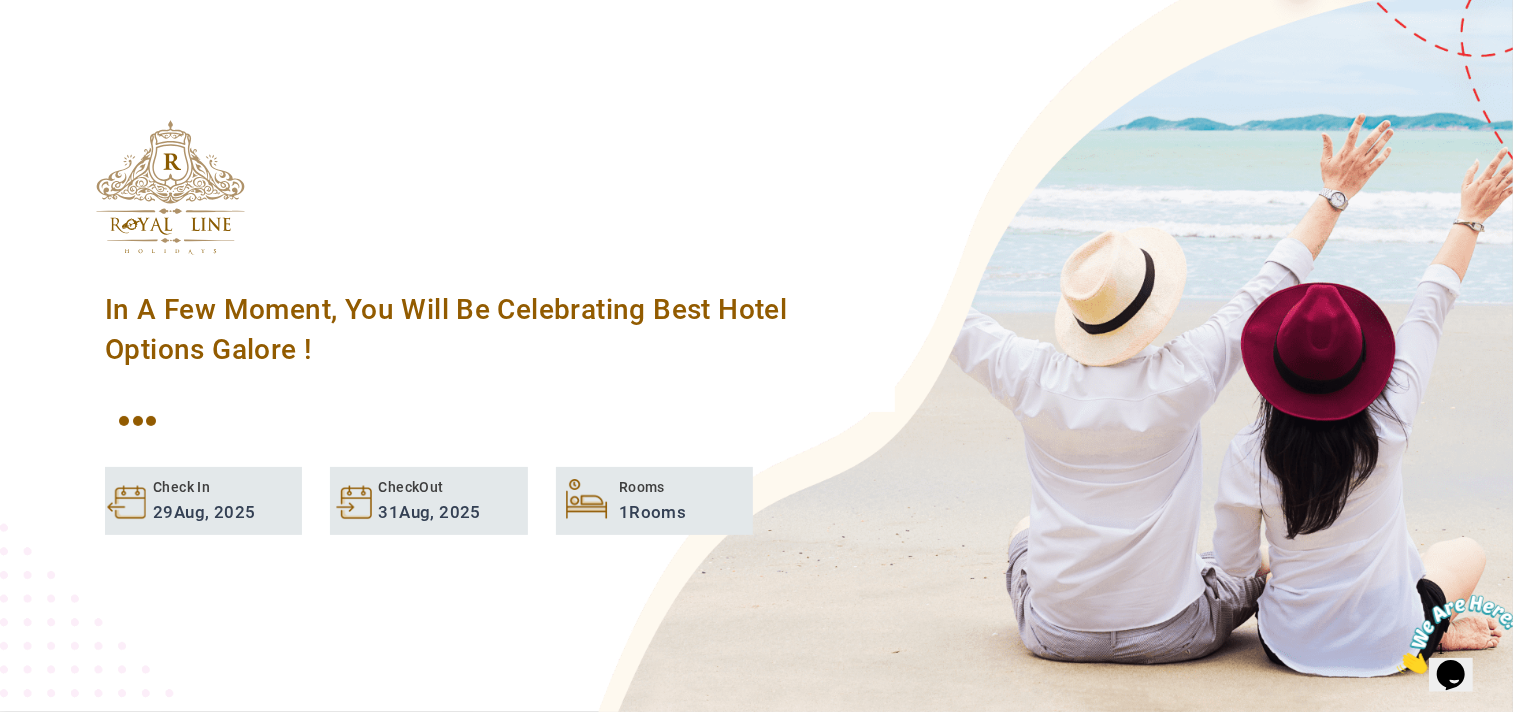 scroll, scrollTop: 333, scrollLeft: 0, axis: vertical 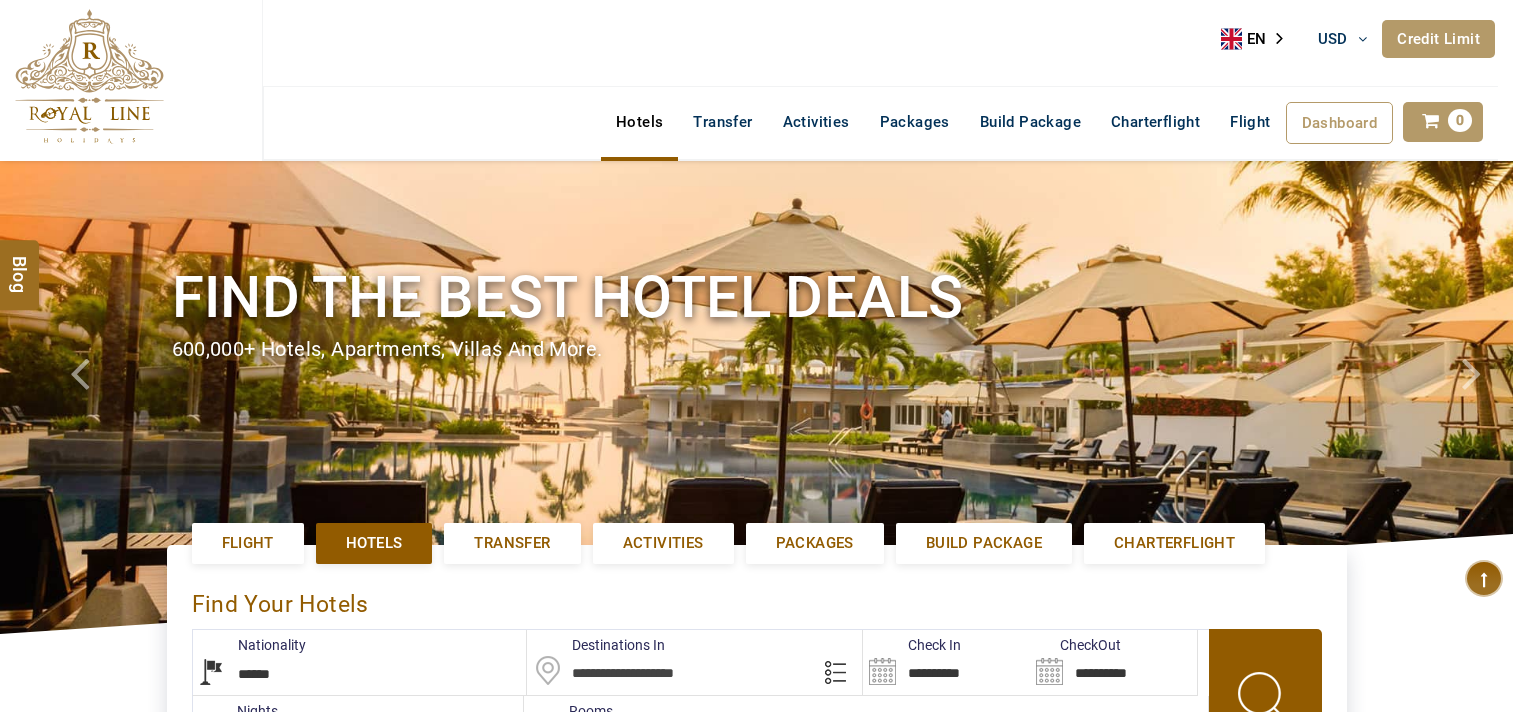 select on "******" 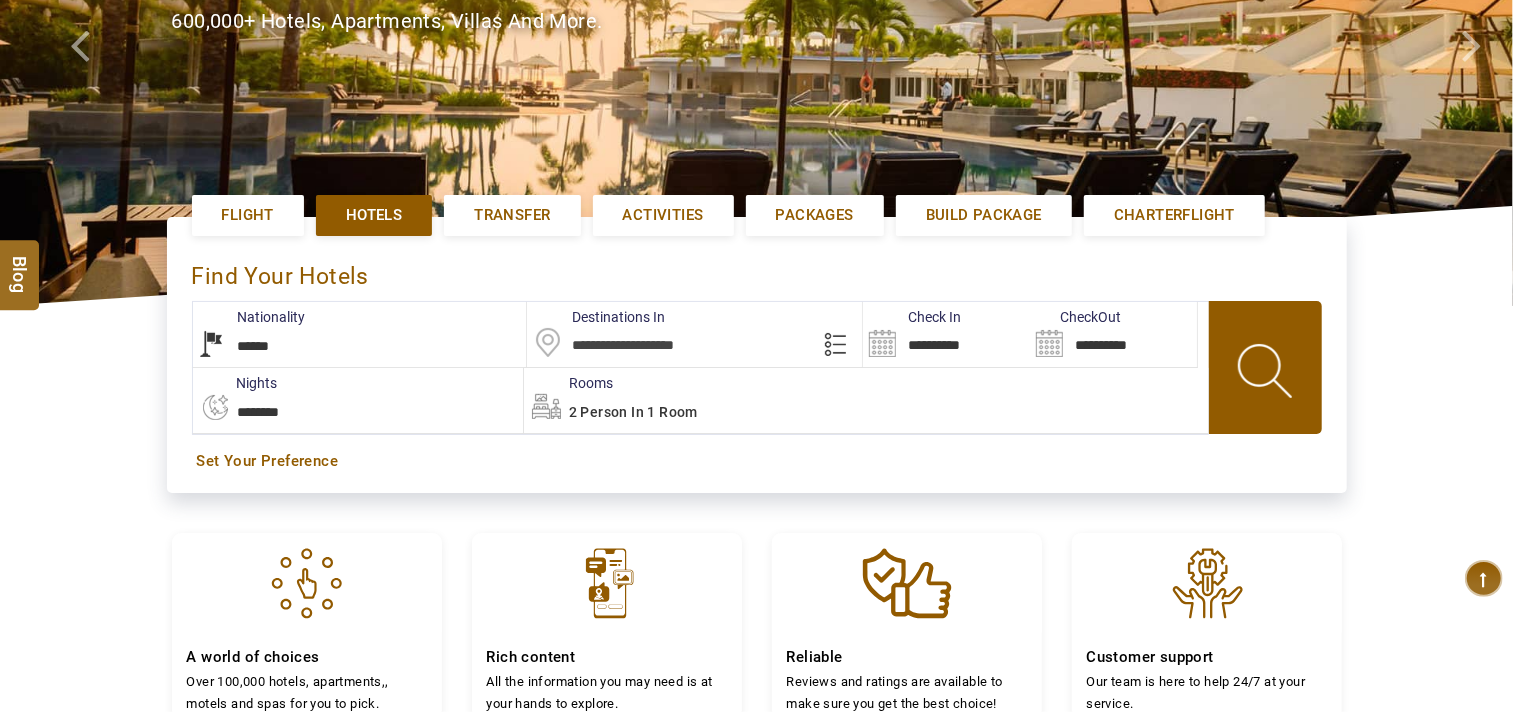 scroll, scrollTop: 333, scrollLeft: 0, axis: vertical 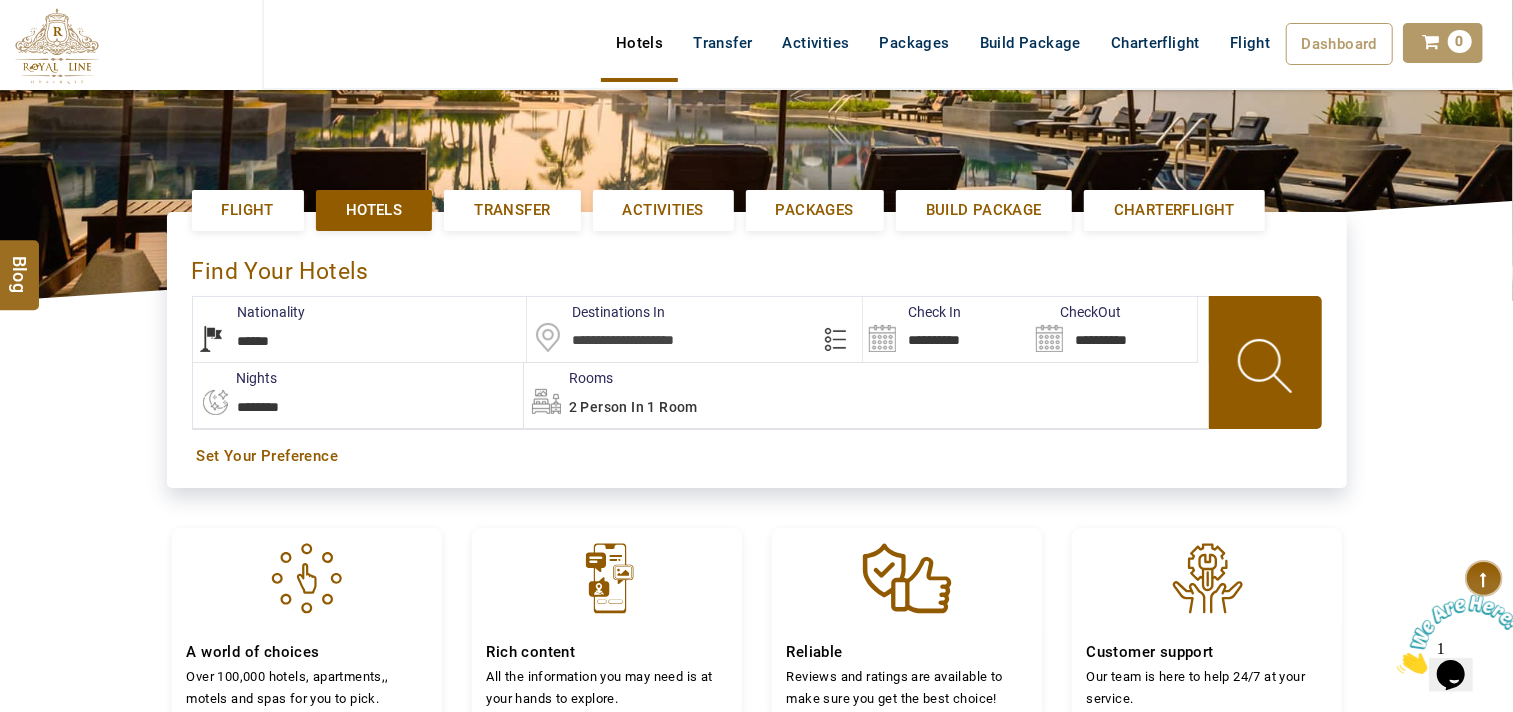 click at bounding box center (694, 329) 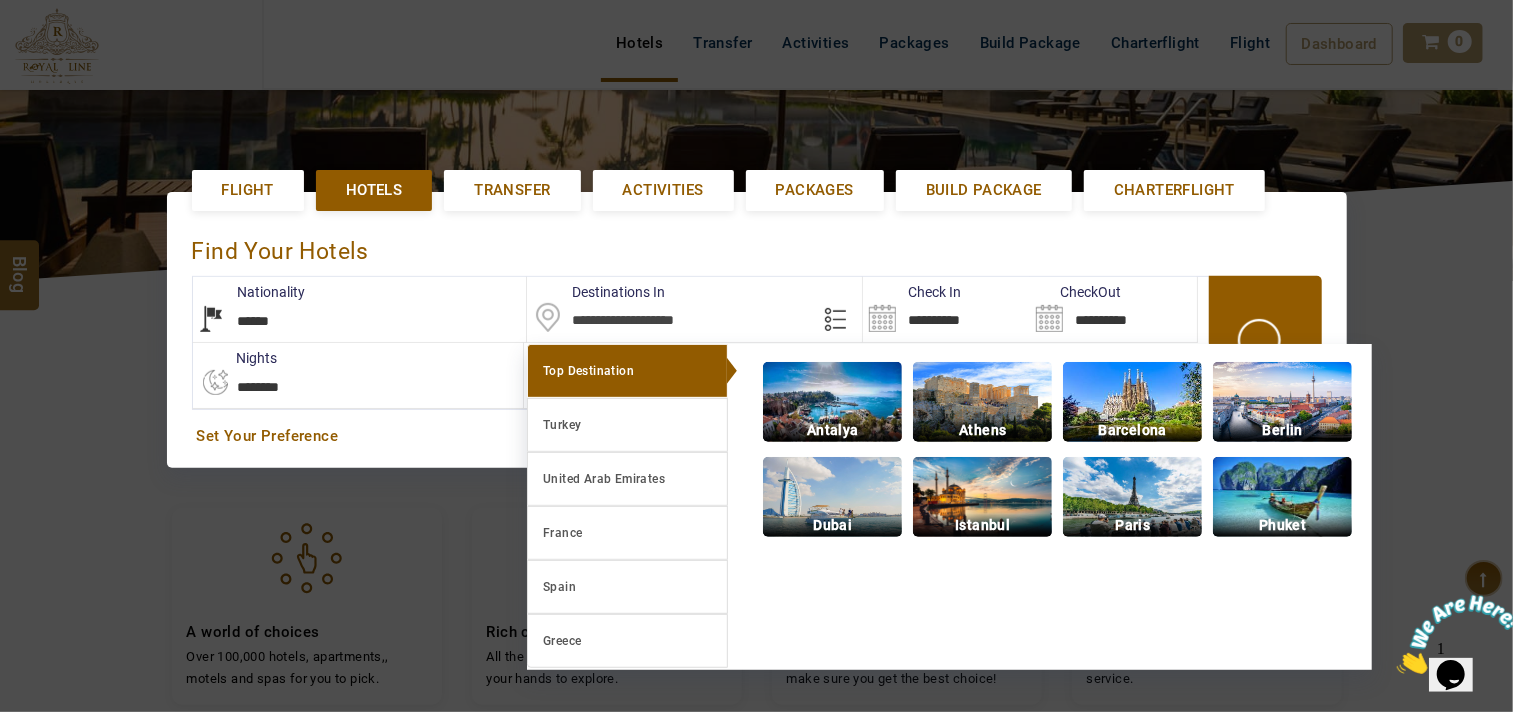 paste on "***" 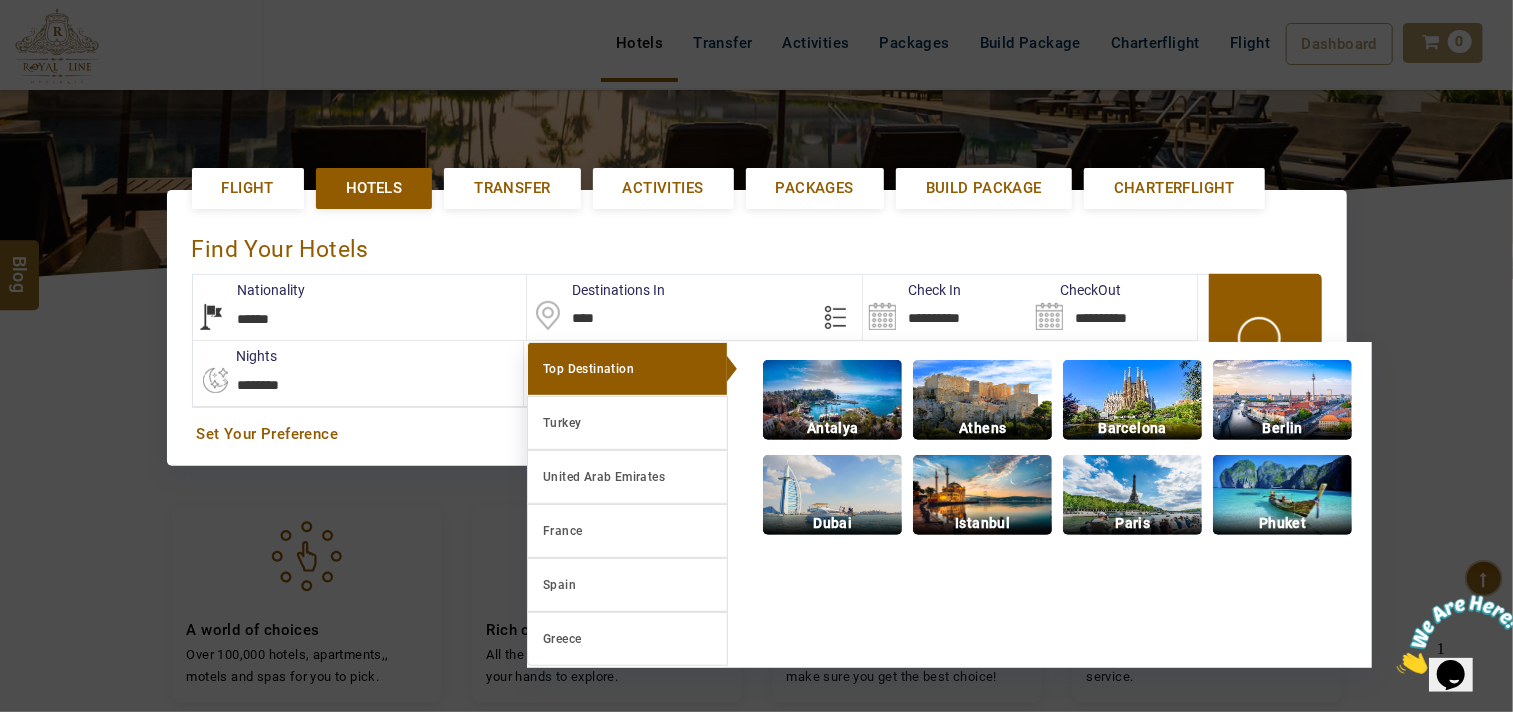 scroll, scrollTop: 377, scrollLeft: 0, axis: vertical 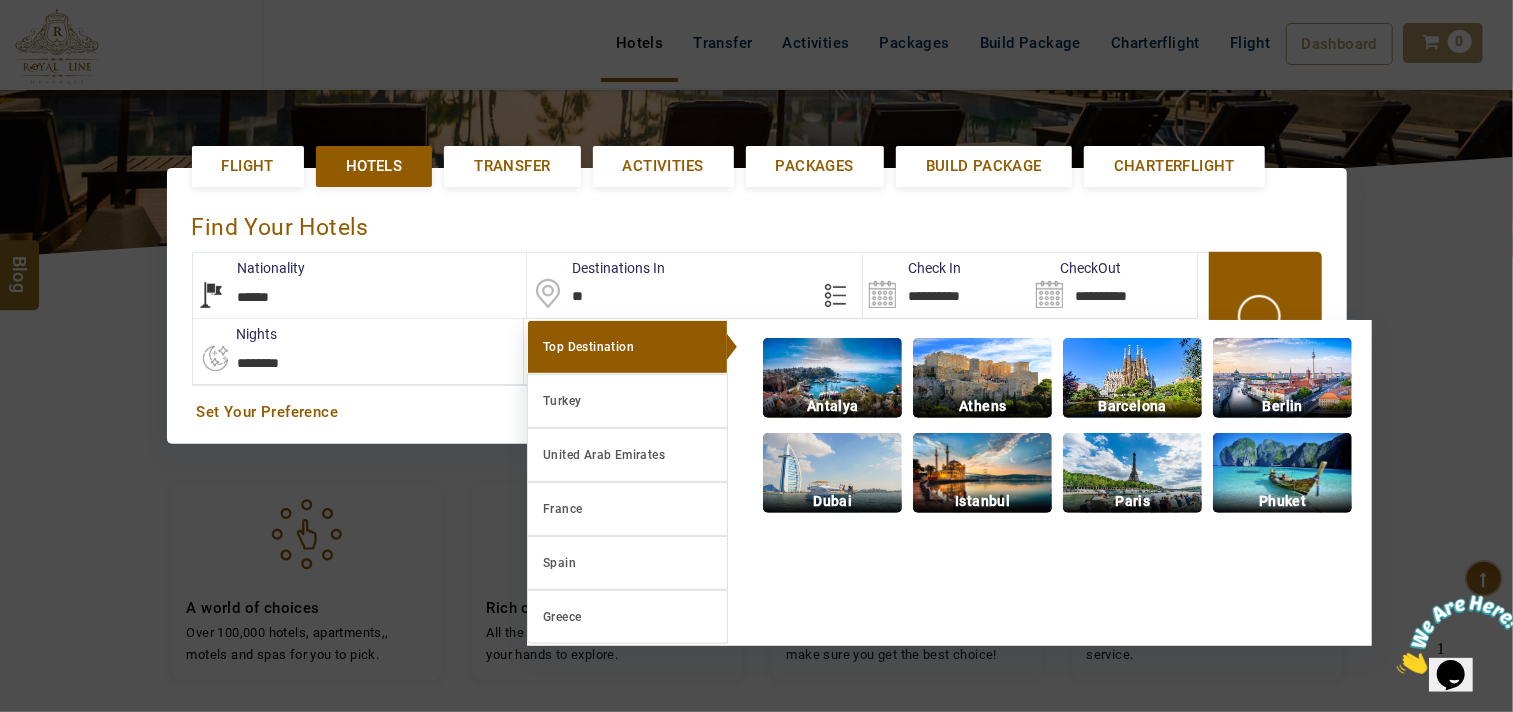 click on "**" at bounding box center (694, 285) 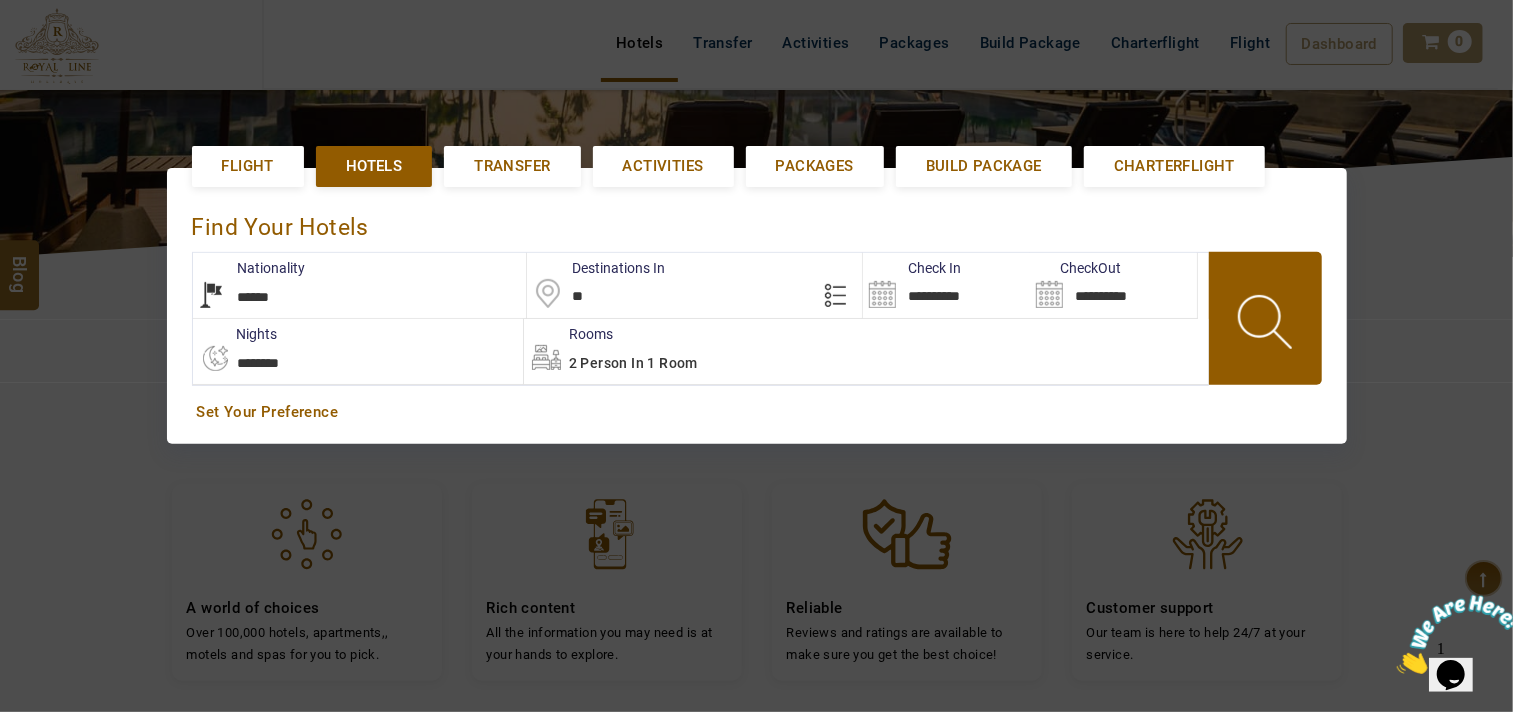 scroll, scrollTop: 461, scrollLeft: 0, axis: vertical 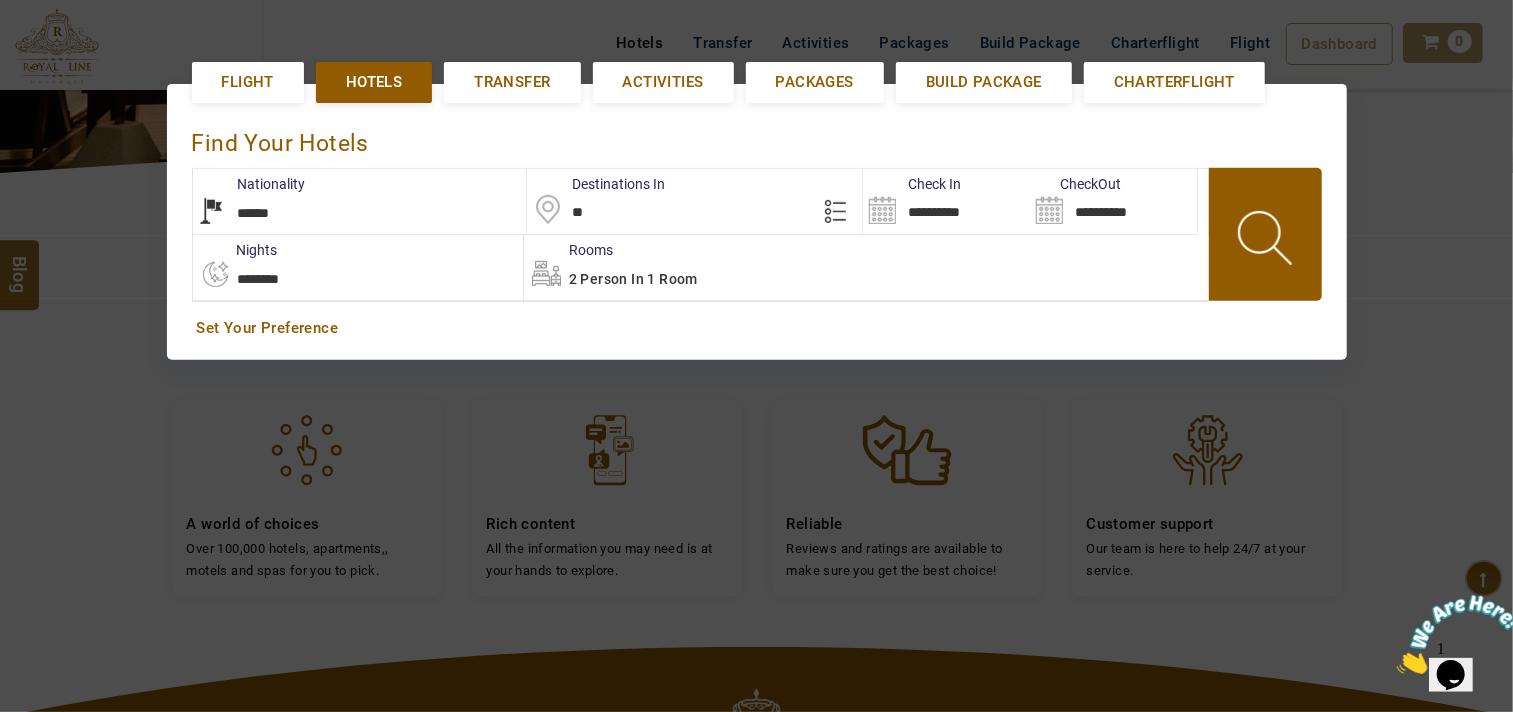 click on "**" at bounding box center (694, 201) 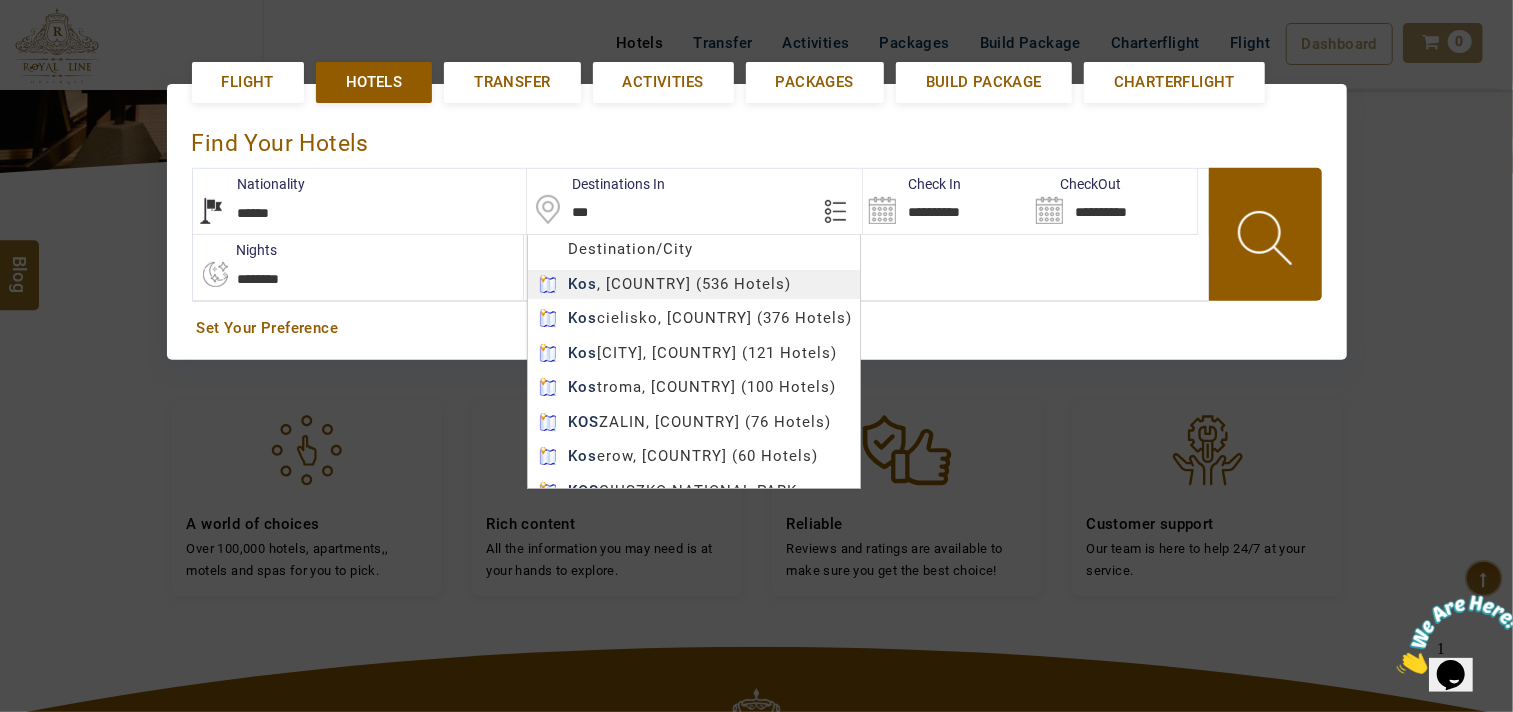 type on "***" 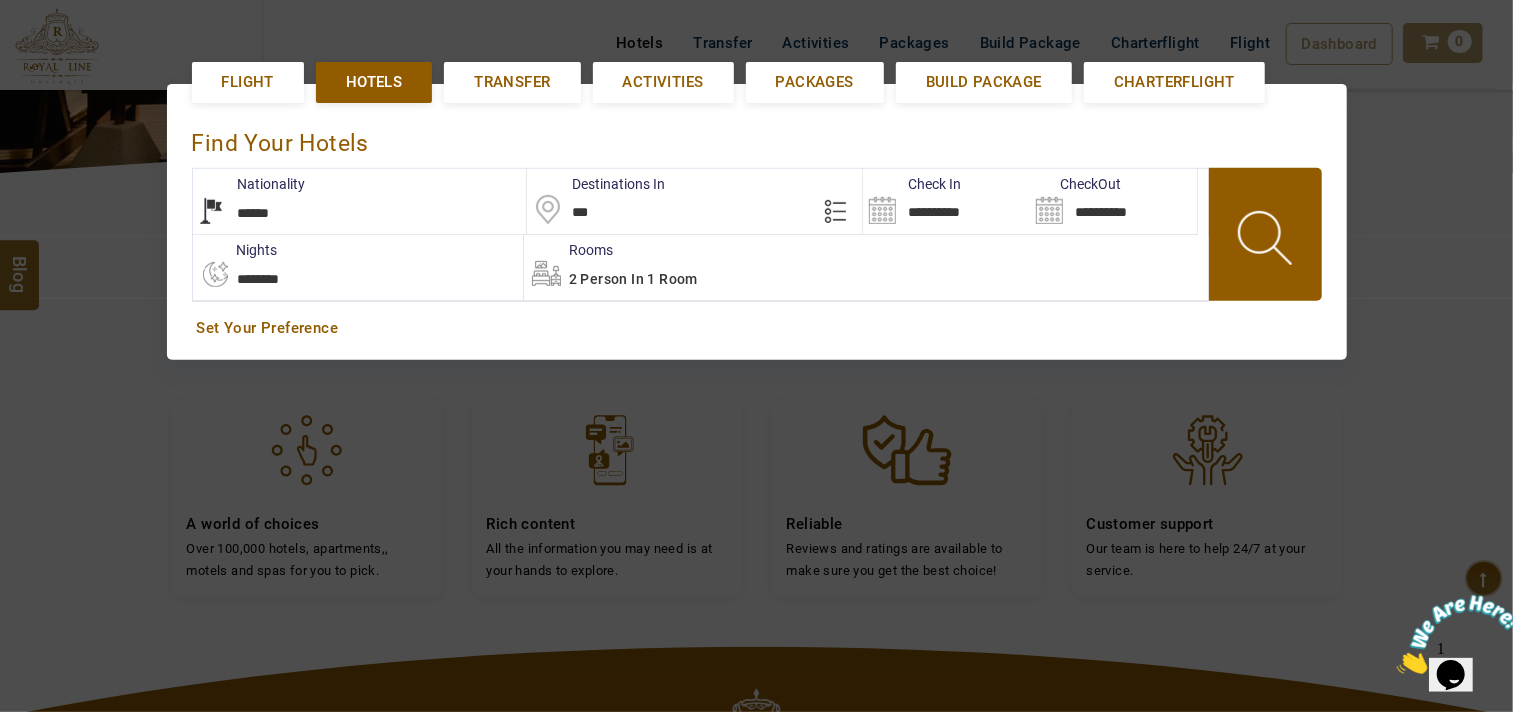 click on "ROYAL LINE HOLIDAYS DMC USD AED  AED EUR  € USD  $ INR  ₹ THB  ฿ IDR  Rp BHD  BHD TRY  ₺ Credit Limit EN HE AR ES PT ZH Helpline
+971 55 344 0168 Register Now +971 55 344 0168 info@royallineholidays.com About Us What we Offer Blog Why Us Contact Hotels  Transfer Activities Packages Build Package Charterflight Flight Dashboard My Profile My Booking My Reports My Quotation Sign Out 0 Points Redeem Now To Redeem 5587 Points Future Points  16048   Points Deposit Deposit Limit USD 44.02 Used USD 0.00 Available USD 44.02 Credit Limit Credit Limit USD 90000.00 70% Complete Used USD 85668.00 Available USD 4332.00 Setting  Looks like you haven't added anything to your cart yet Countinue Shopping ****** Please Wait.. Blog demo
Remember me Forgot
password? LOG IN Don't have an account?   Register Now My Booking View/ Print/Cancel Your Booking without Signing in Submit demo
In A Few Moment, You Will Be Celebrating Best Hotel options galore ! Check In   CheckOut Rooms ***" at bounding box center [756, 355] 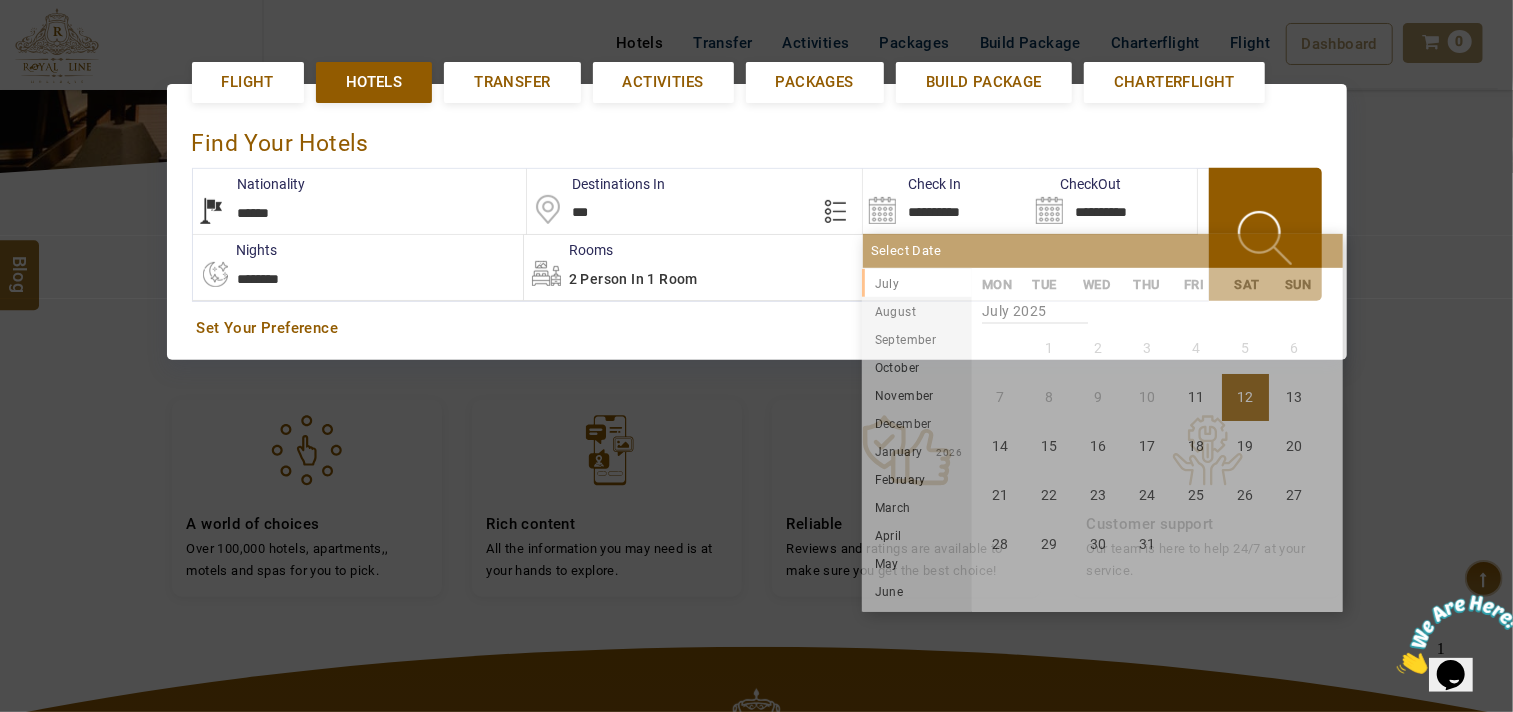 click on "**********" at bounding box center [946, 201] 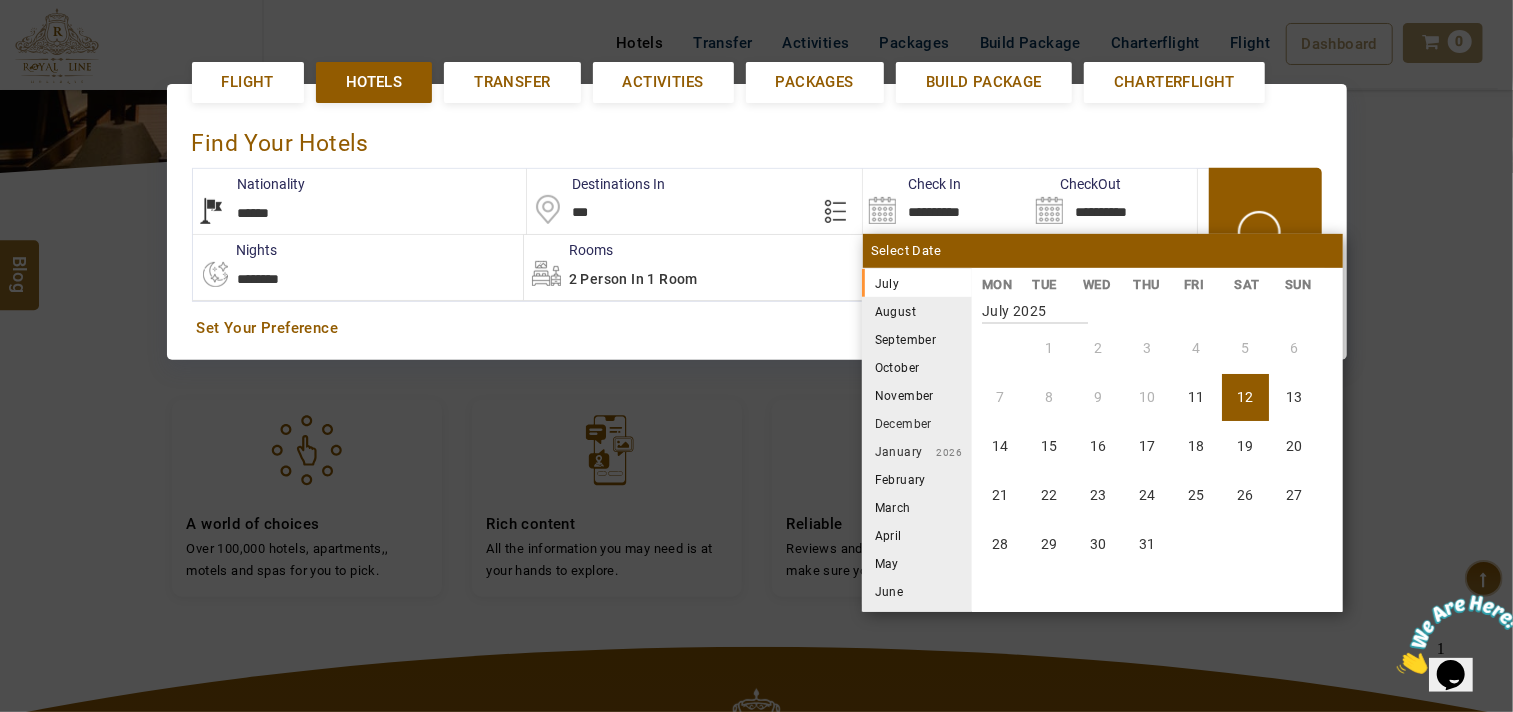 click on "September" at bounding box center [917, 339] 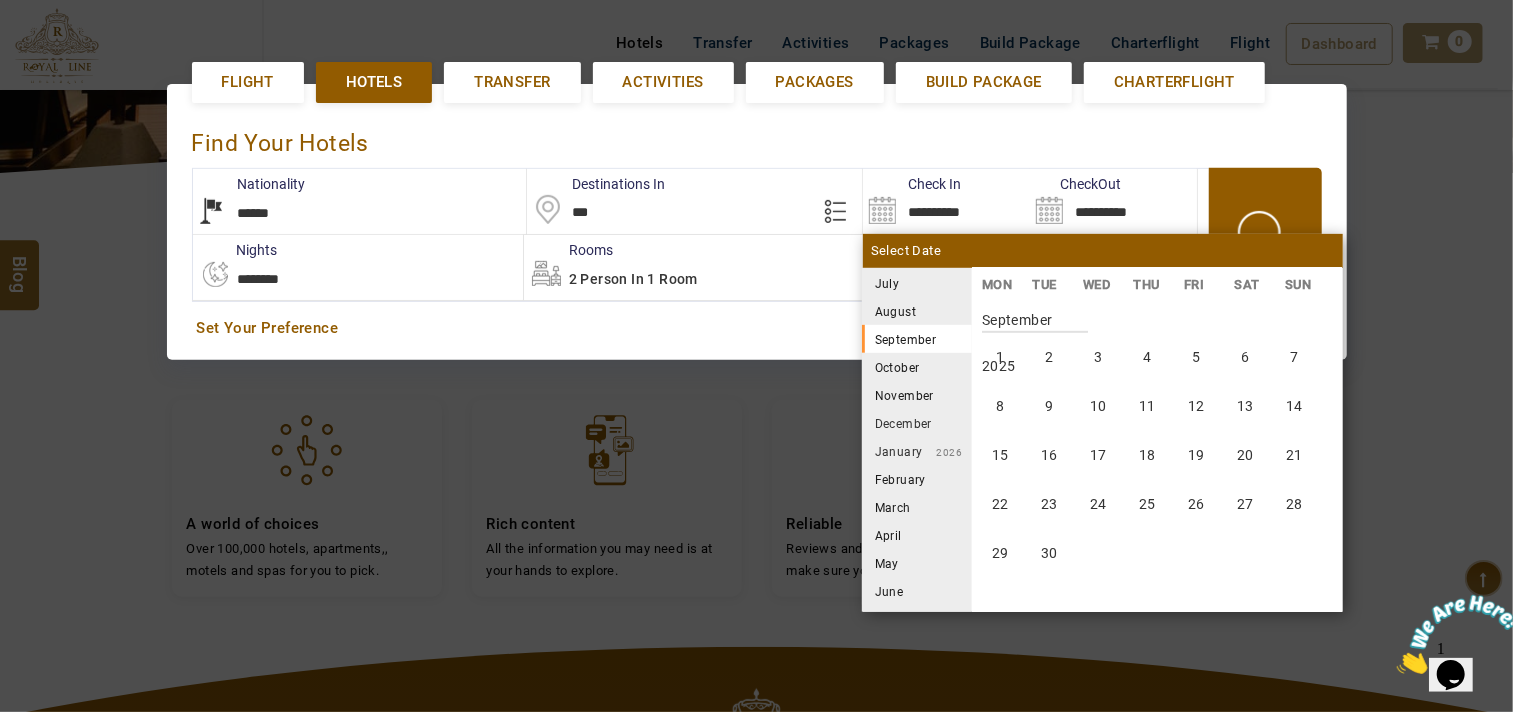 scroll, scrollTop: 740, scrollLeft: 0, axis: vertical 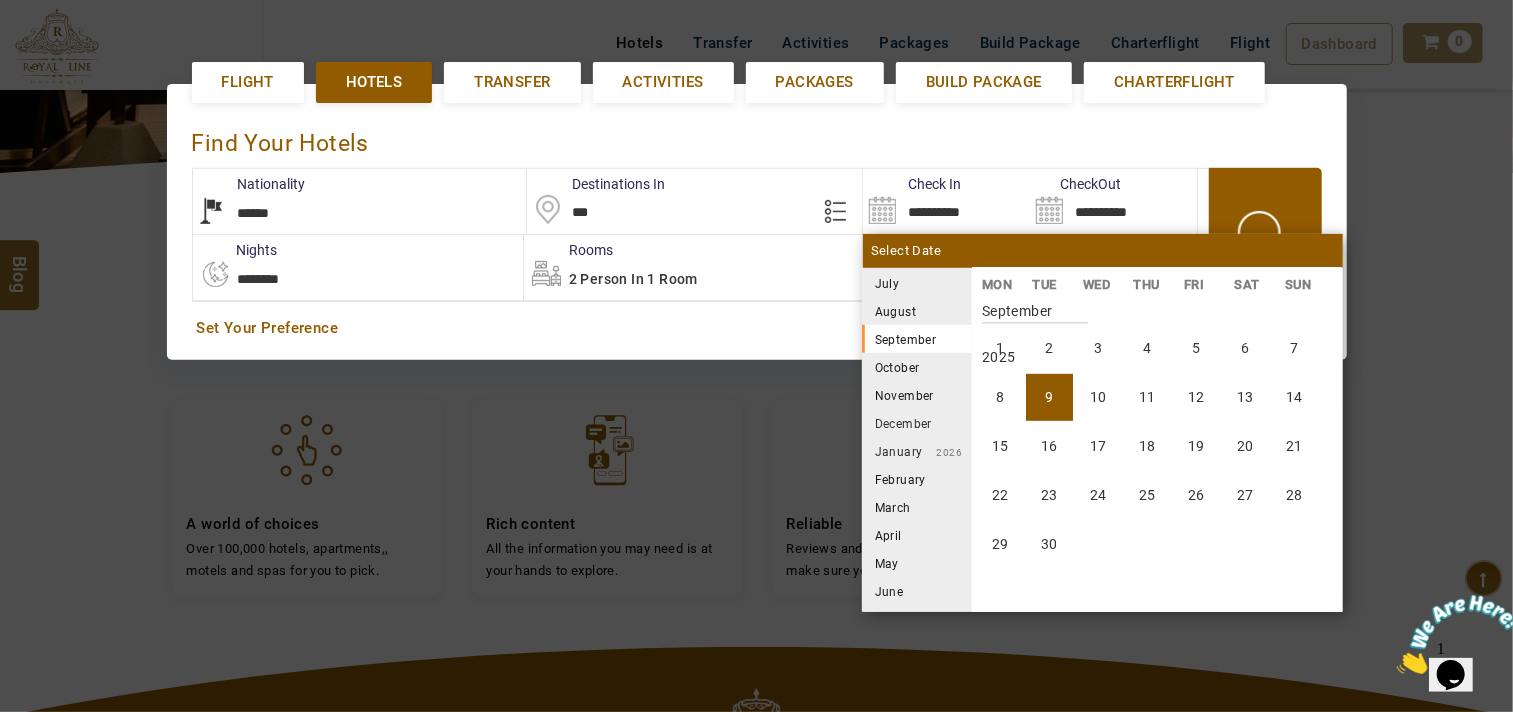 click on "9" at bounding box center [1049, 397] 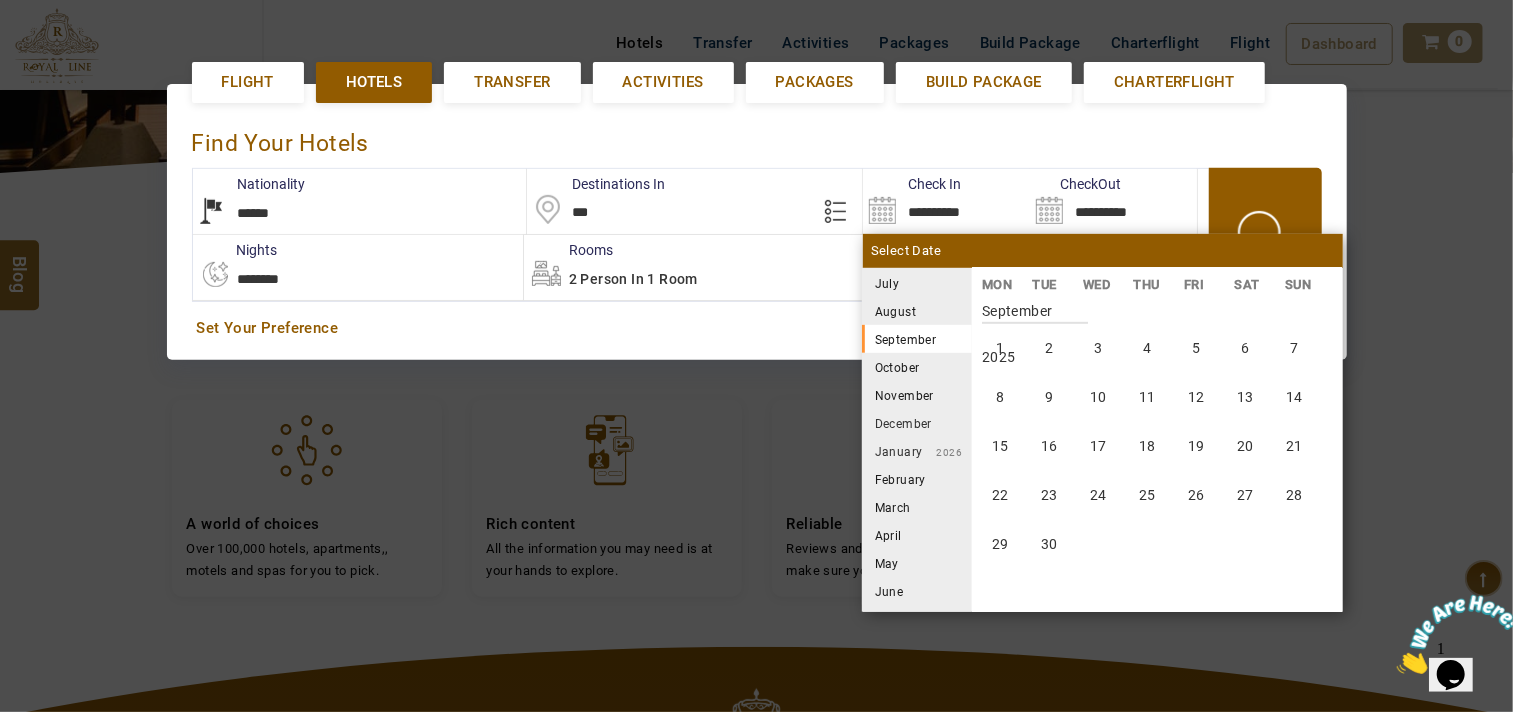type on "**********" 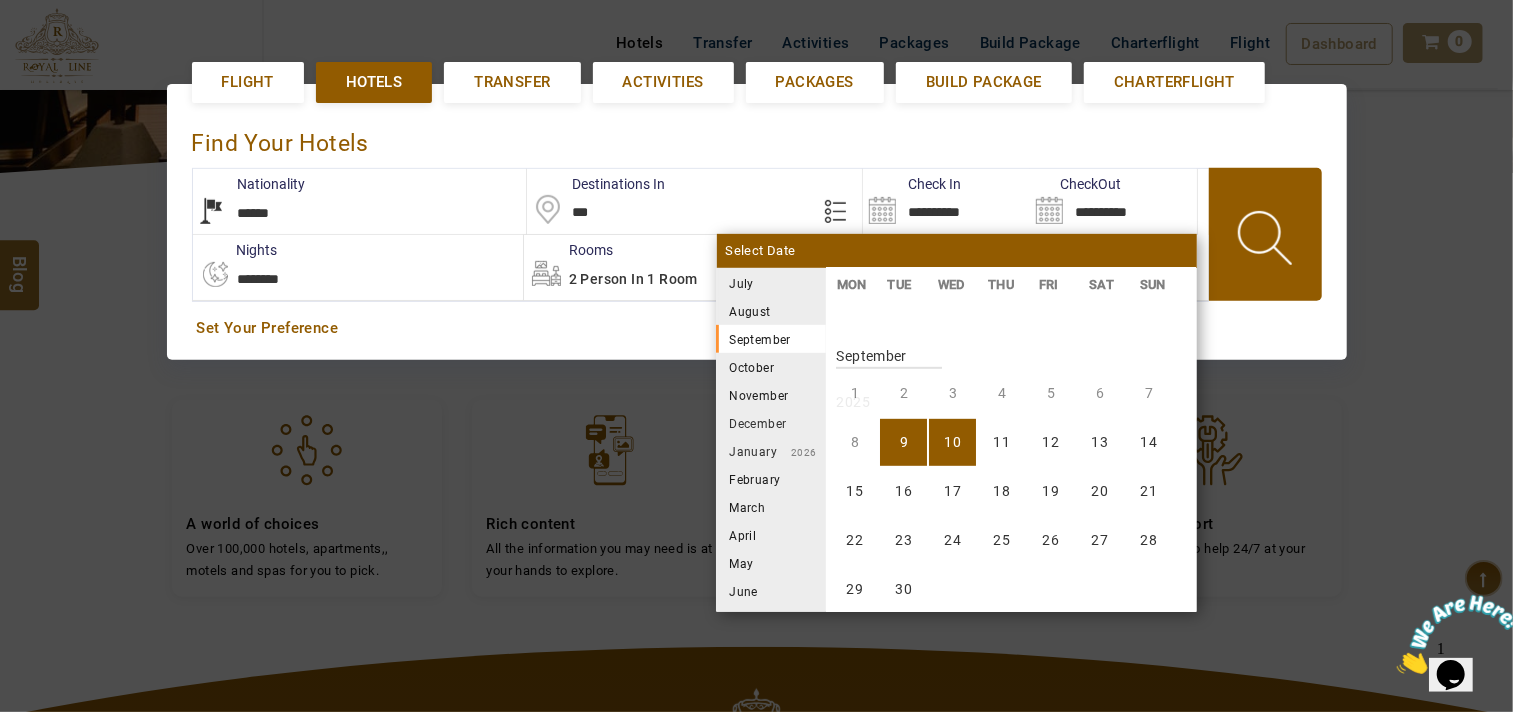scroll, scrollTop: 740, scrollLeft: 0, axis: vertical 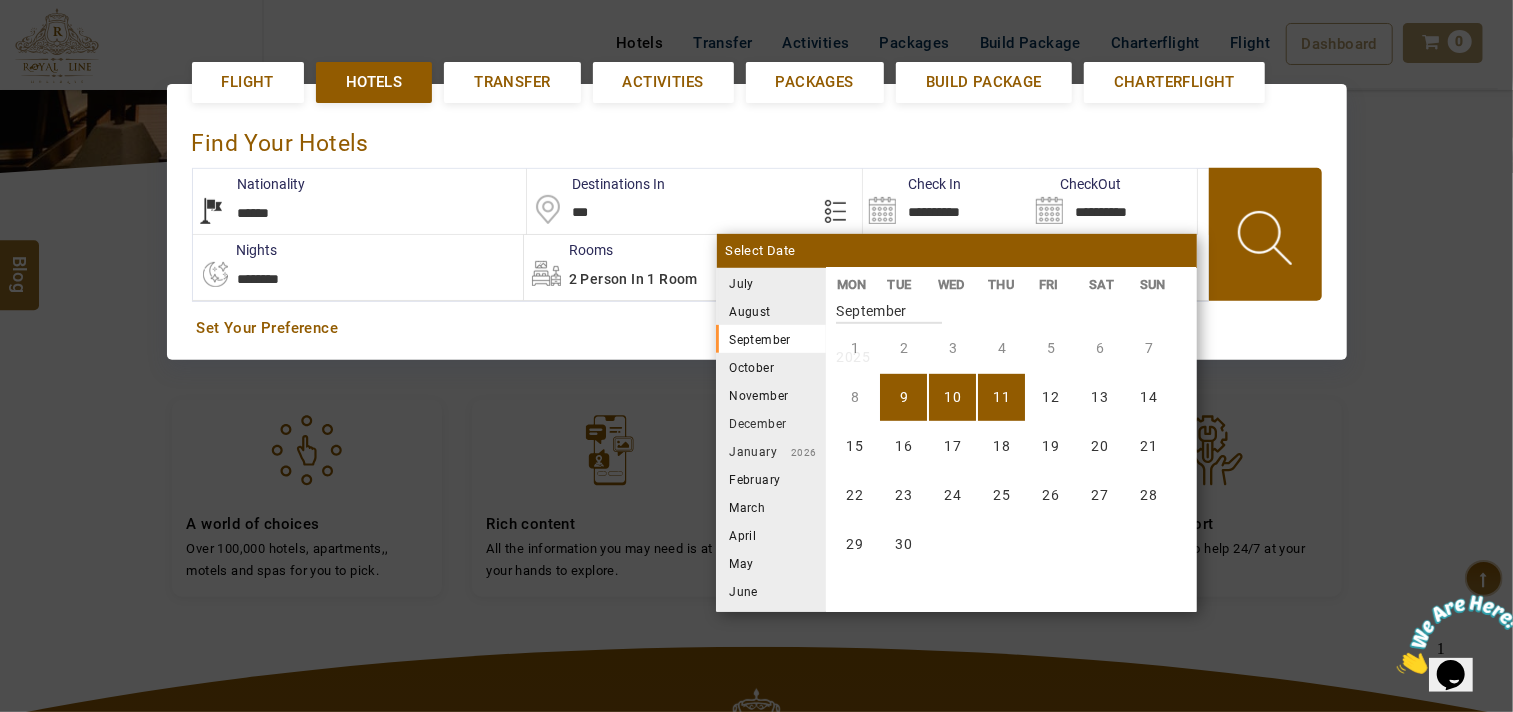 click on "11" at bounding box center [1001, 397] 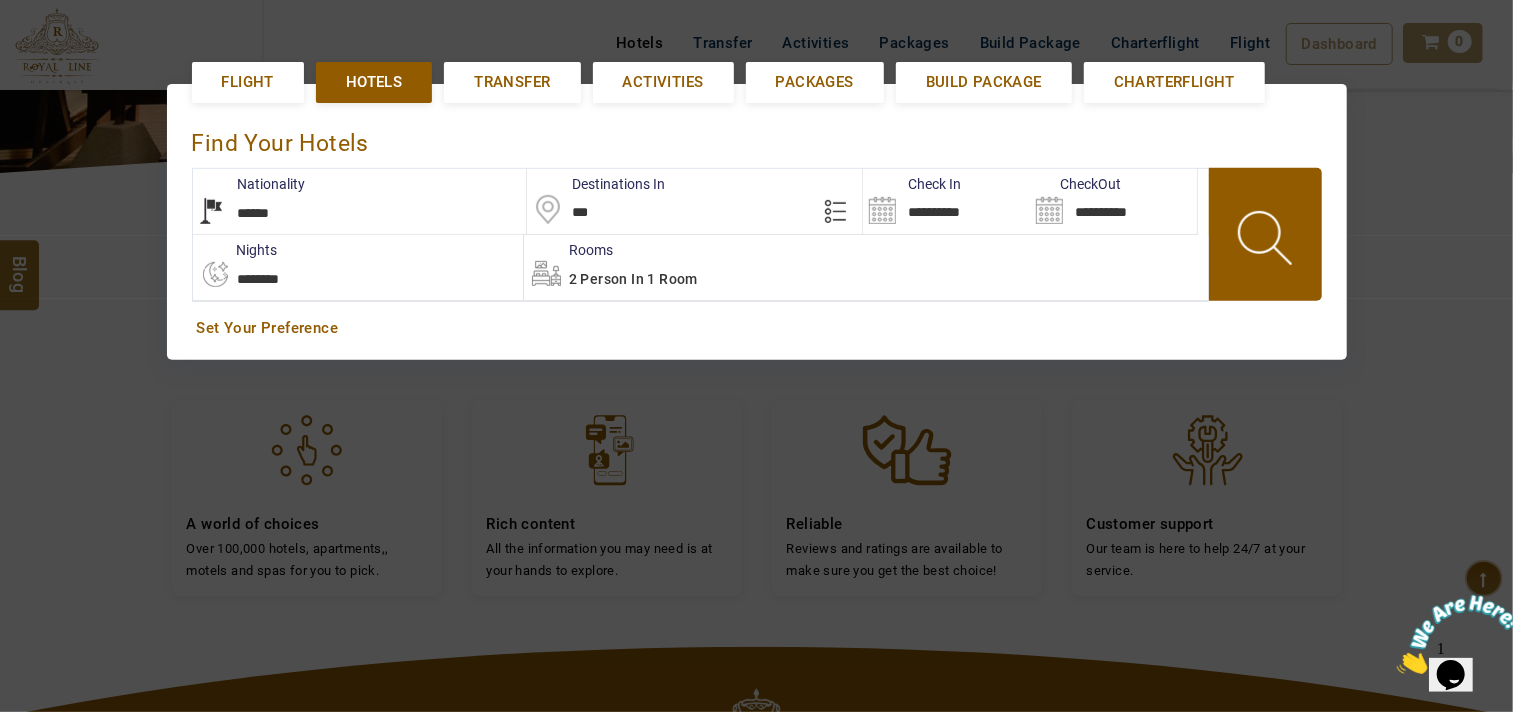 click at bounding box center [1267, 241] 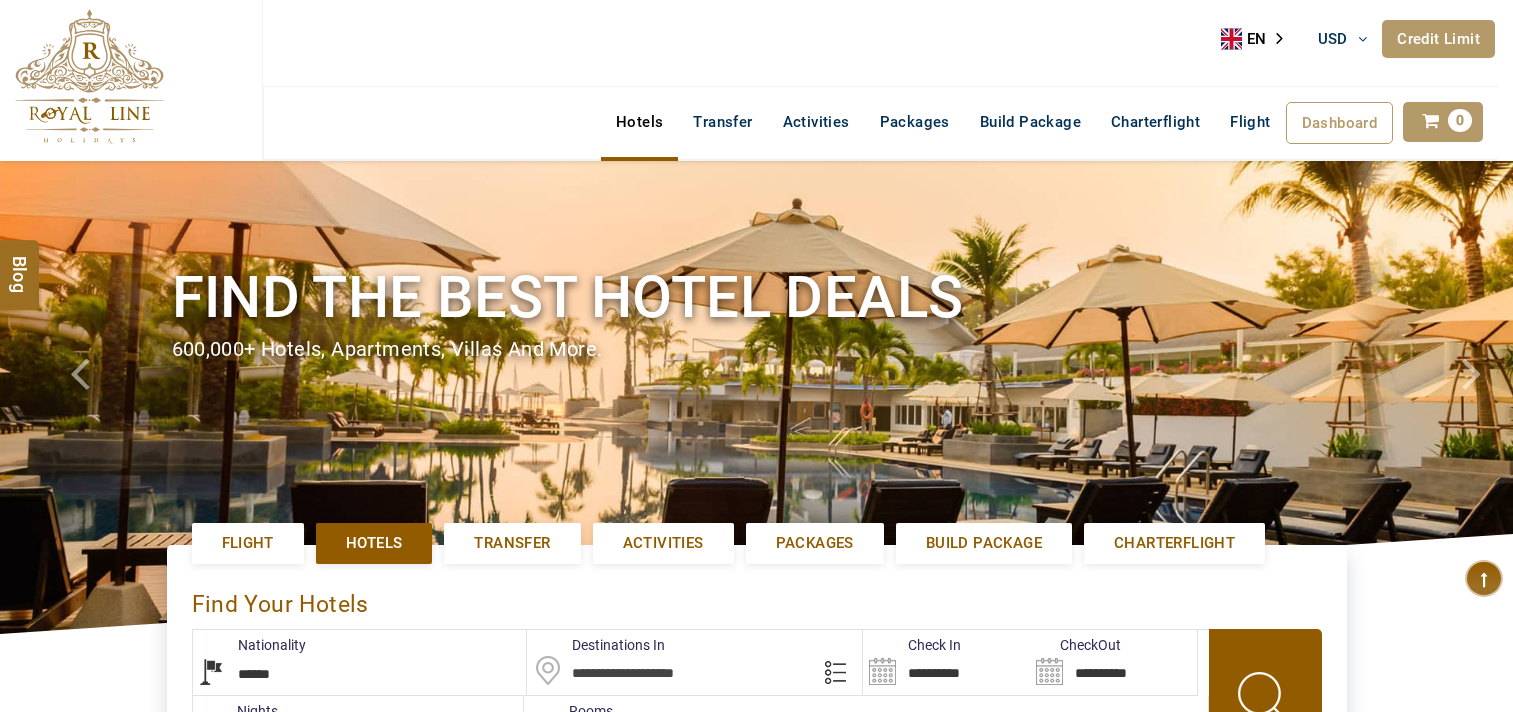 select on "******" 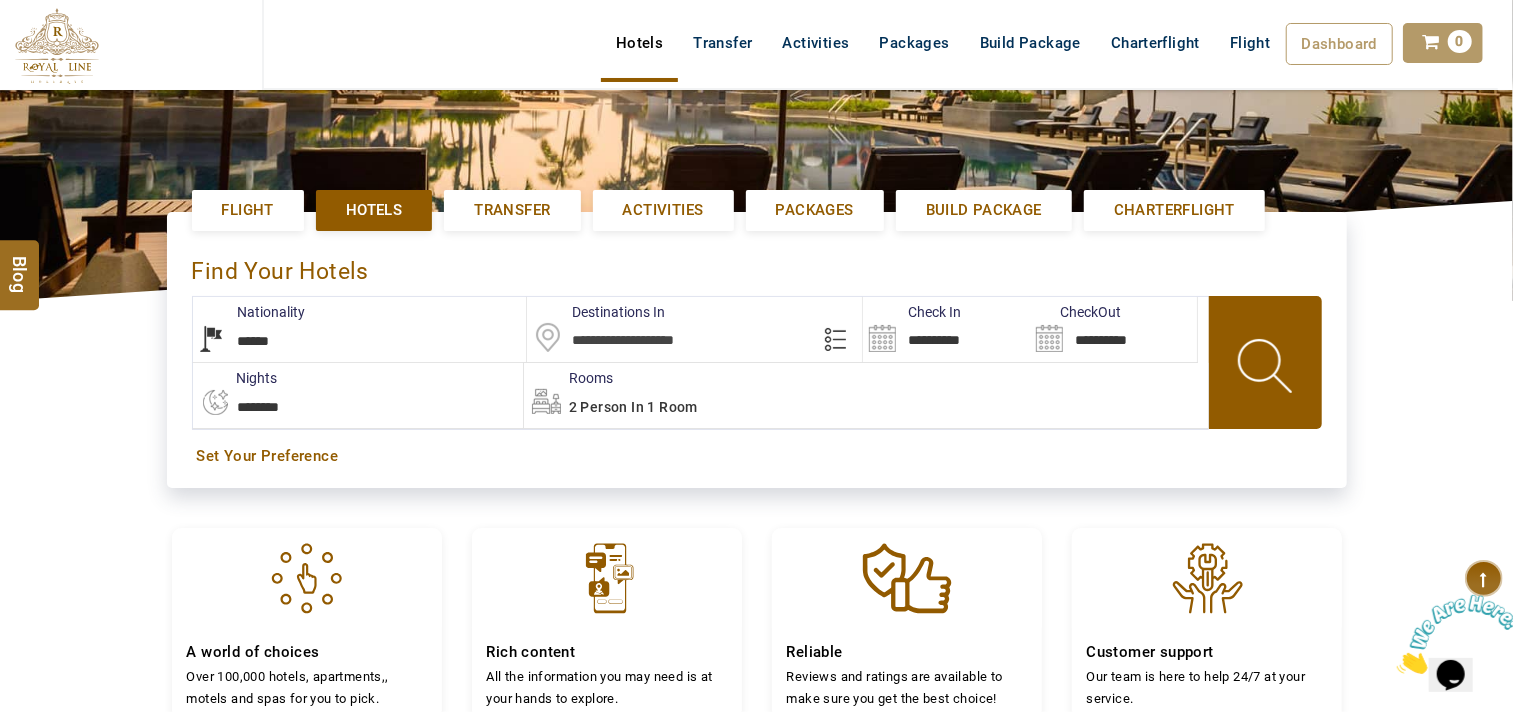 scroll, scrollTop: 0, scrollLeft: 0, axis: both 